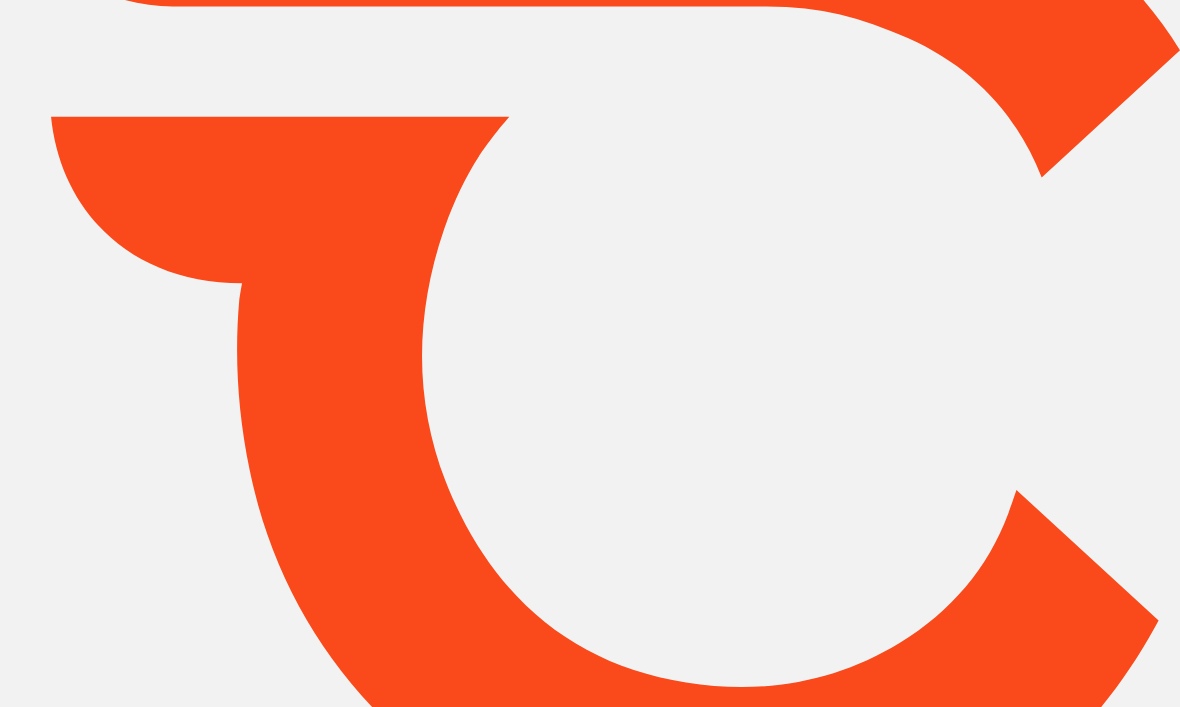 scroll, scrollTop: 0, scrollLeft: 0, axis: both 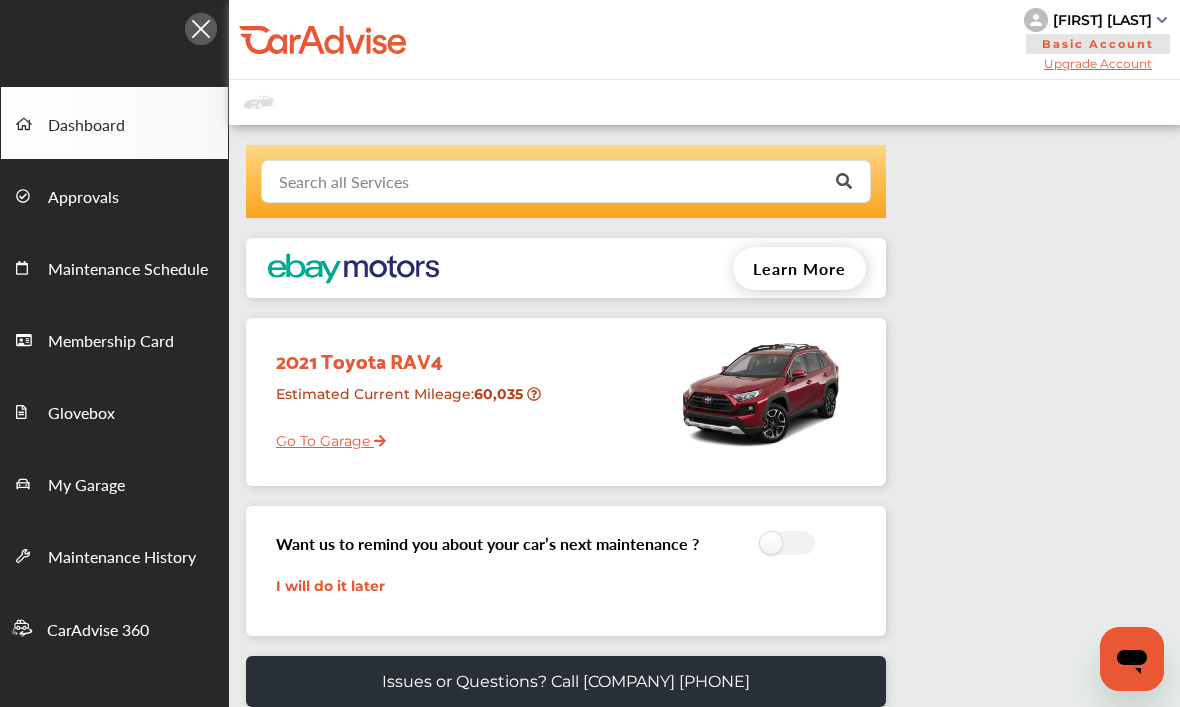 click at bounding box center (561, 180) 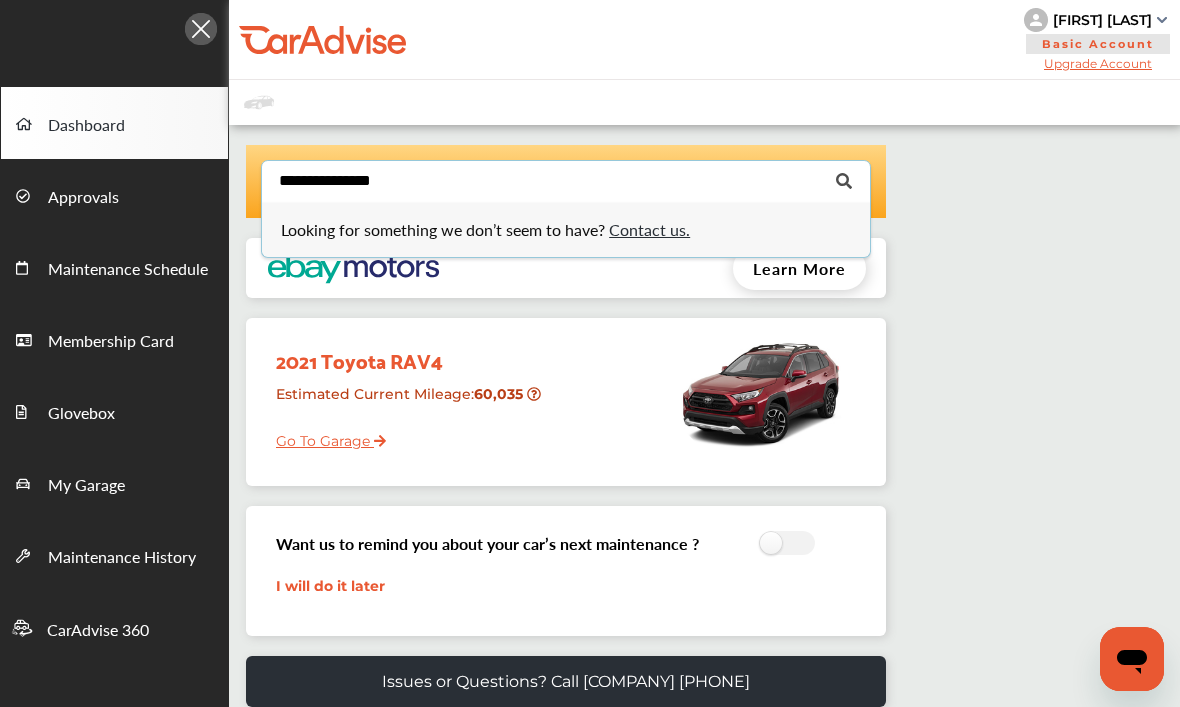 type on "**********" 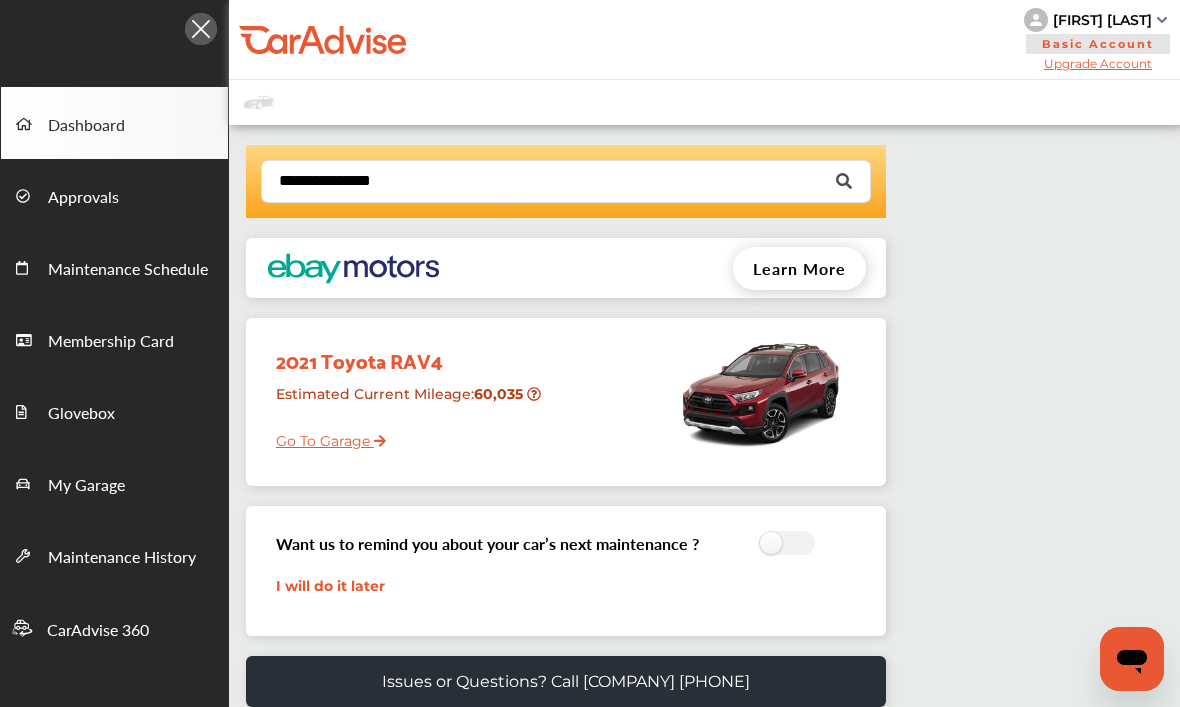 click on "Go To Garage" at bounding box center (323, 436) 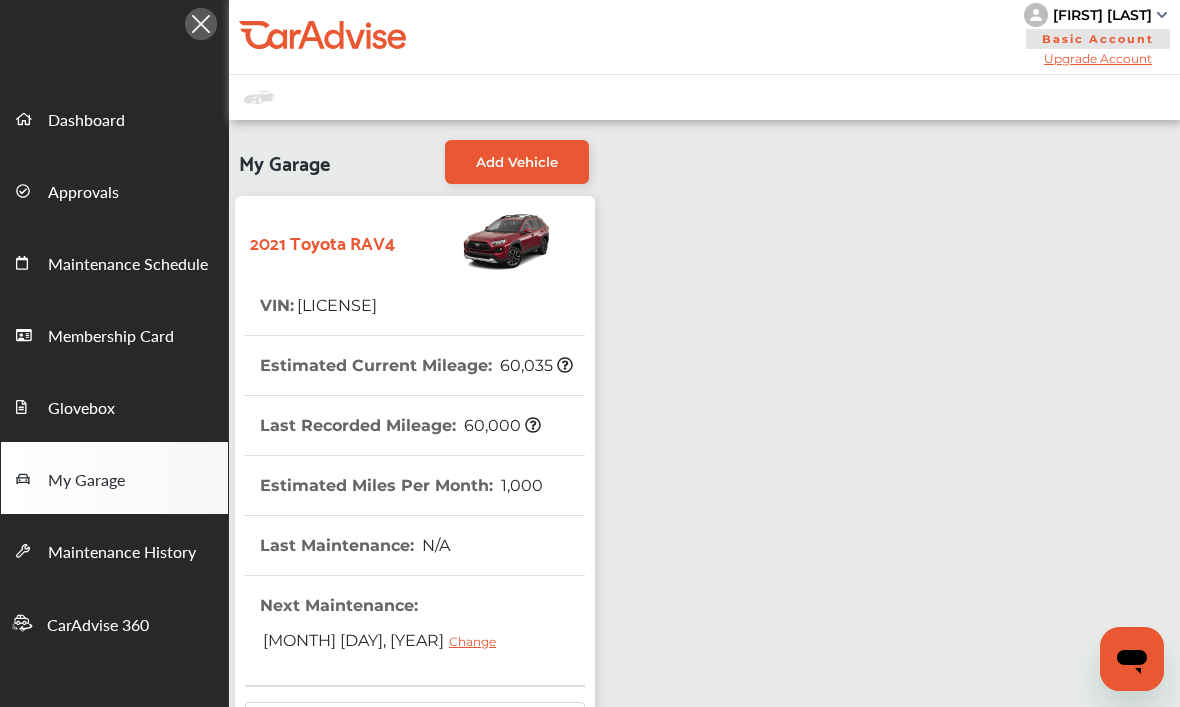 scroll, scrollTop: 0, scrollLeft: 0, axis: both 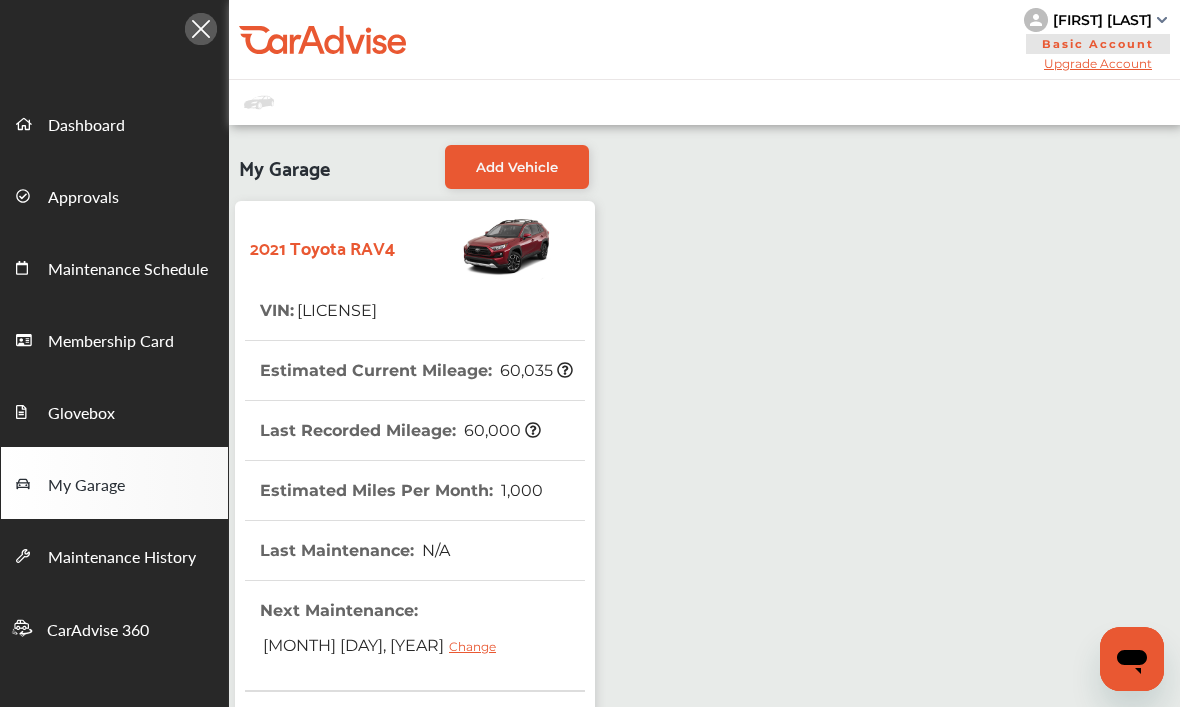 click on "Maintenance History" at bounding box center [122, 558] 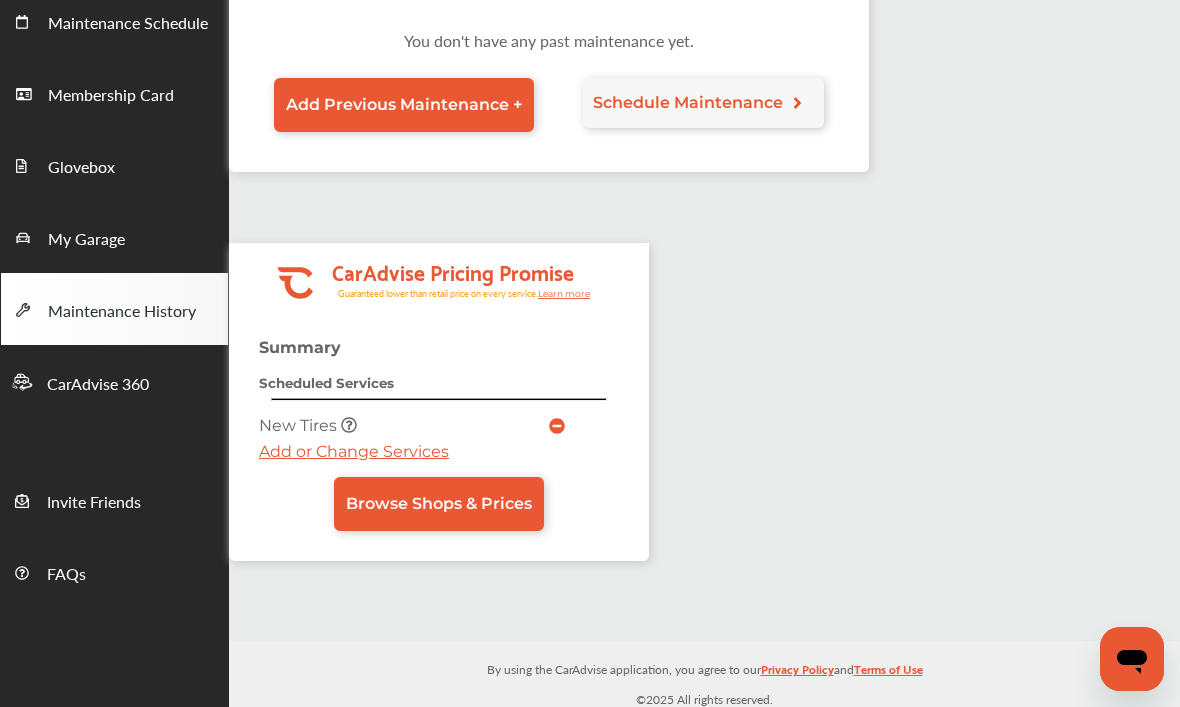 scroll, scrollTop: 257, scrollLeft: 0, axis: vertical 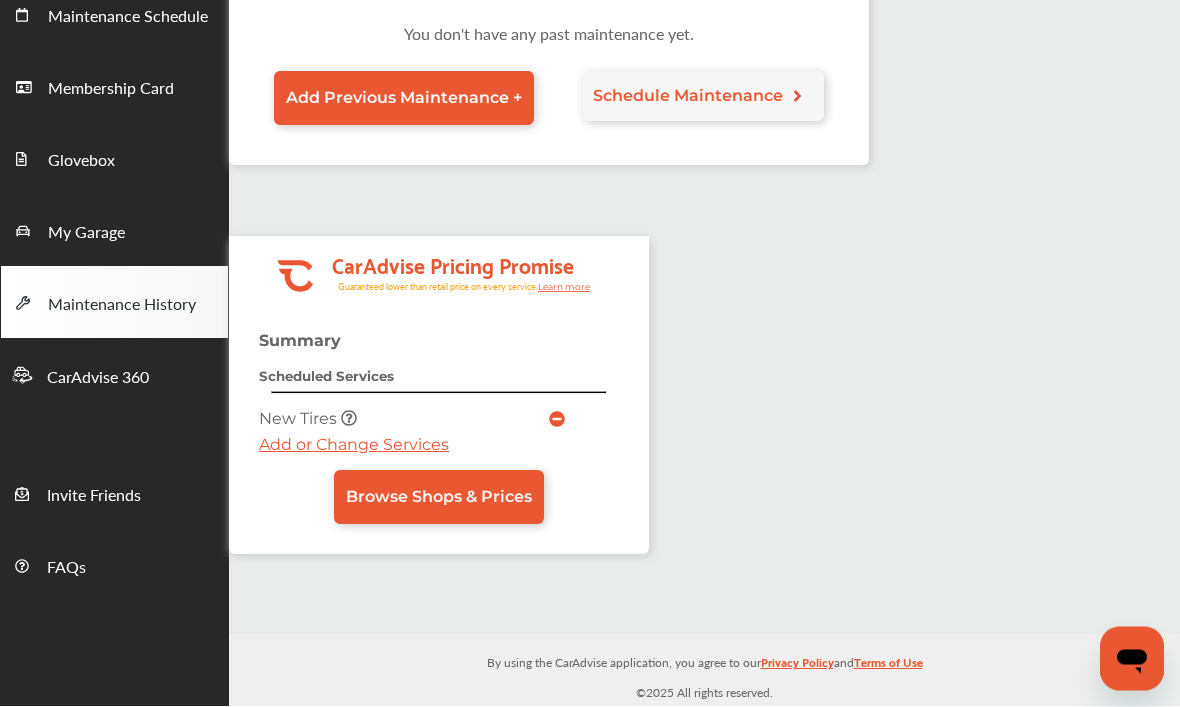 click 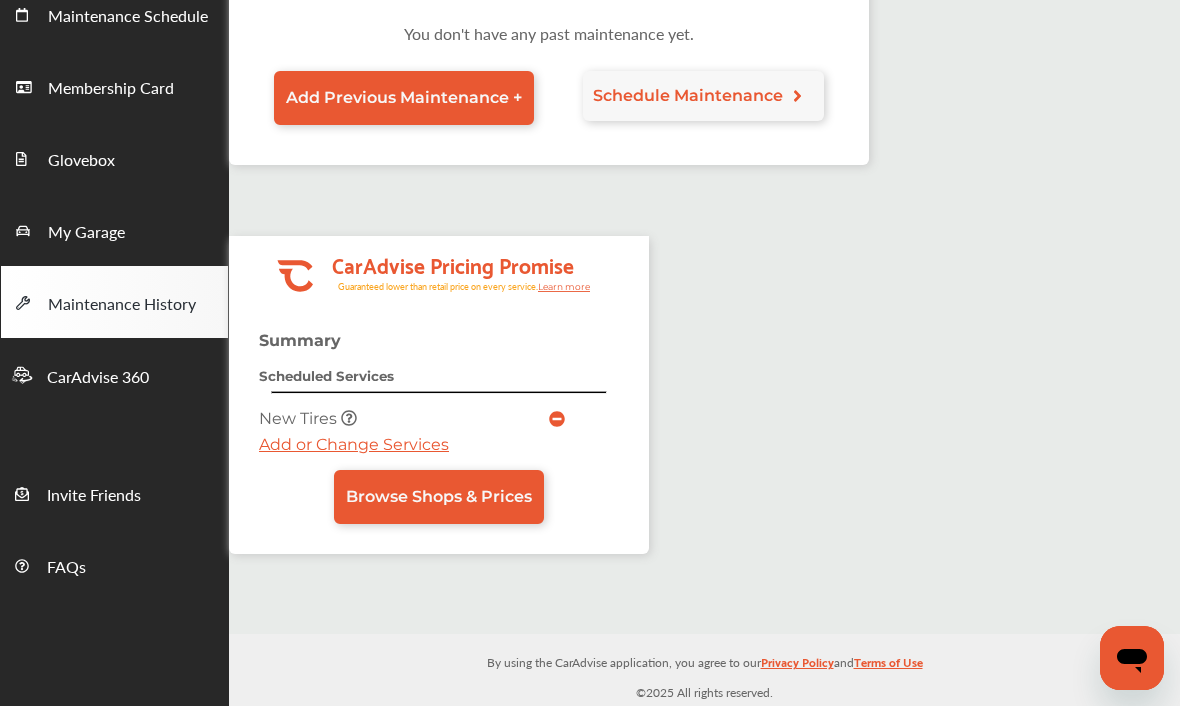 click on "CarAdvise 360" at bounding box center [98, 379] 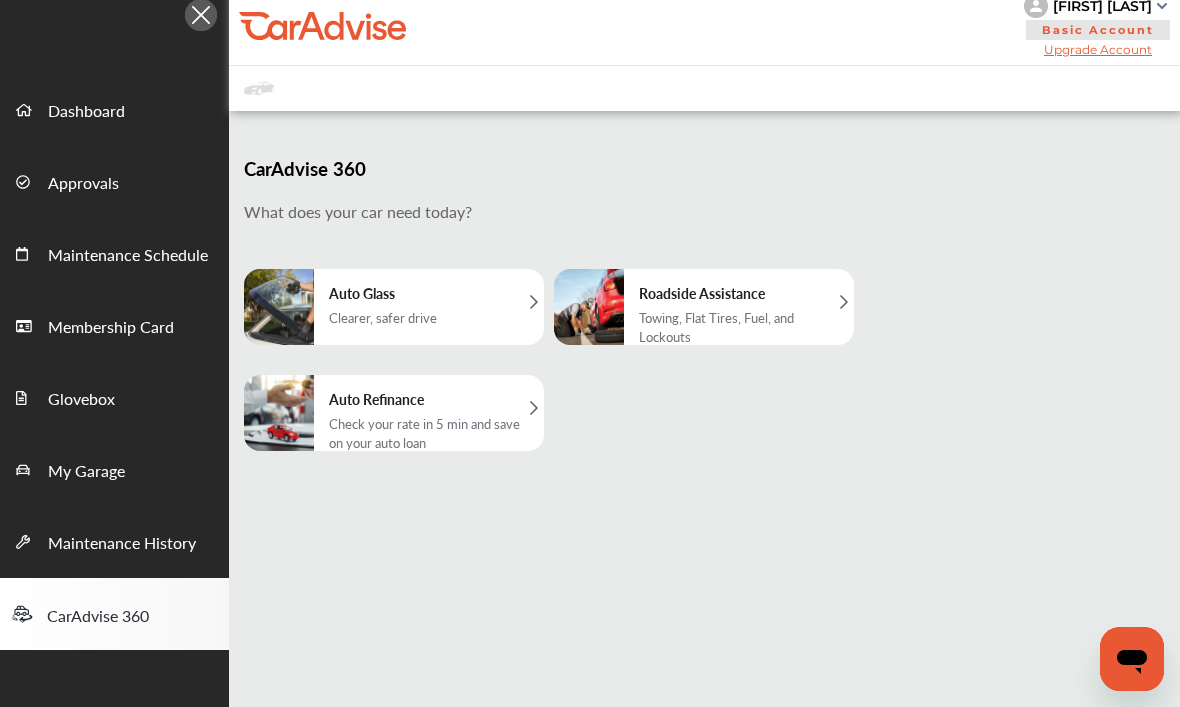 scroll, scrollTop: 16, scrollLeft: 0, axis: vertical 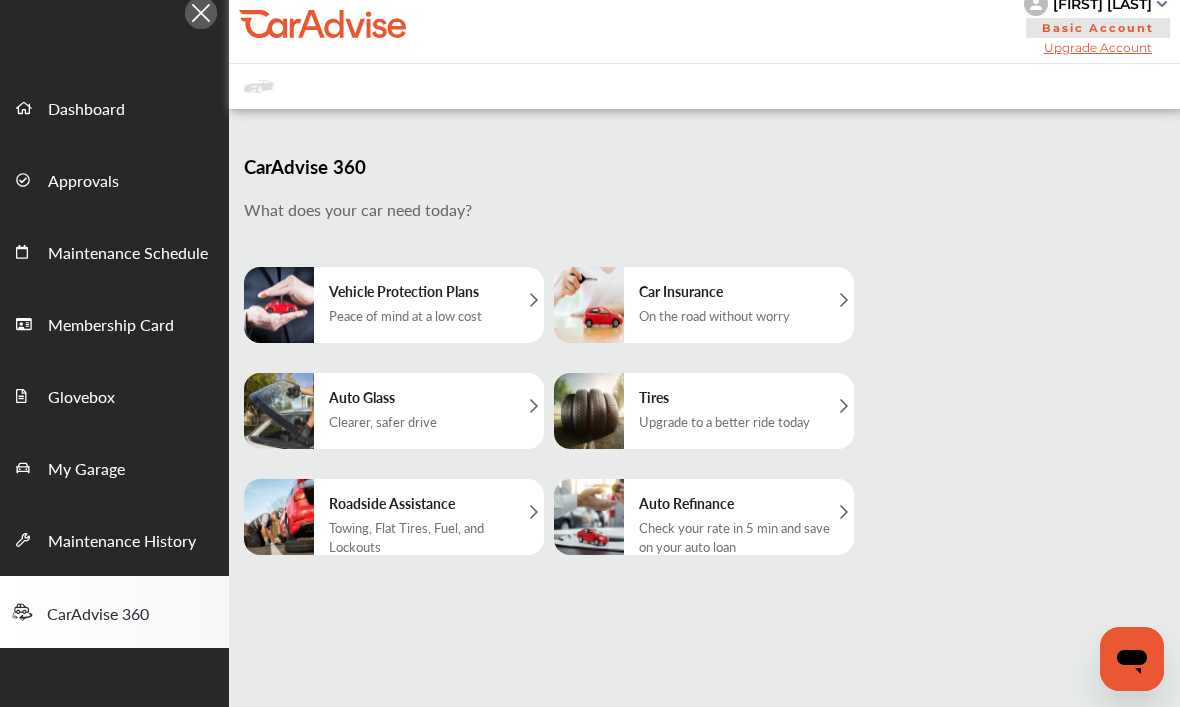 click on "My Garage" at bounding box center (86, 470) 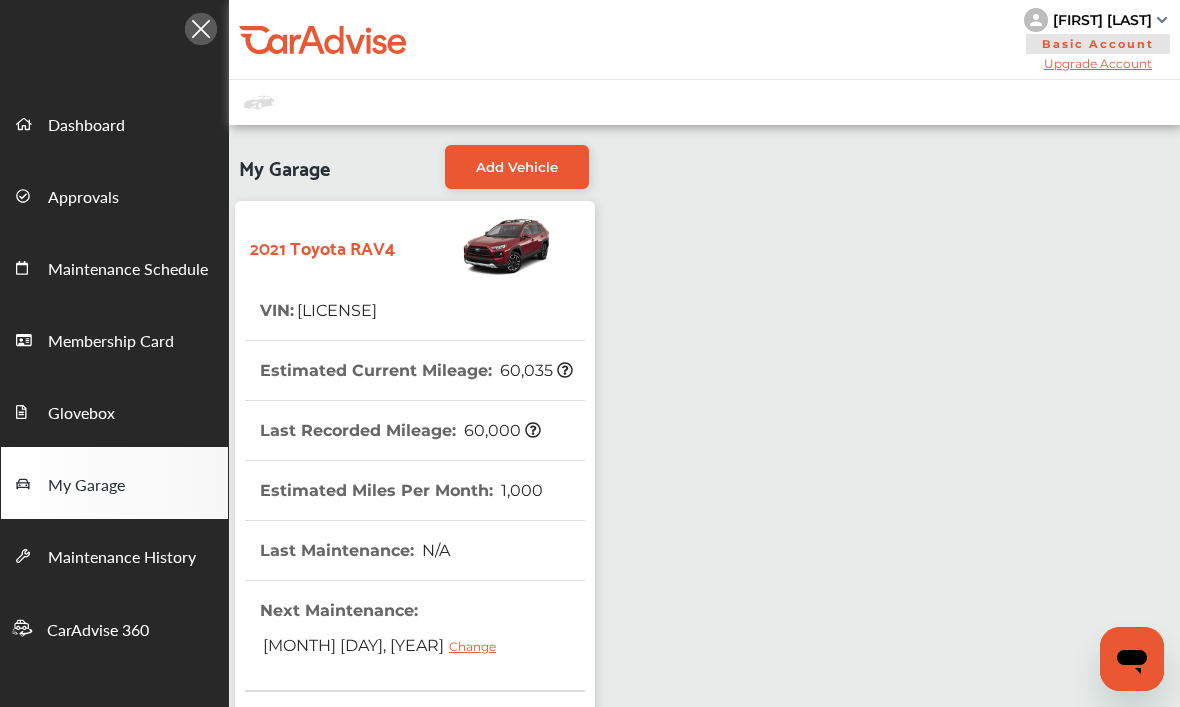 click on "Maintenance History" at bounding box center (122, 558) 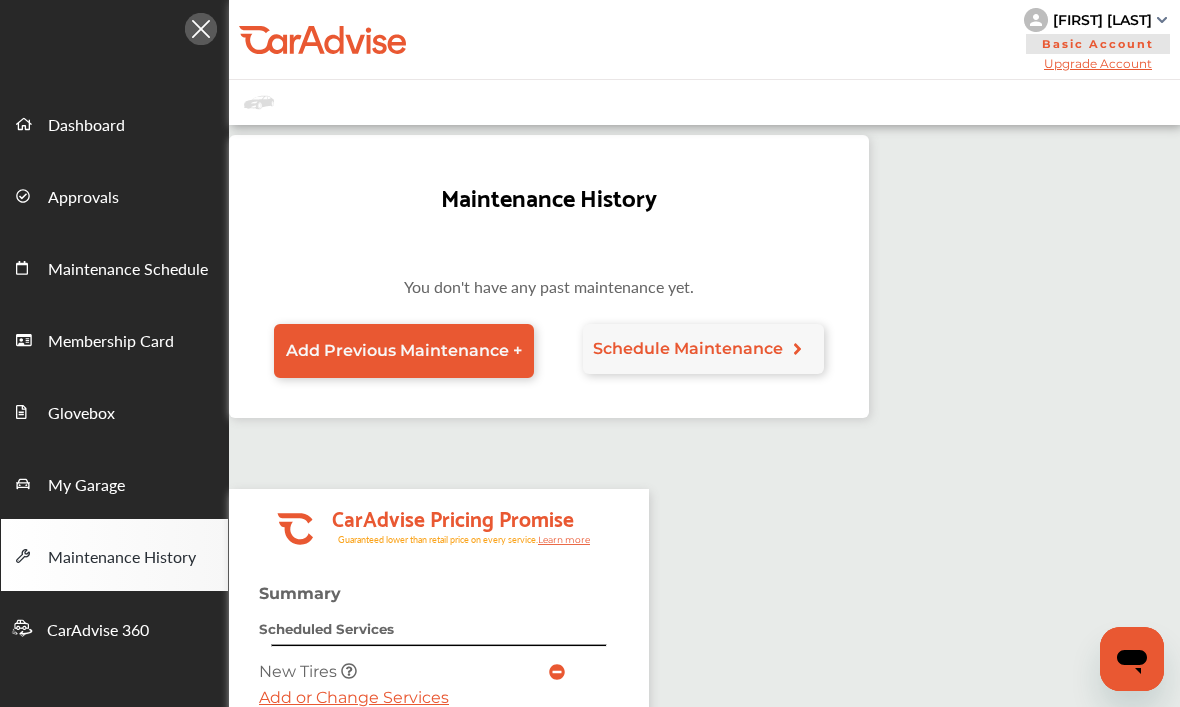 click on "Add Previous Maintenance +" at bounding box center (404, 350) 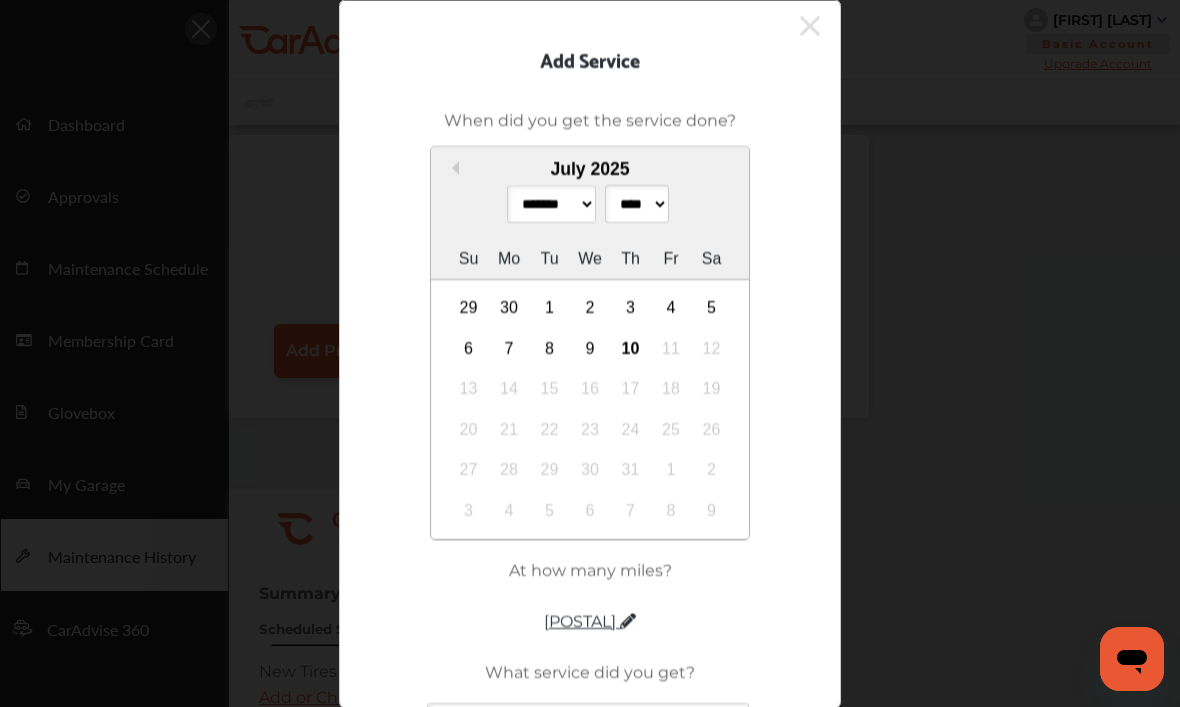 click on "17" at bounding box center [631, 390] 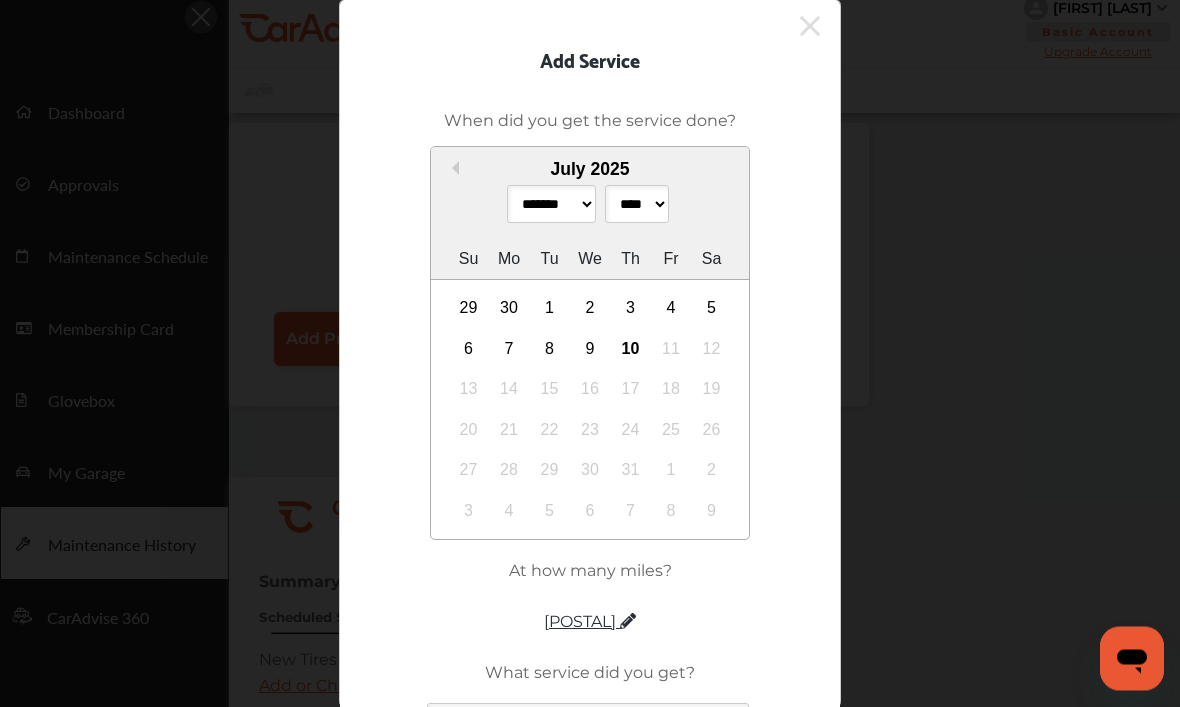 scroll, scrollTop: 0, scrollLeft: 0, axis: both 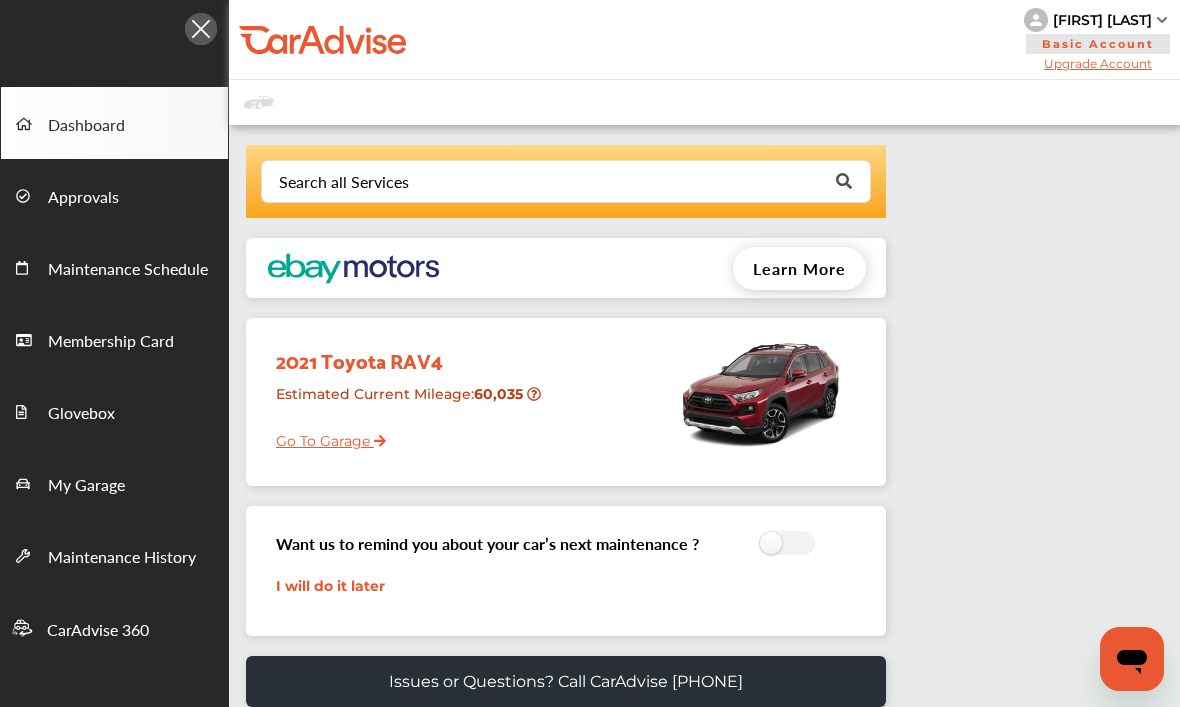 click on "Go To Garage" at bounding box center (323, 436) 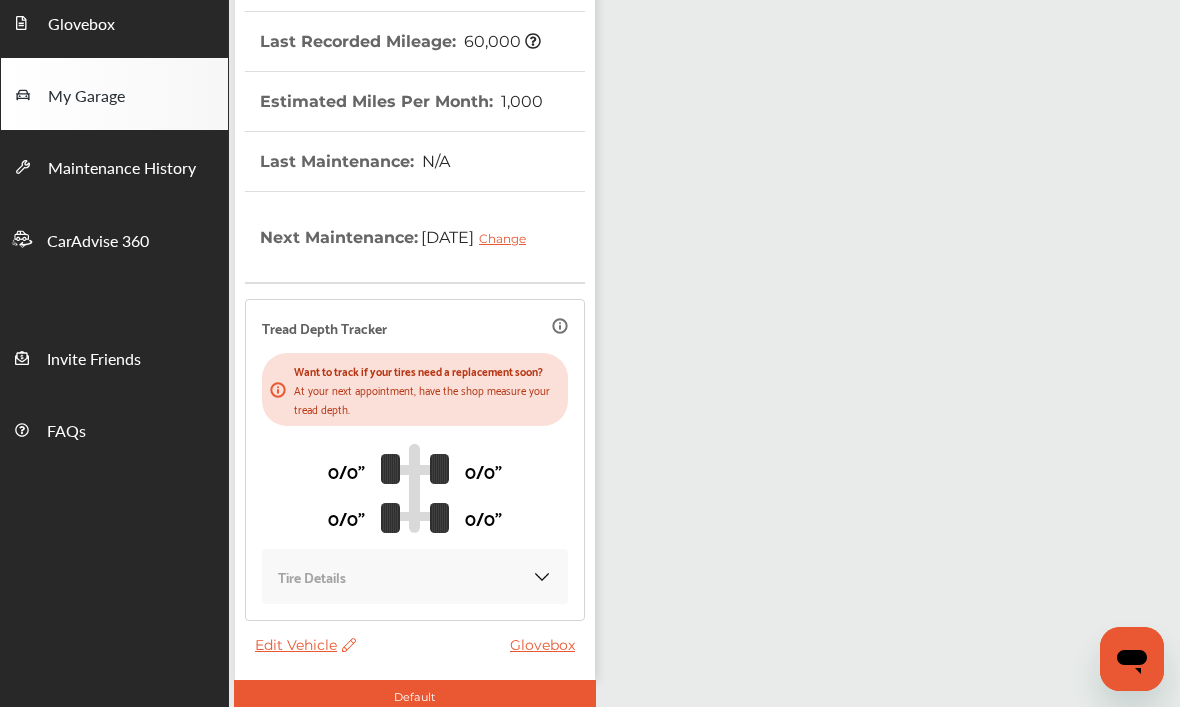 scroll, scrollTop: 388, scrollLeft: 0, axis: vertical 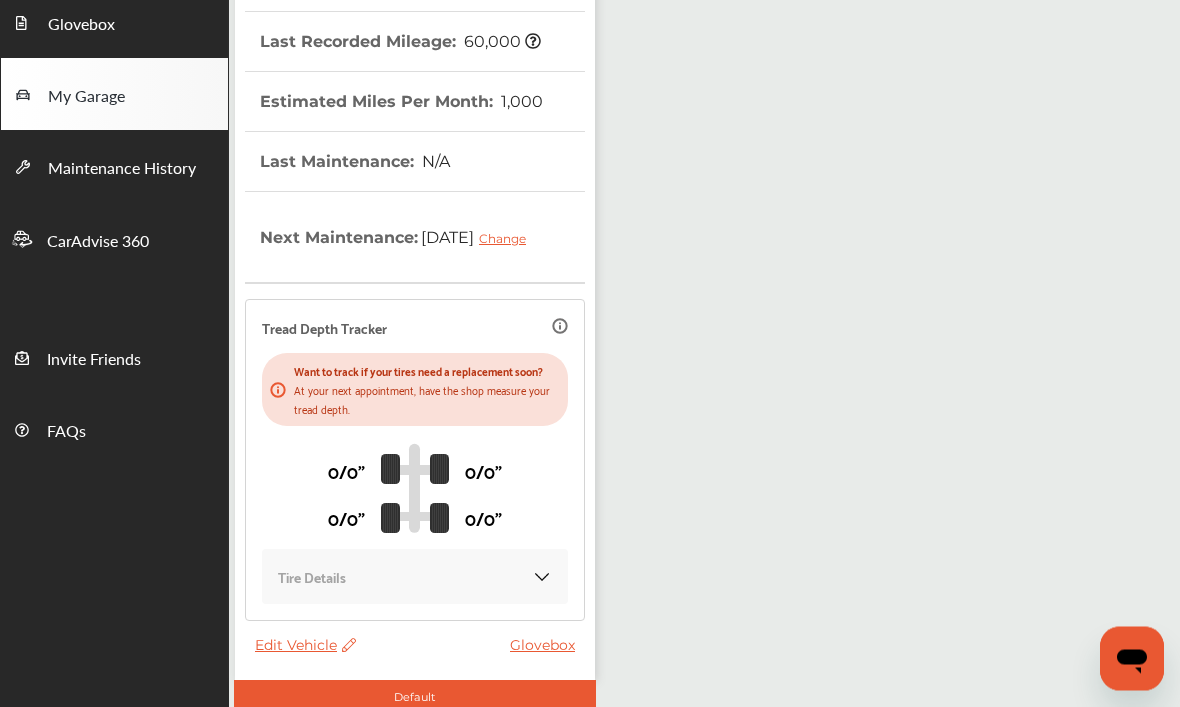 click on "Change" at bounding box center [507, 239] 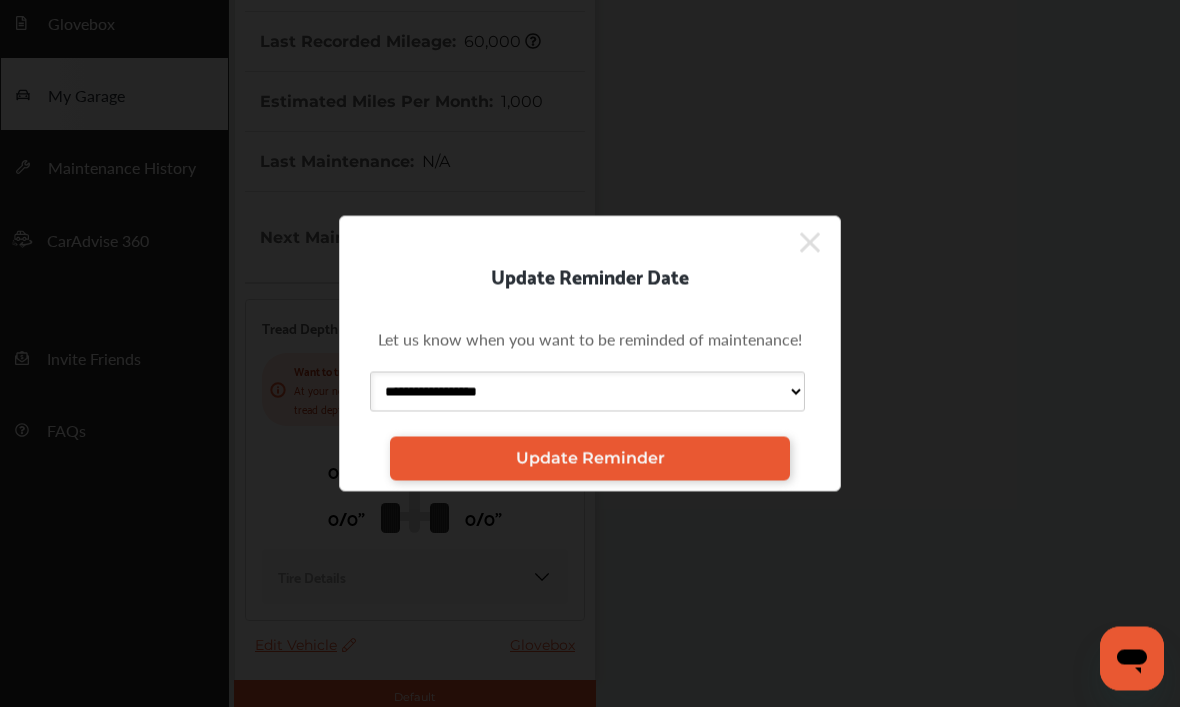 scroll, scrollTop: 389, scrollLeft: 0, axis: vertical 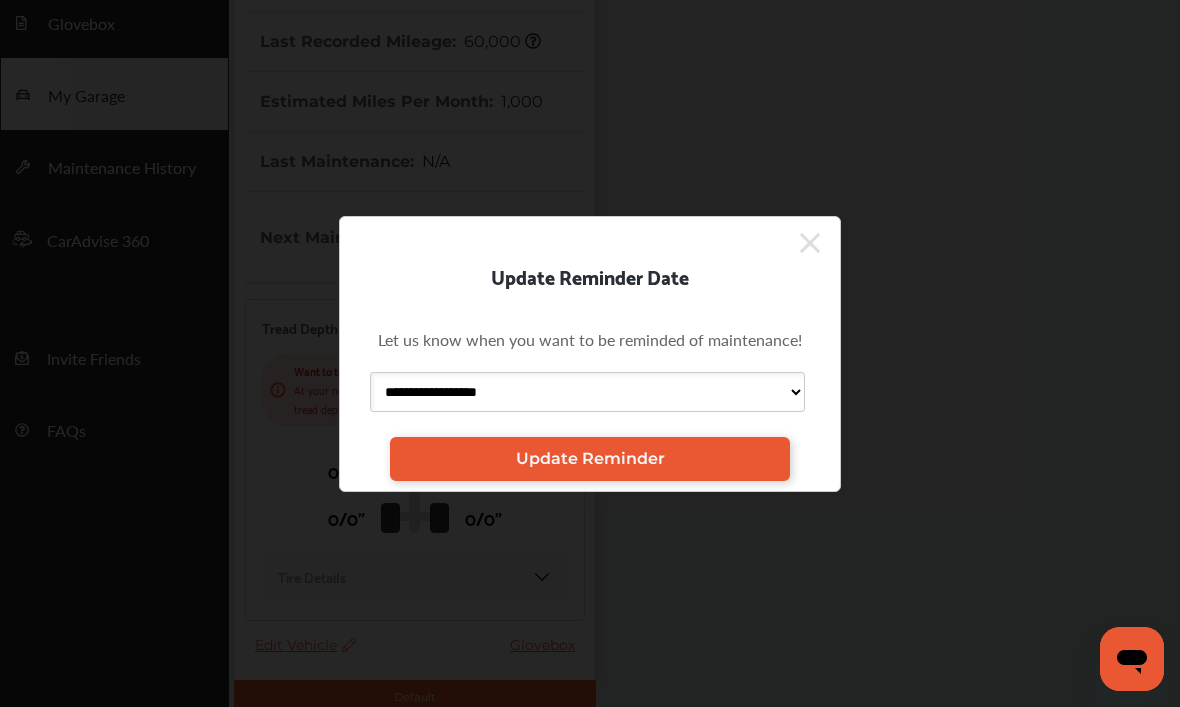 click on "Update Reminder" at bounding box center [590, 459] 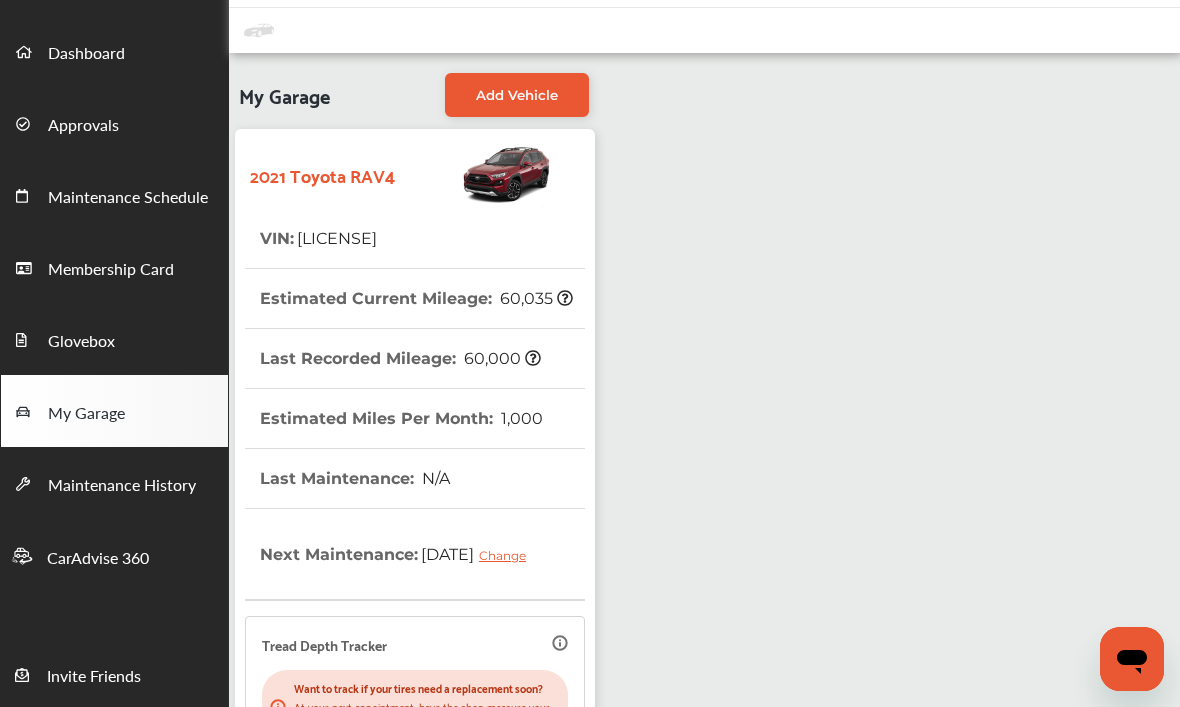 scroll, scrollTop: 69, scrollLeft: 0, axis: vertical 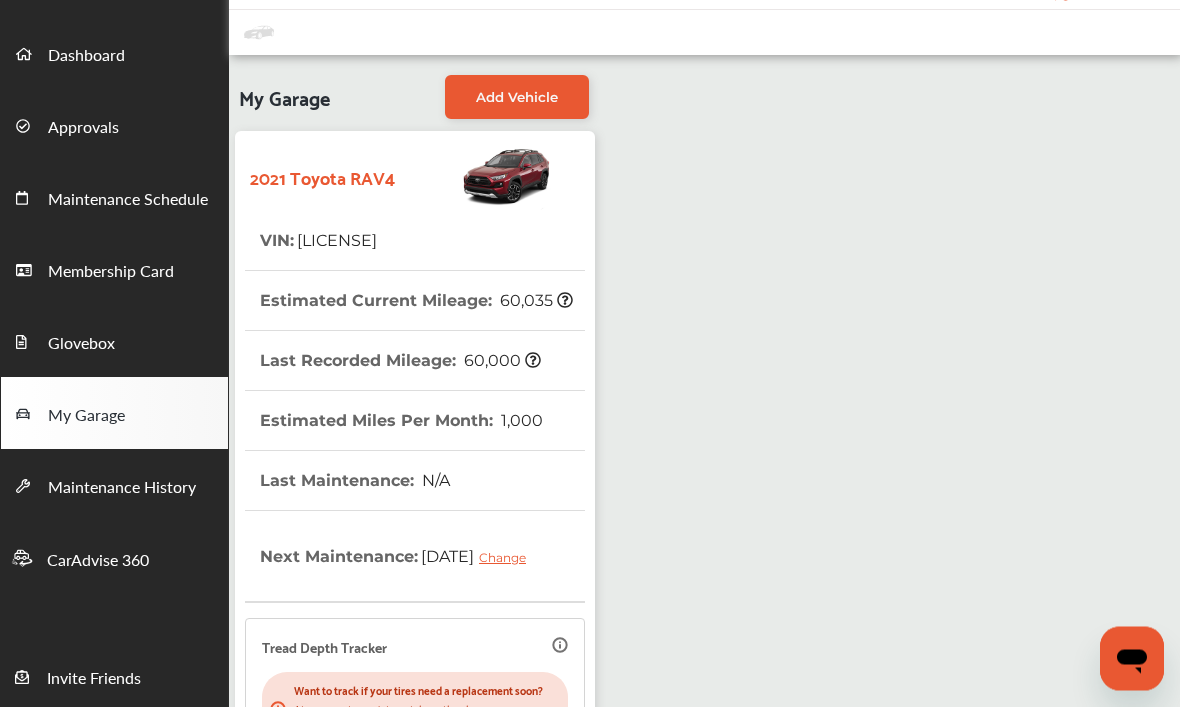 click on "2021   Toyota   RAV4" at bounding box center (322, 177) 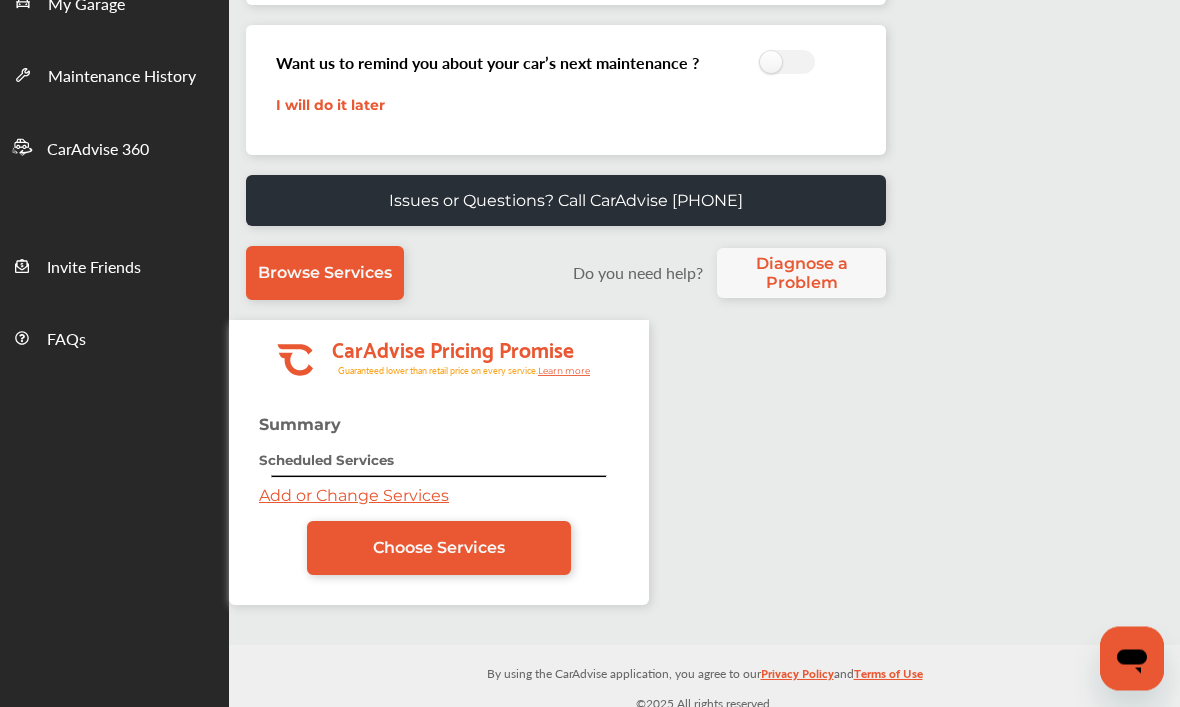 scroll, scrollTop: 500, scrollLeft: 0, axis: vertical 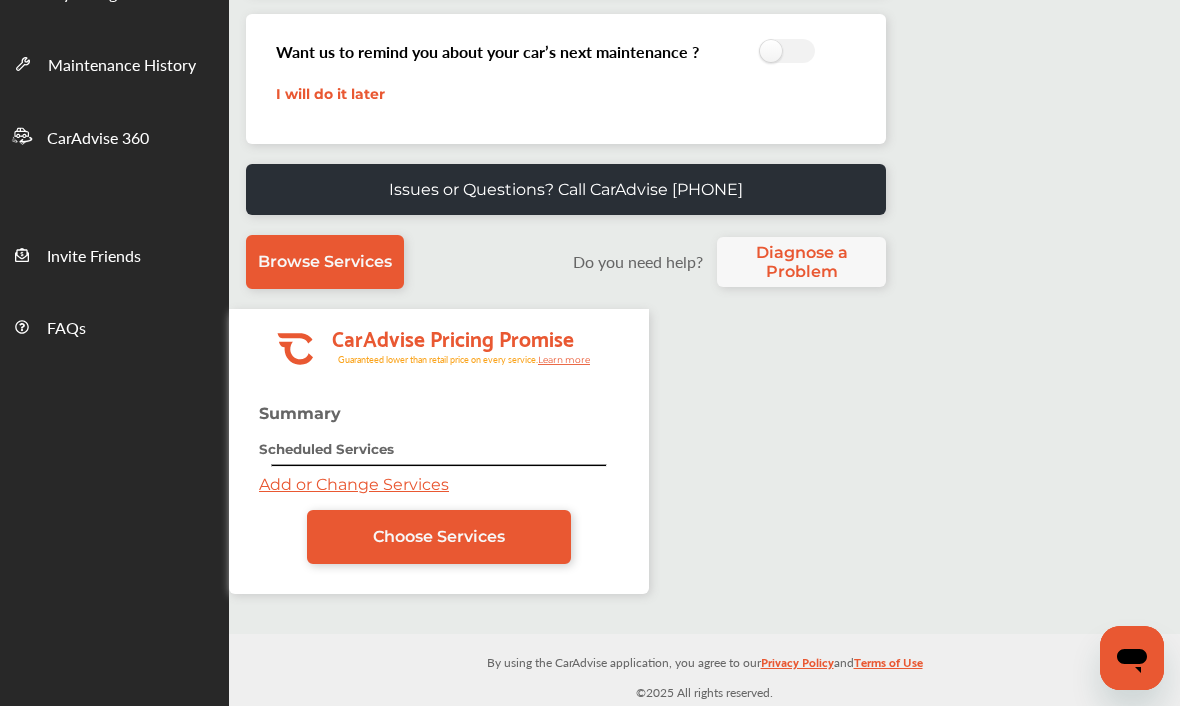 click on "Browse Services" at bounding box center (325, 262) 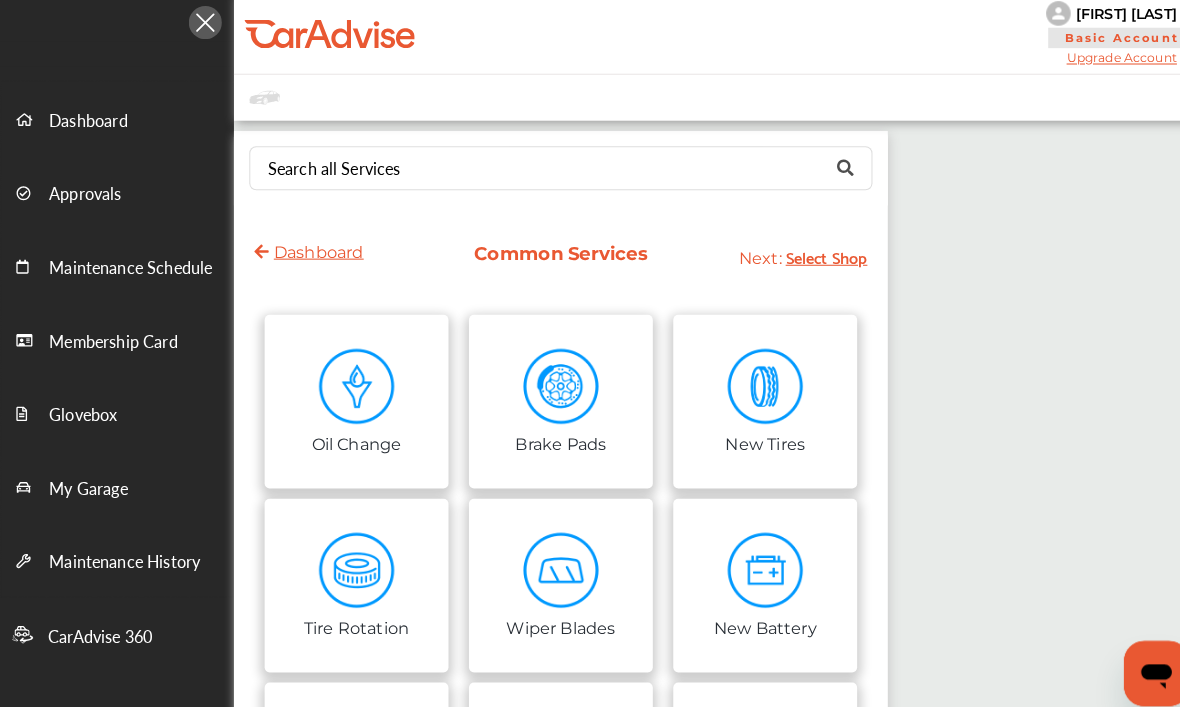 scroll, scrollTop: 0, scrollLeft: 0, axis: both 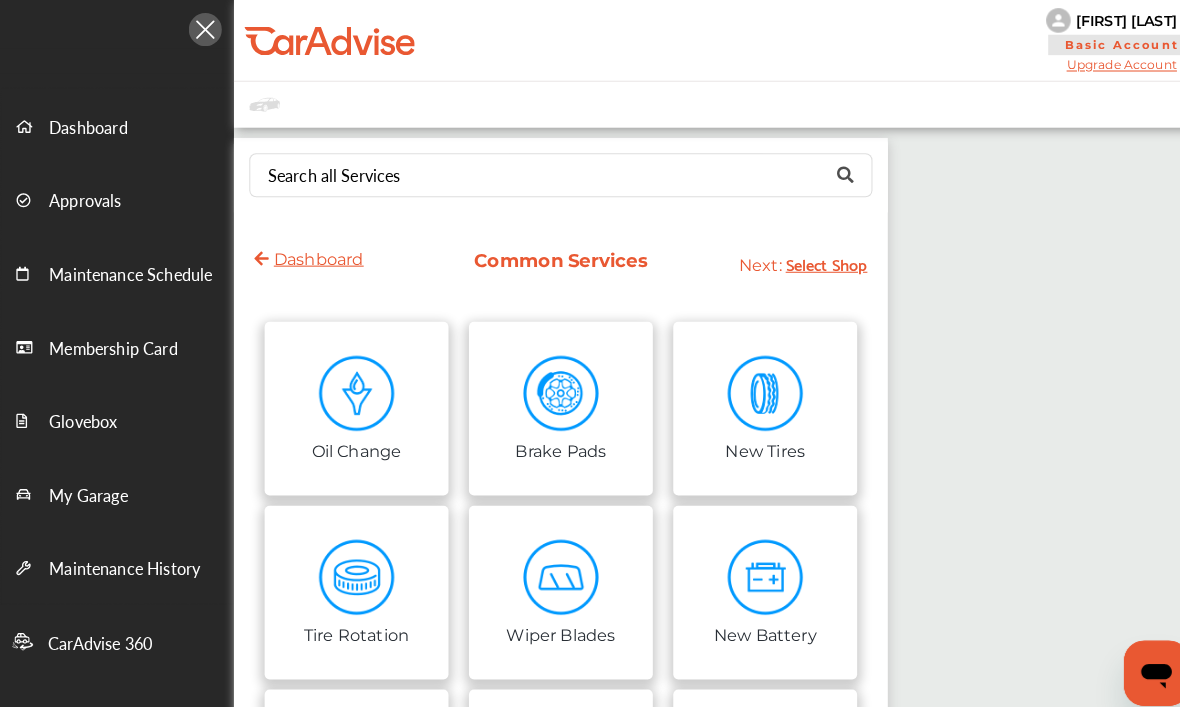 click at bounding box center [749, 385] 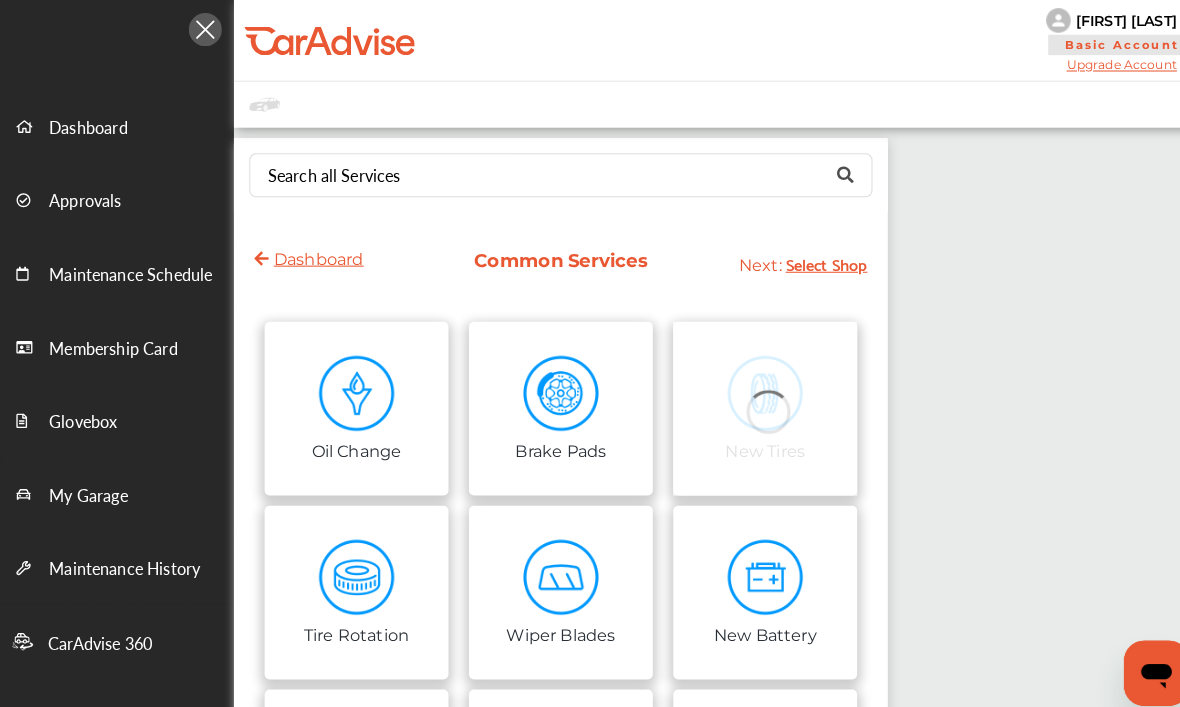click on "Select Shop" at bounding box center [809, 257] 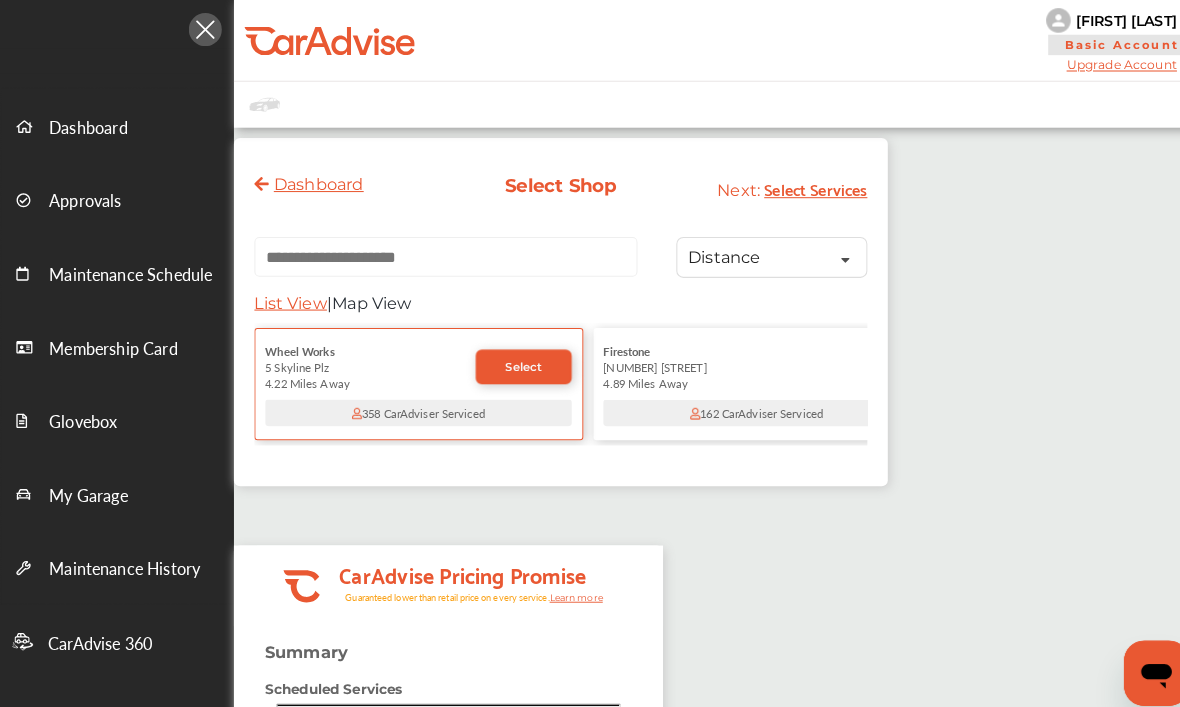 scroll, scrollTop: 0, scrollLeft: 0, axis: both 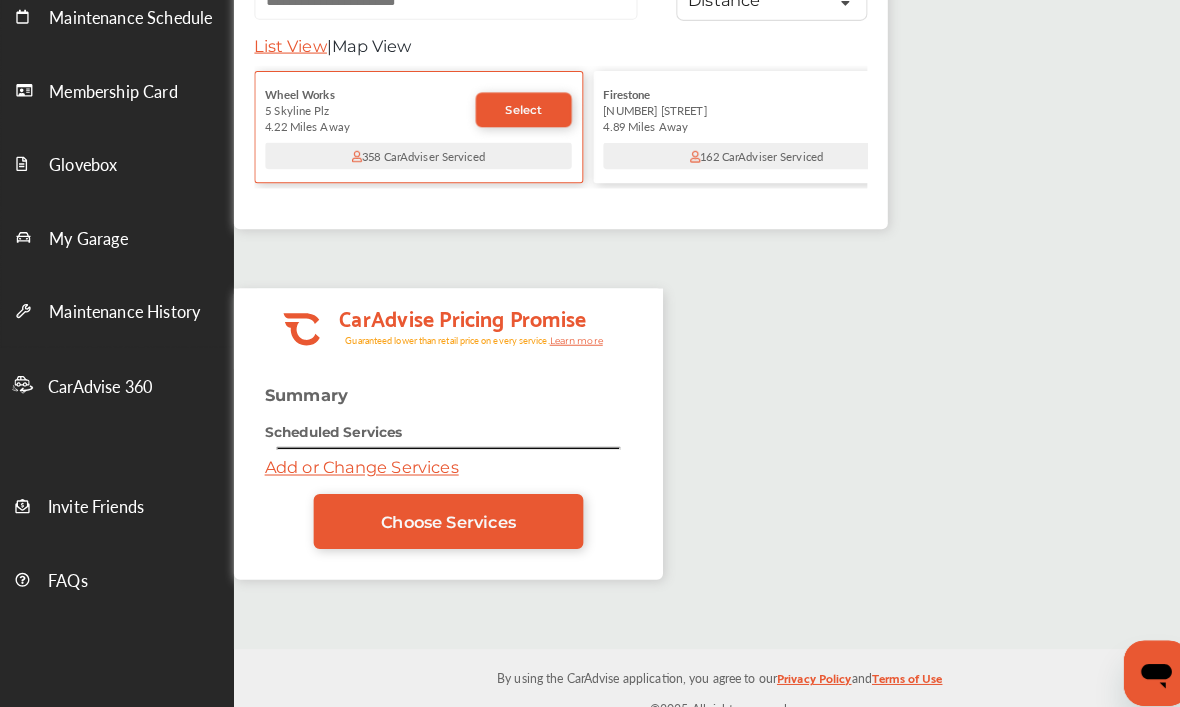 click on "Choose Services" at bounding box center (439, 510) 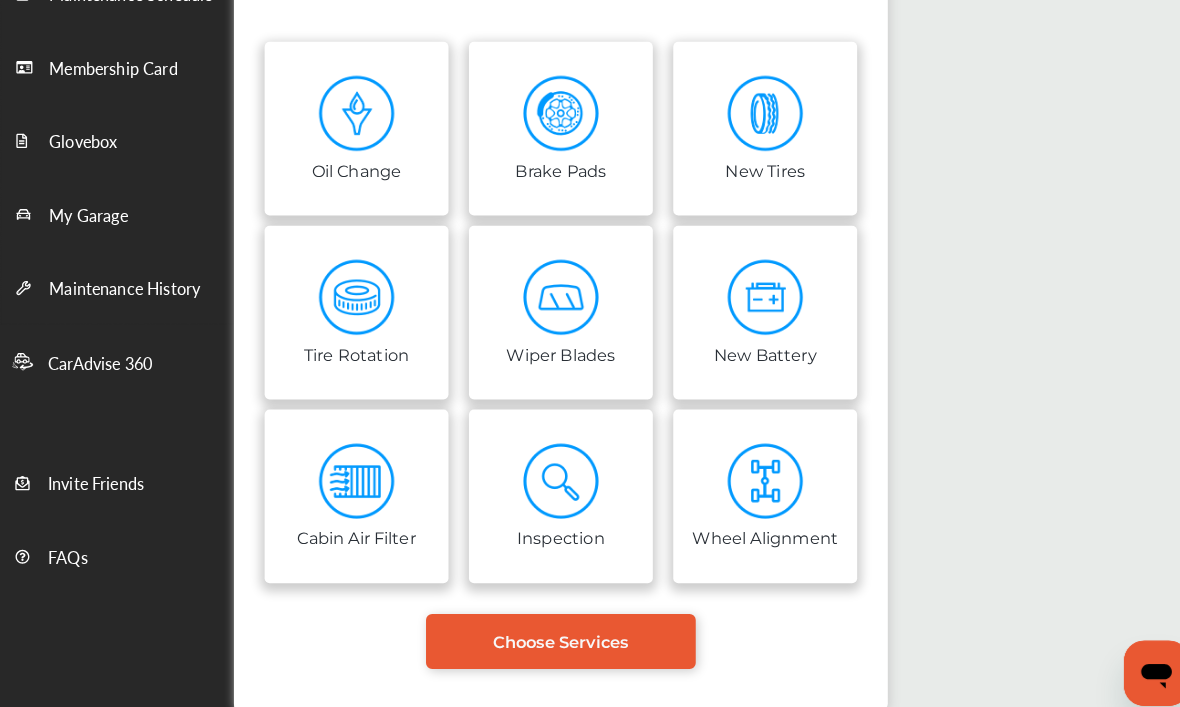 scroll, scrollTop: 2, scrollLeft: 0, axis: vertical 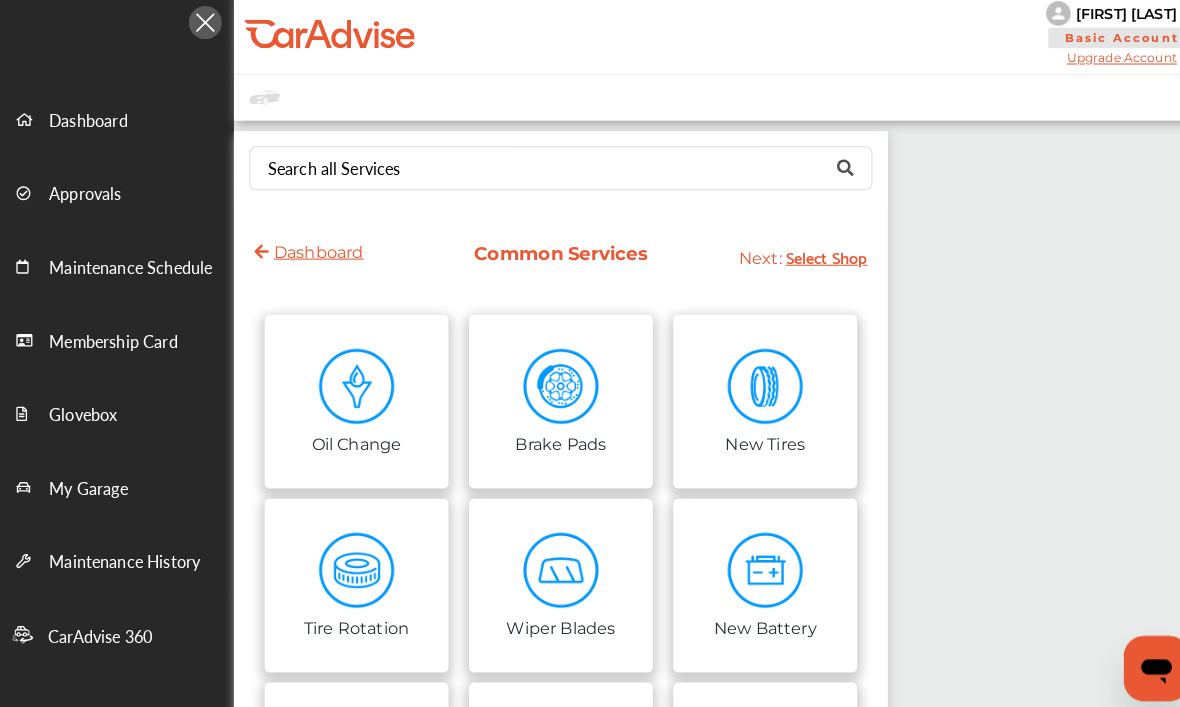 click at bounding box center (749, 383) 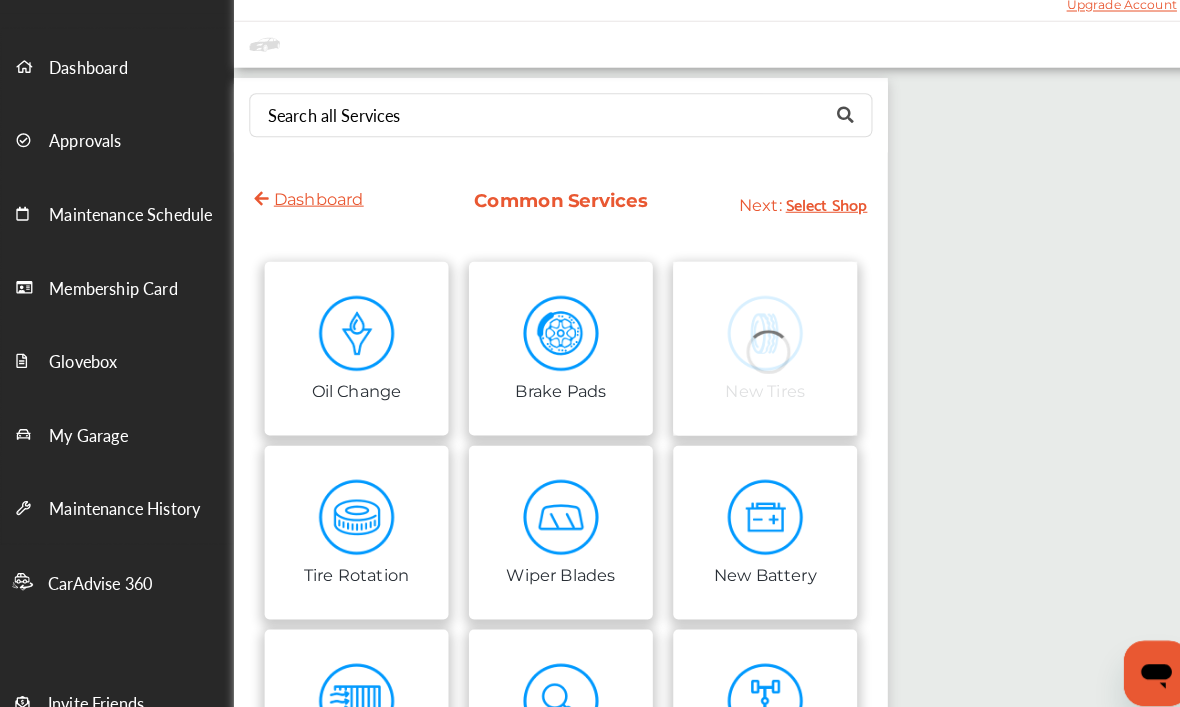 scroll, scrollTop: 59, scrollLeft: 0, axis: vertical 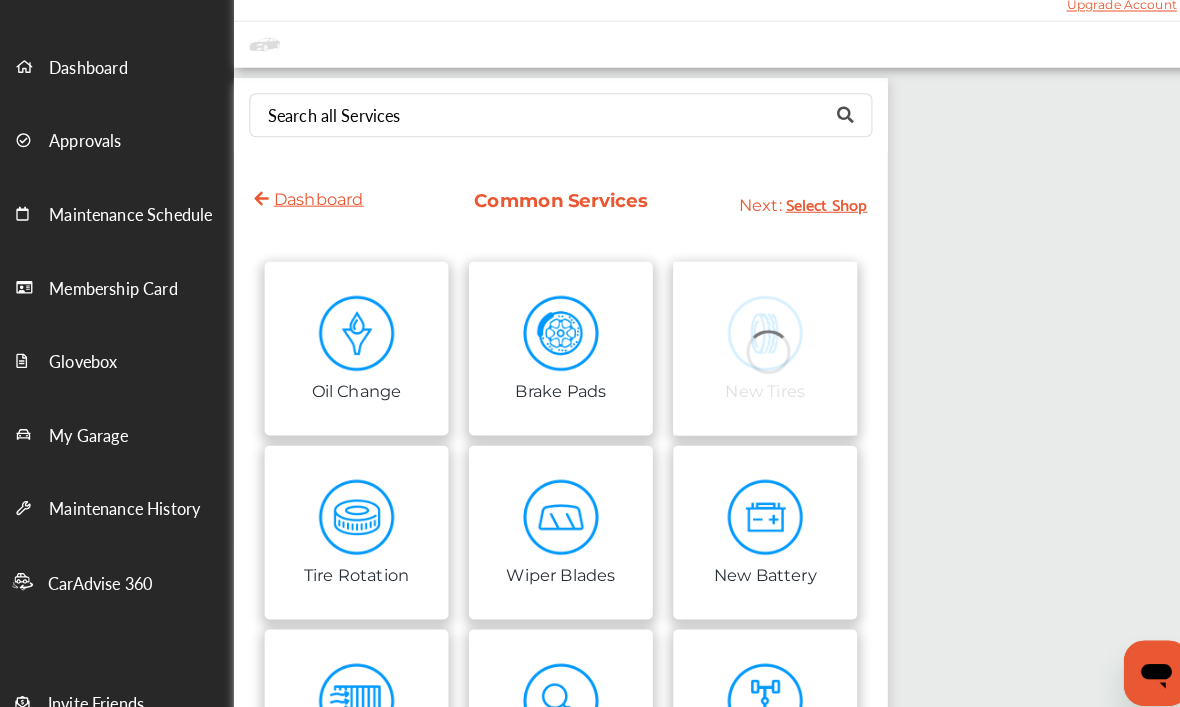 click at bounding box center [549, 326] 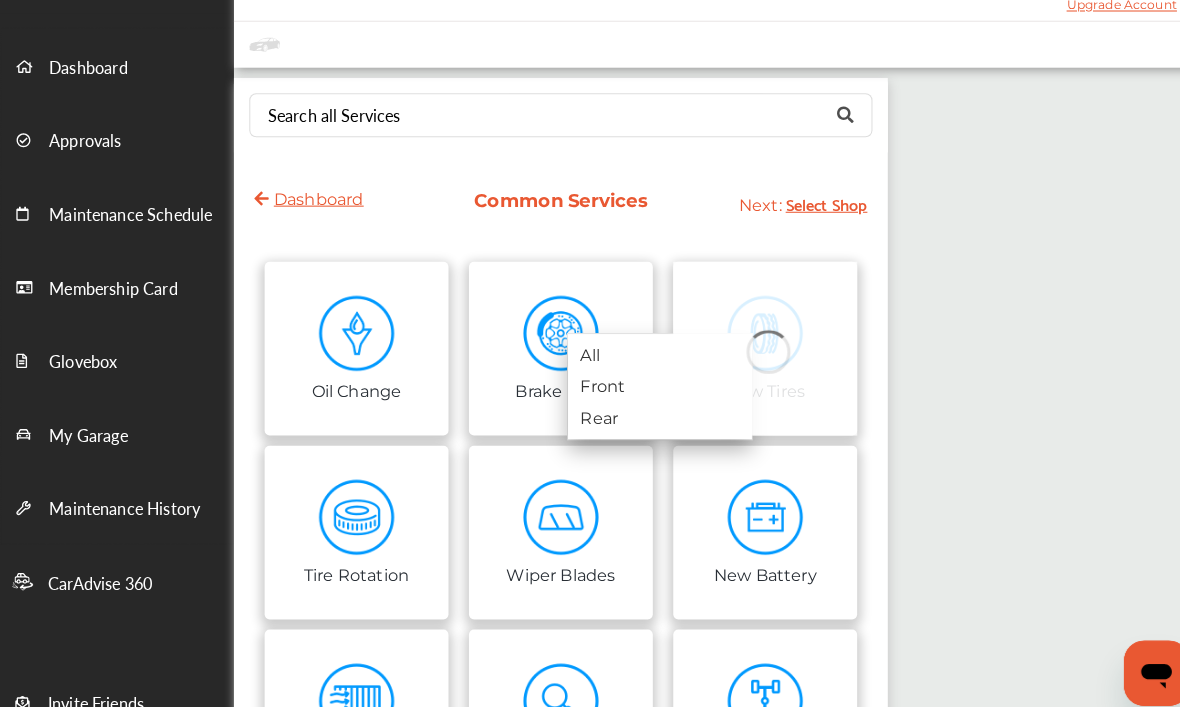 click on "All" at bounding box center [646, 347] 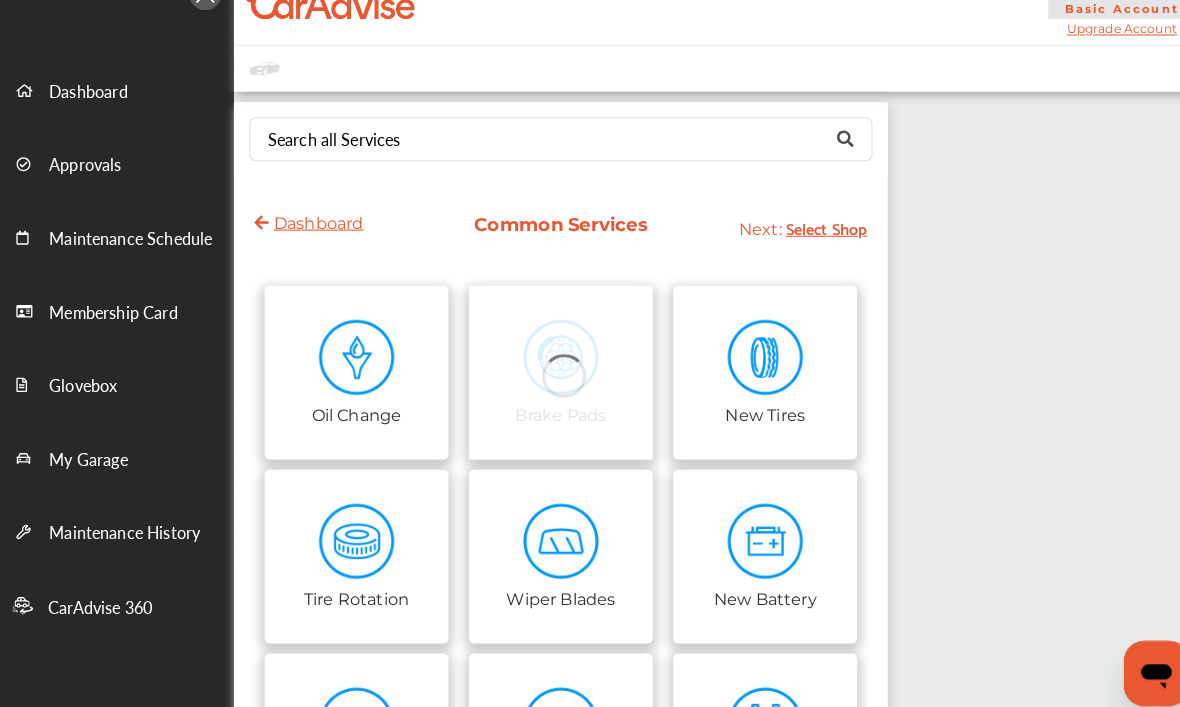 scroll, scrollTop: 0, scrollLeft: 0, axis: both 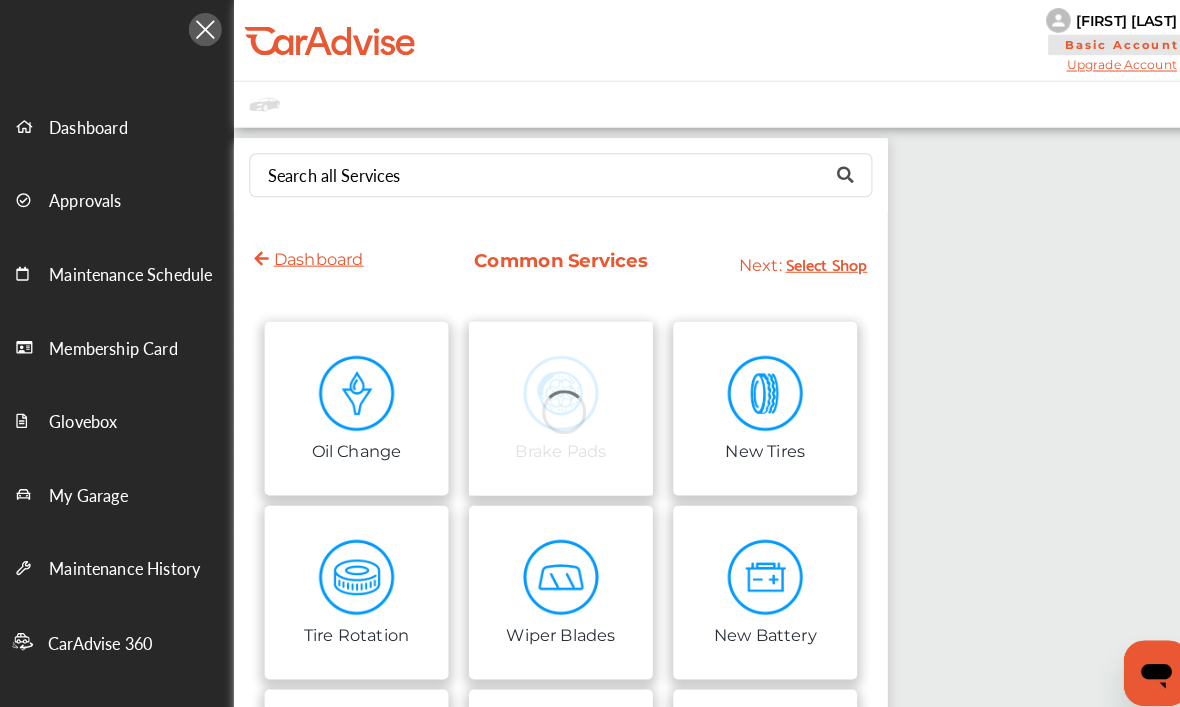 click on "[FIRST] [LAST]" at bounding box center [1098, 20] 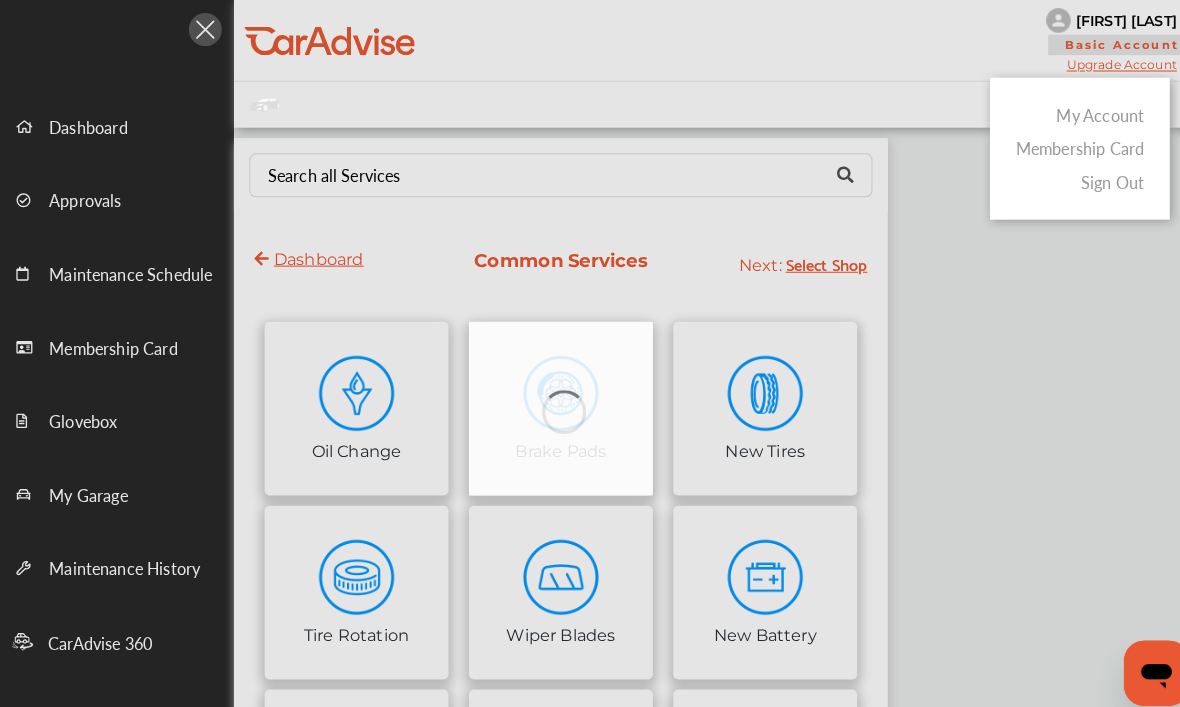 click at bounding box center [590, 403] 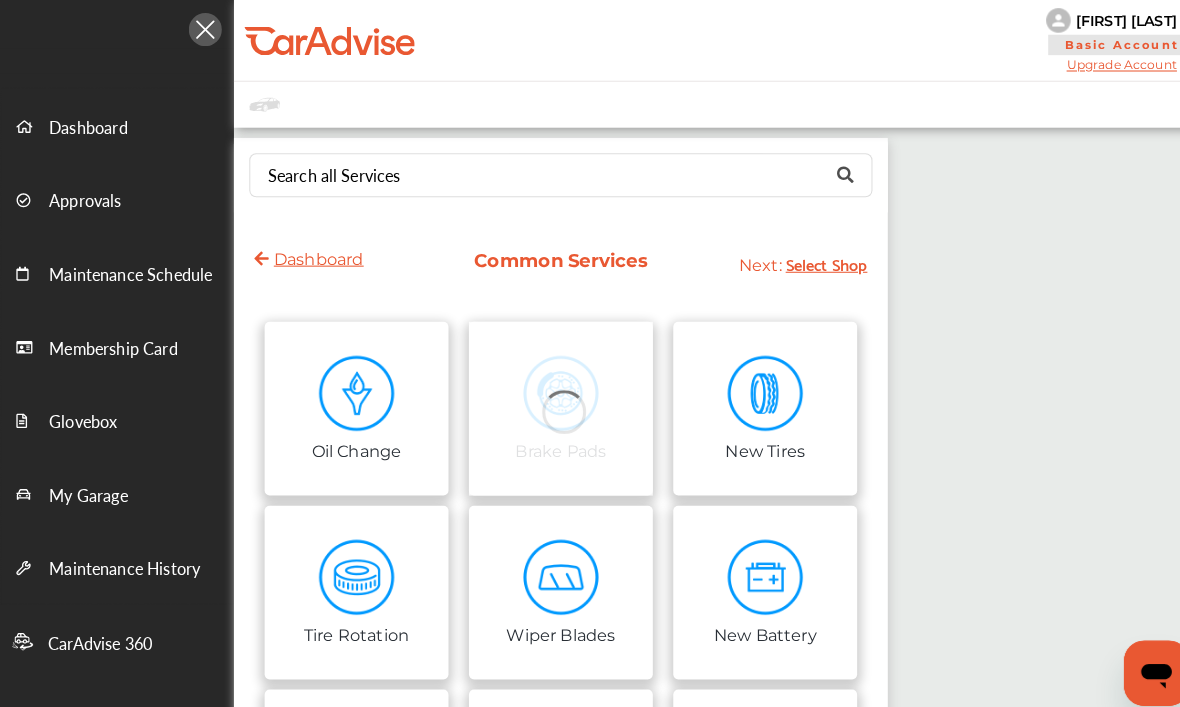click on "Basic   Account" at bounding box center (1098, 44) 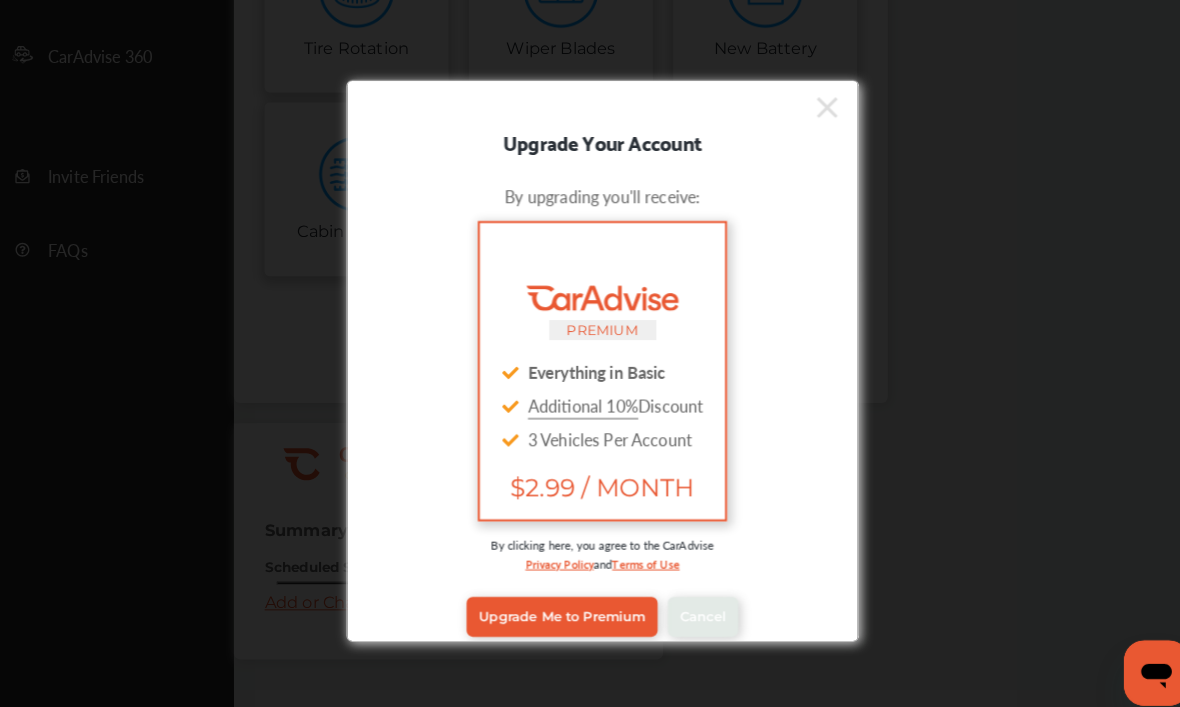 scroll, scrollTop: 575, scrollLeft: 0, axis: vertical 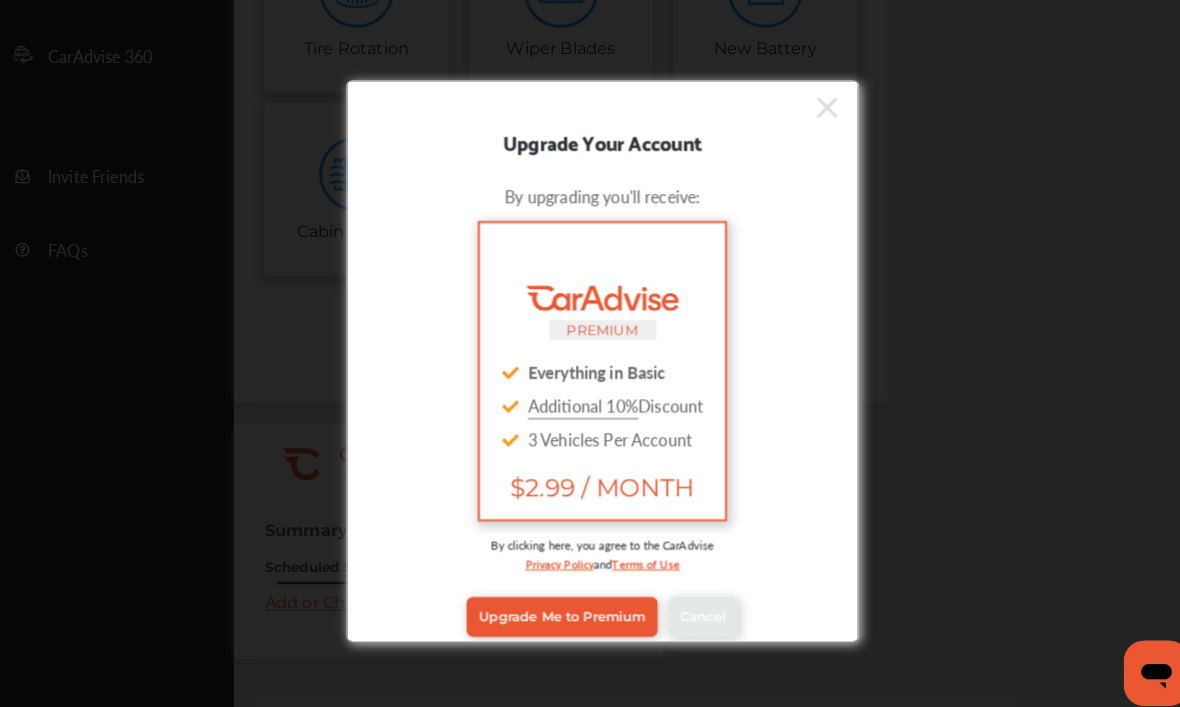 click 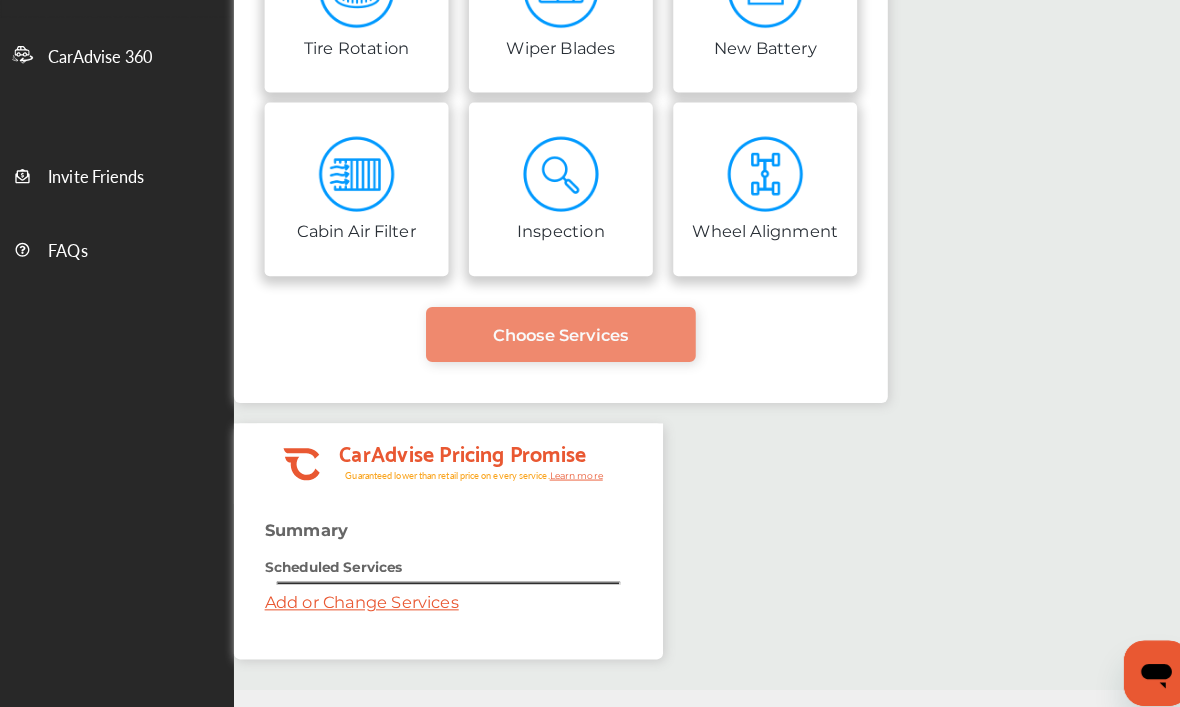 click on "Choose Services" at bounding box center (549, 327) 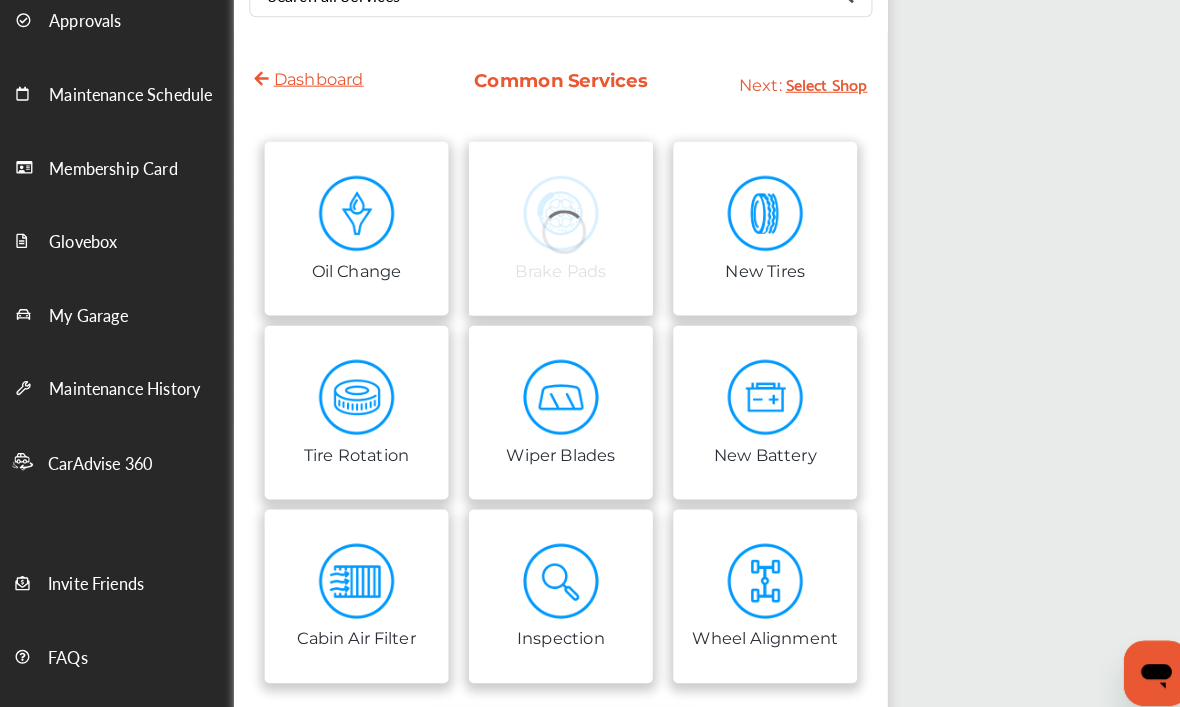scroll, scrollTop: 176, scrollLeft: 0, axis: vertical 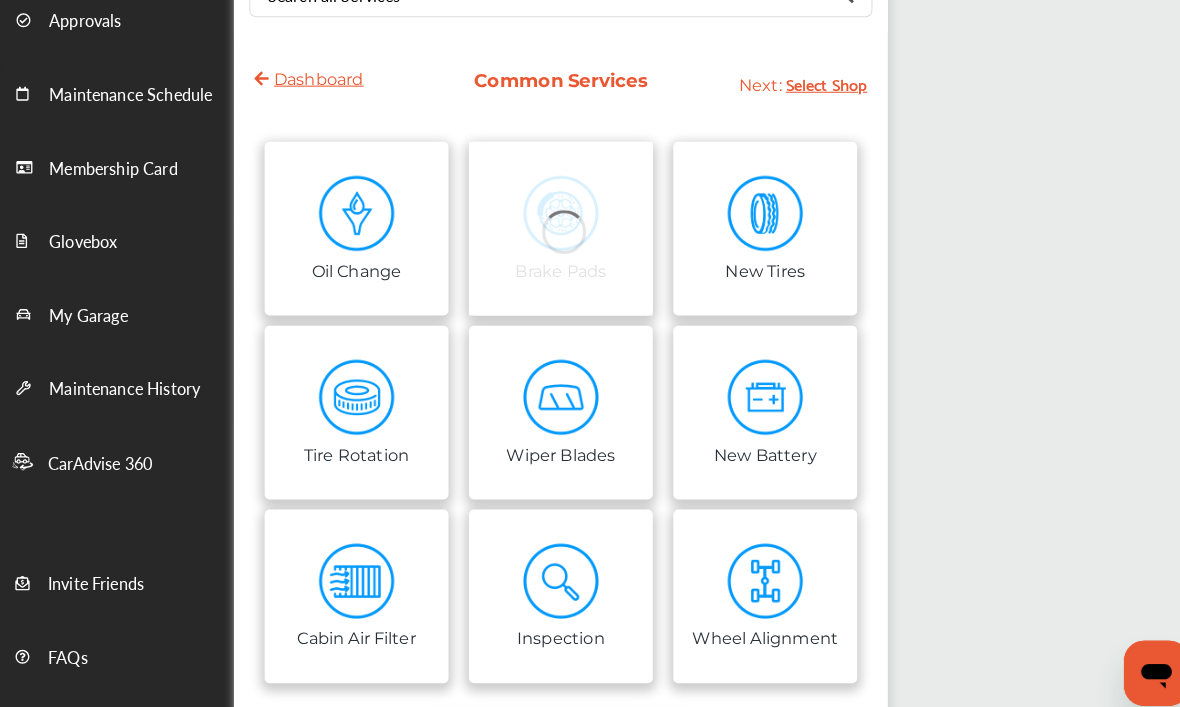 click at bounding box center (749, 209) 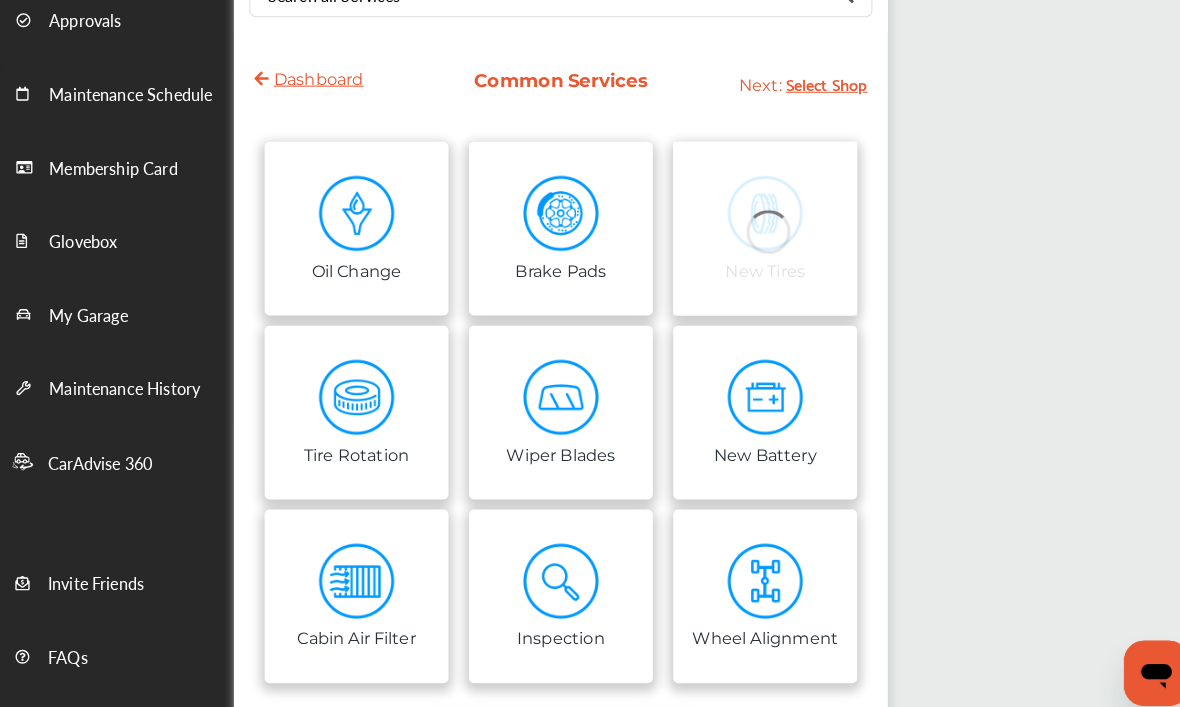 click at bounding box center [749, 224] 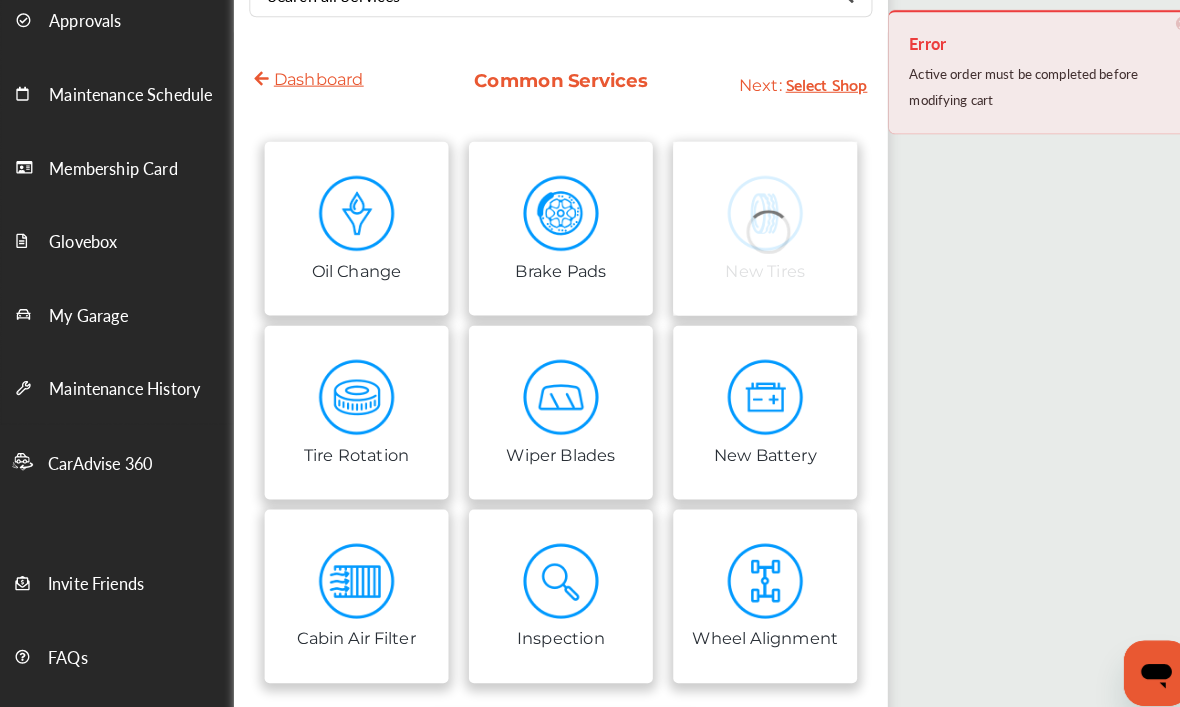 click at bounding box center [749, 224] 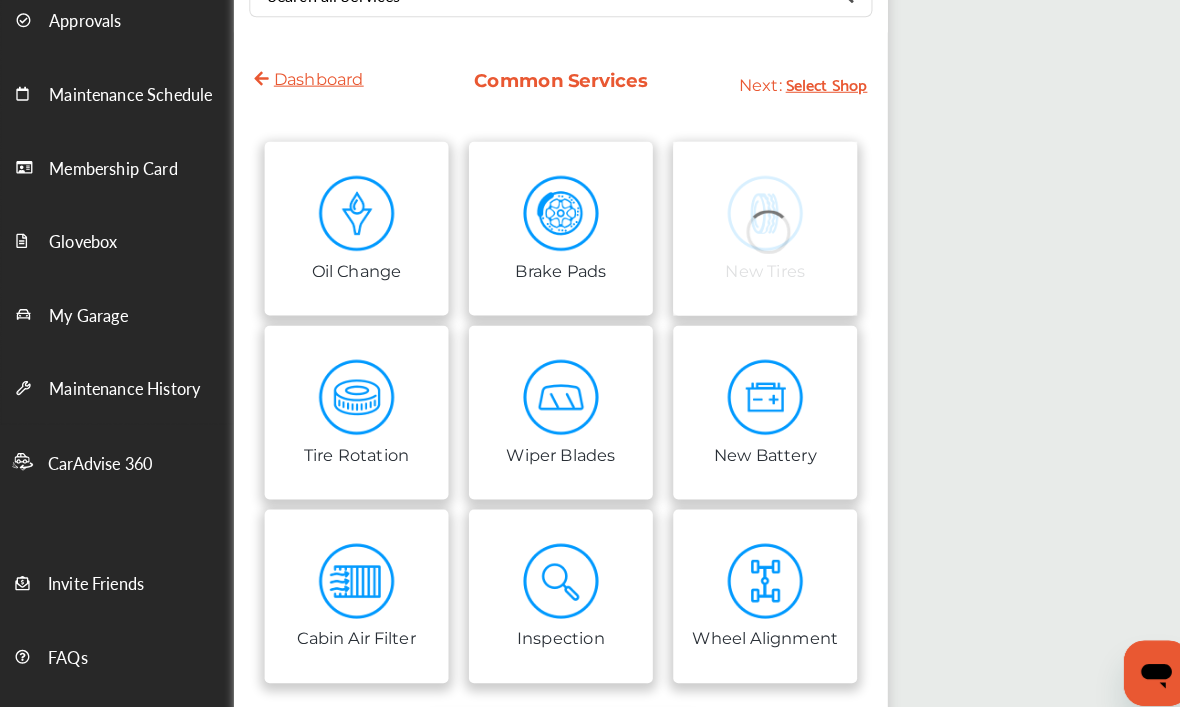 click at bounding box center [749, 224] 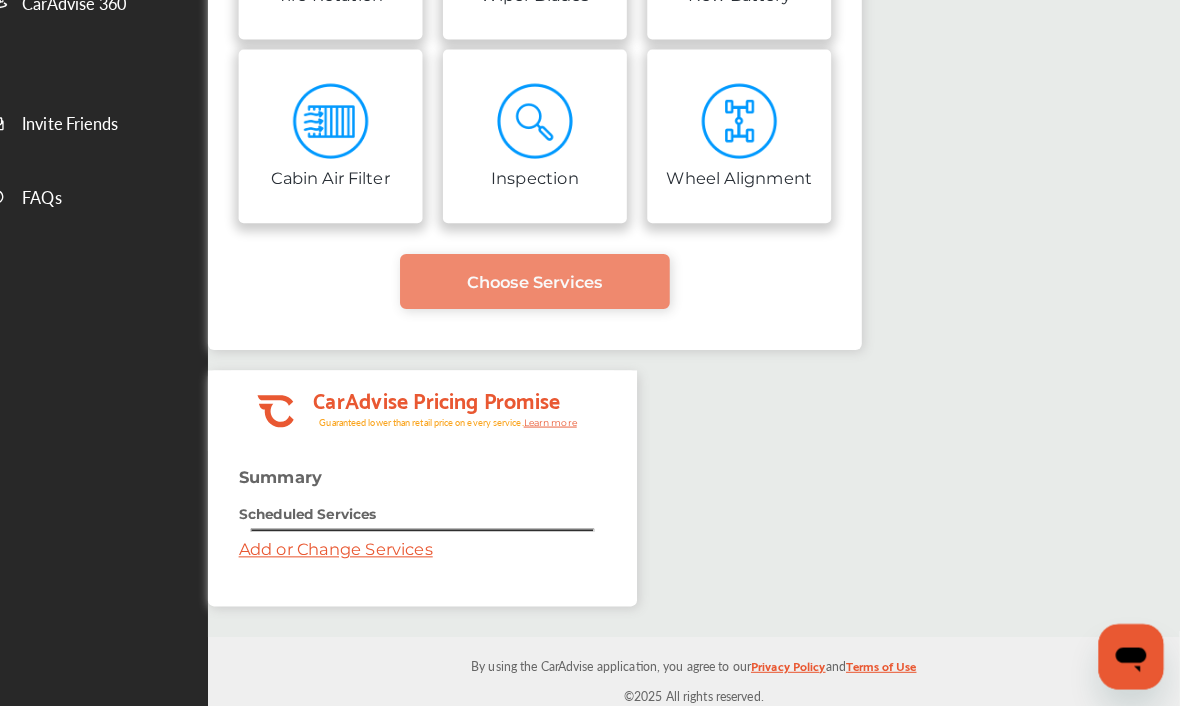 scroll, scrollTop: 611, scrollLeft: 0, axis: vertical 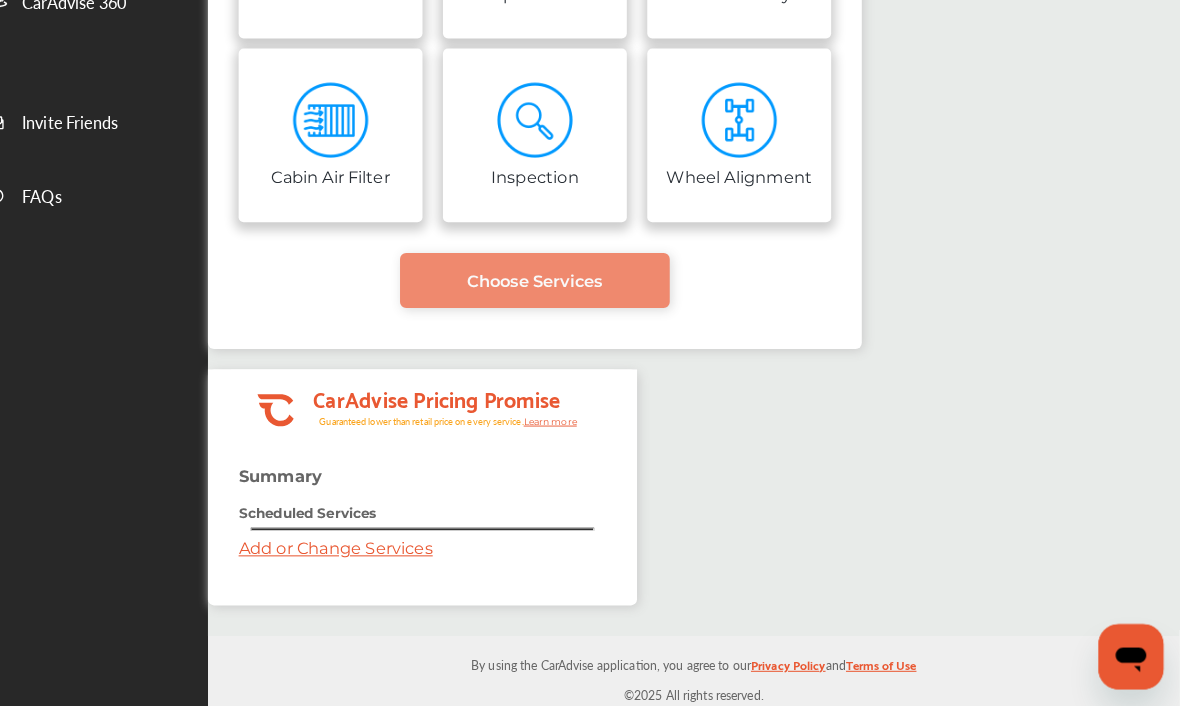 click on "FAQs" at bounding box center [66, 210] 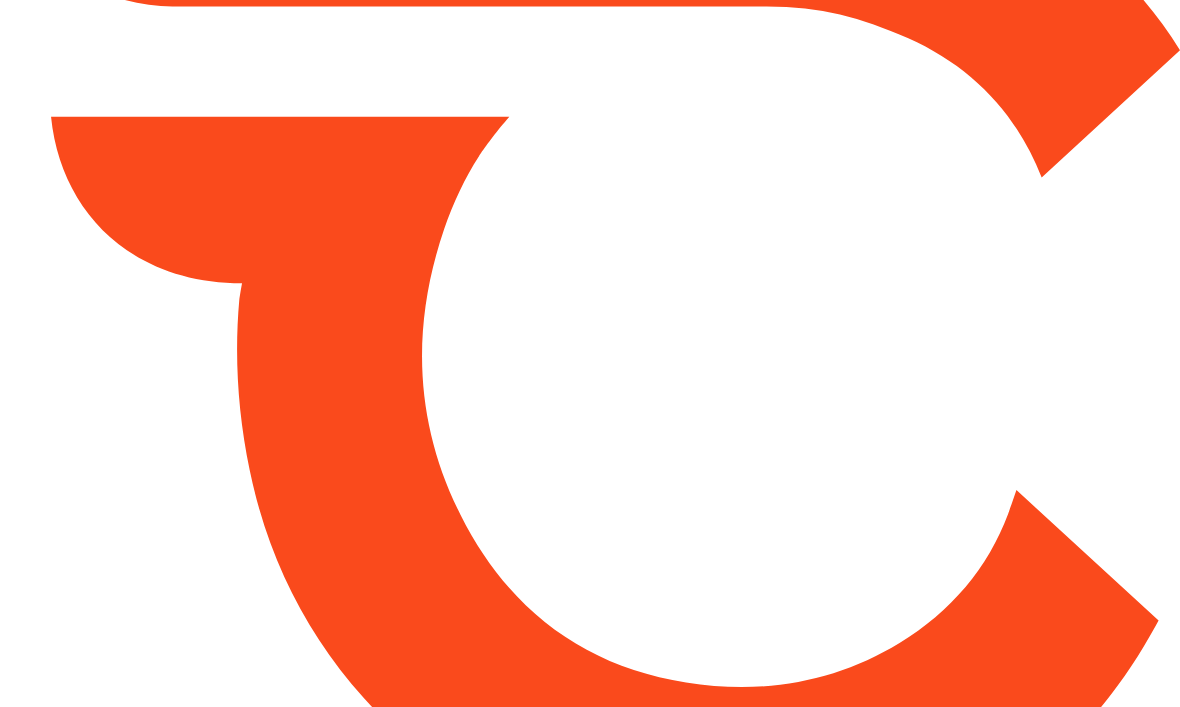 scroll, scrollTop: 0, scrollLeft: 0, axis: both 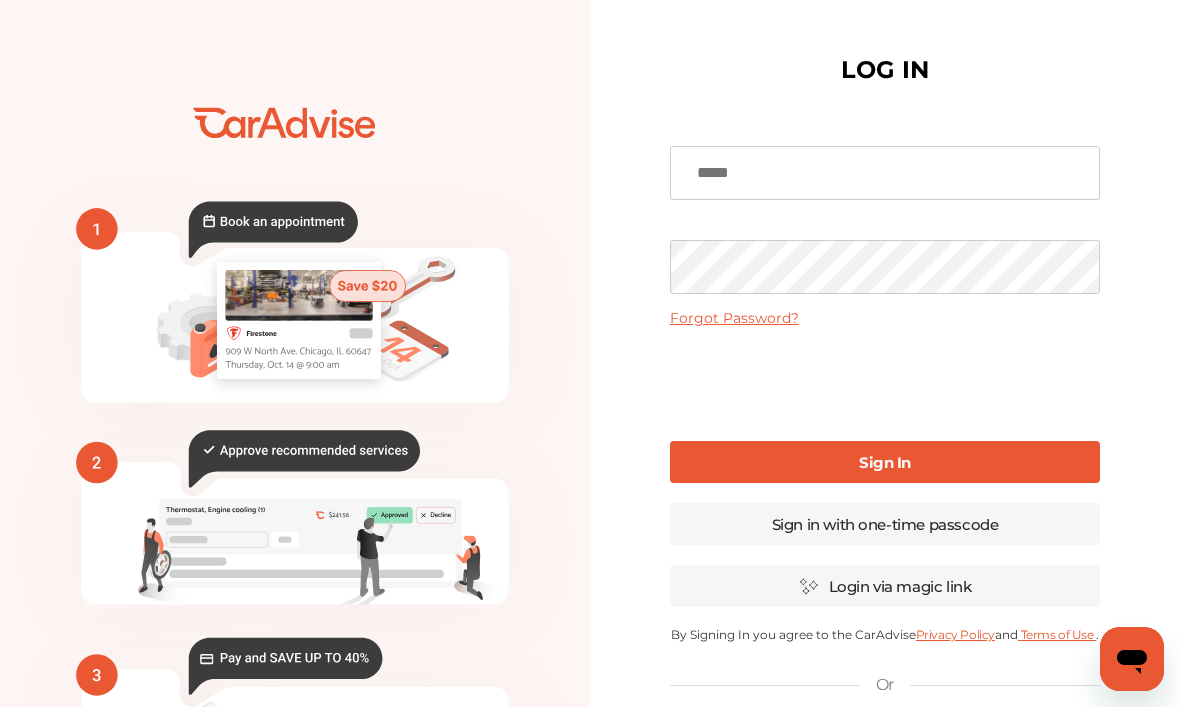 click at bounding box center (885, 173) 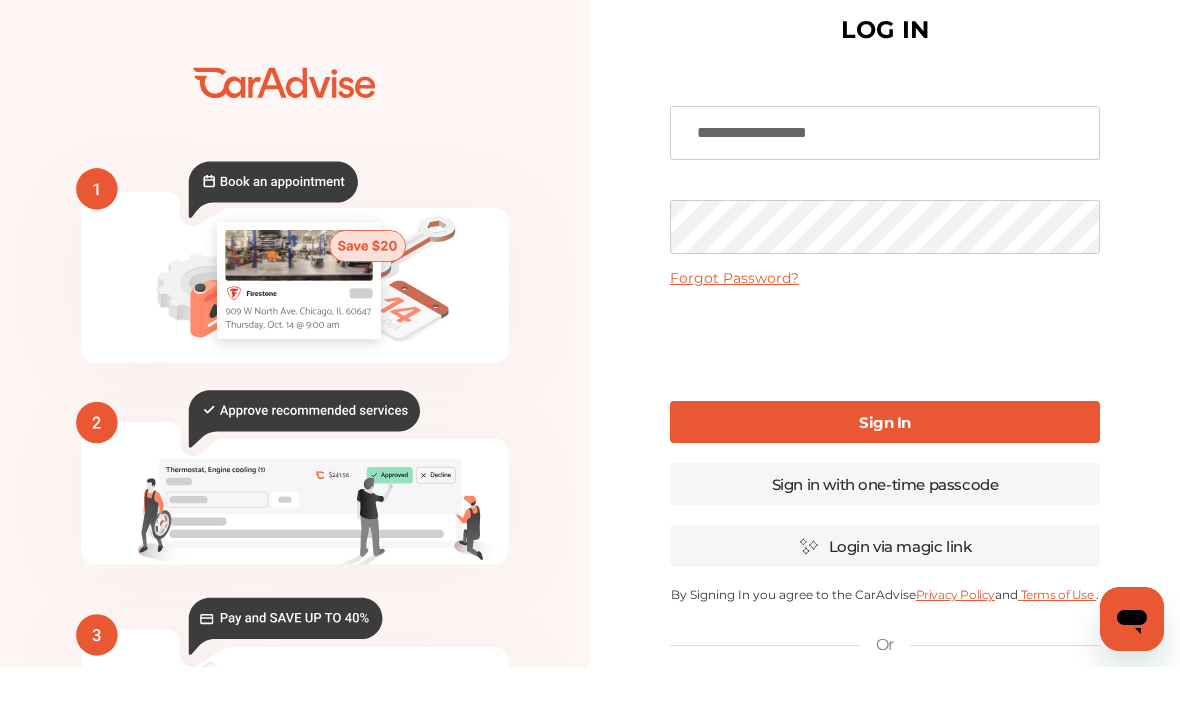 type on "**********" 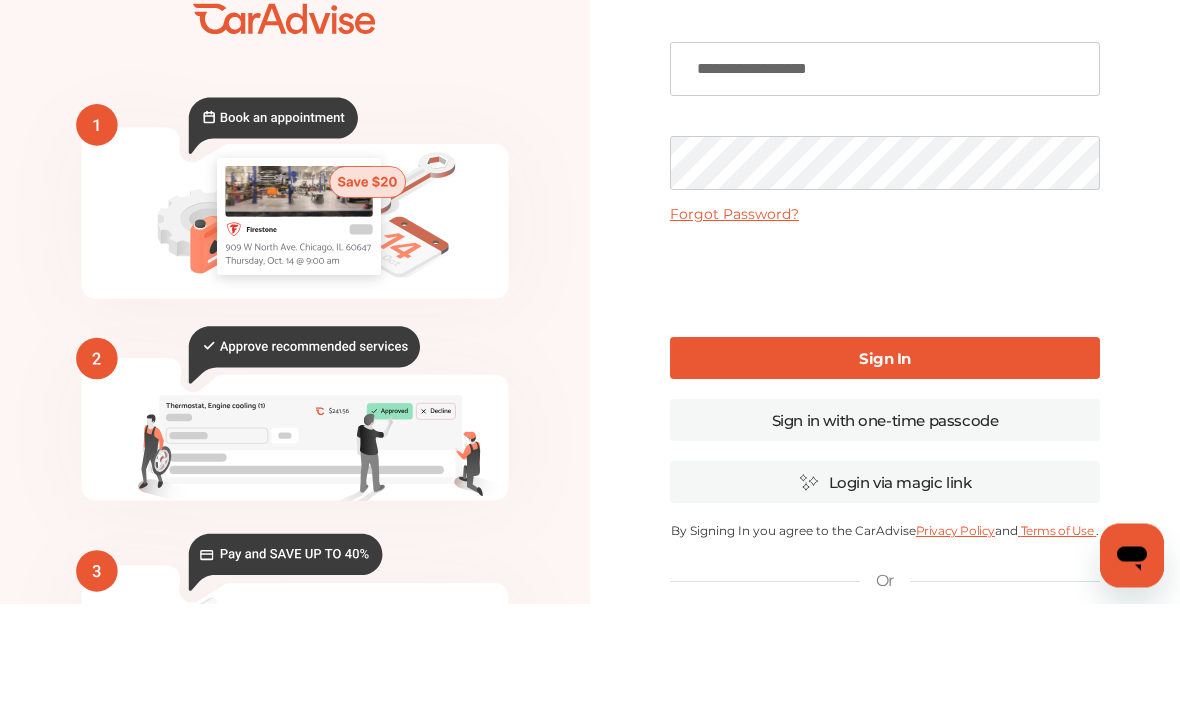 scroll, scrollTop: 104, scrollLeft: 0, axis: vertical 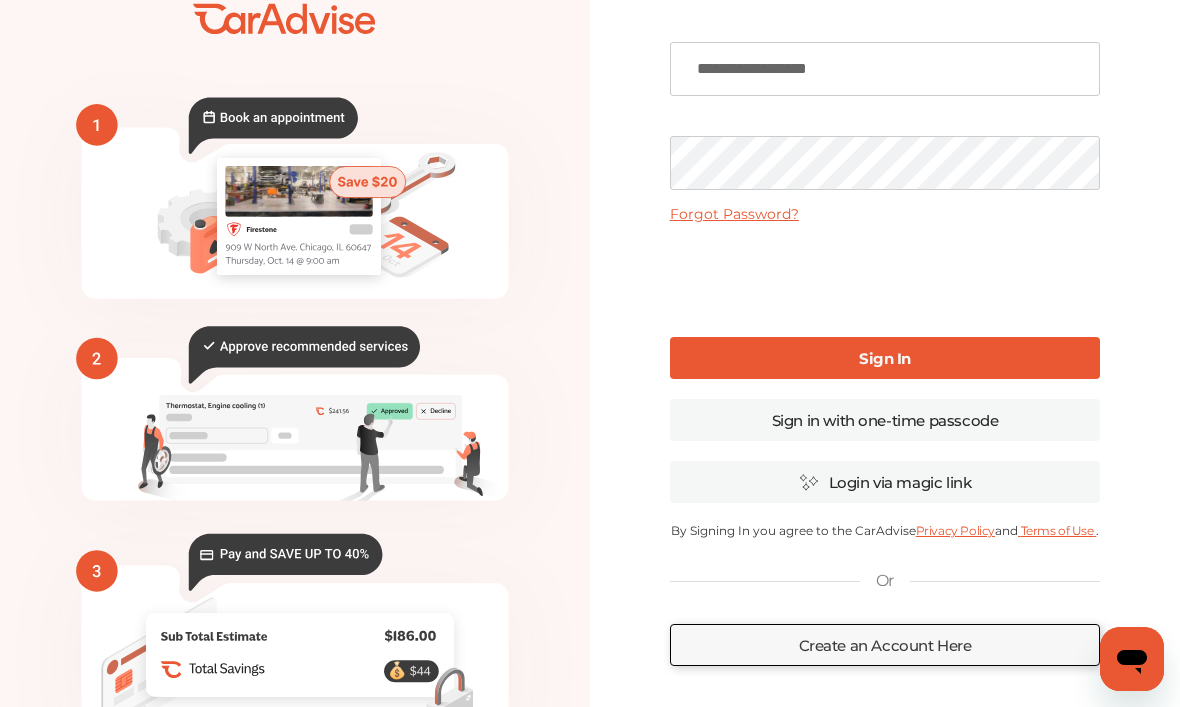 click on "Sign In" at bounding box center (885, 358) 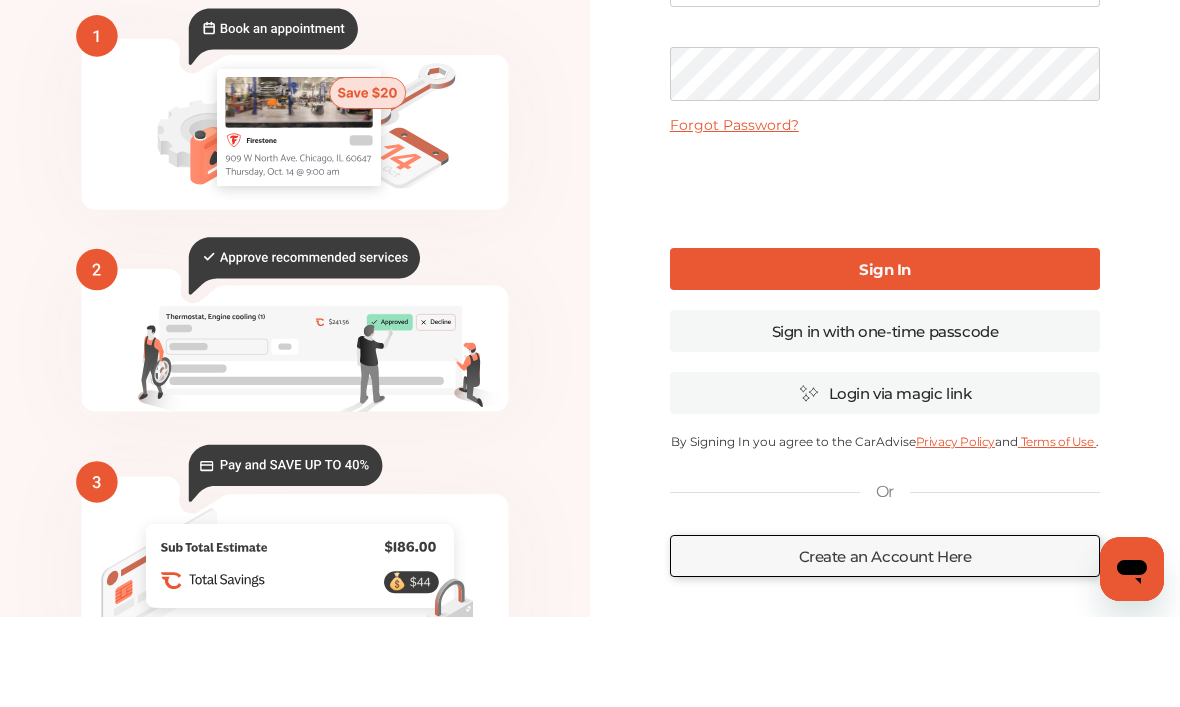 click on "Sign In" at bounding box center [885, 359] 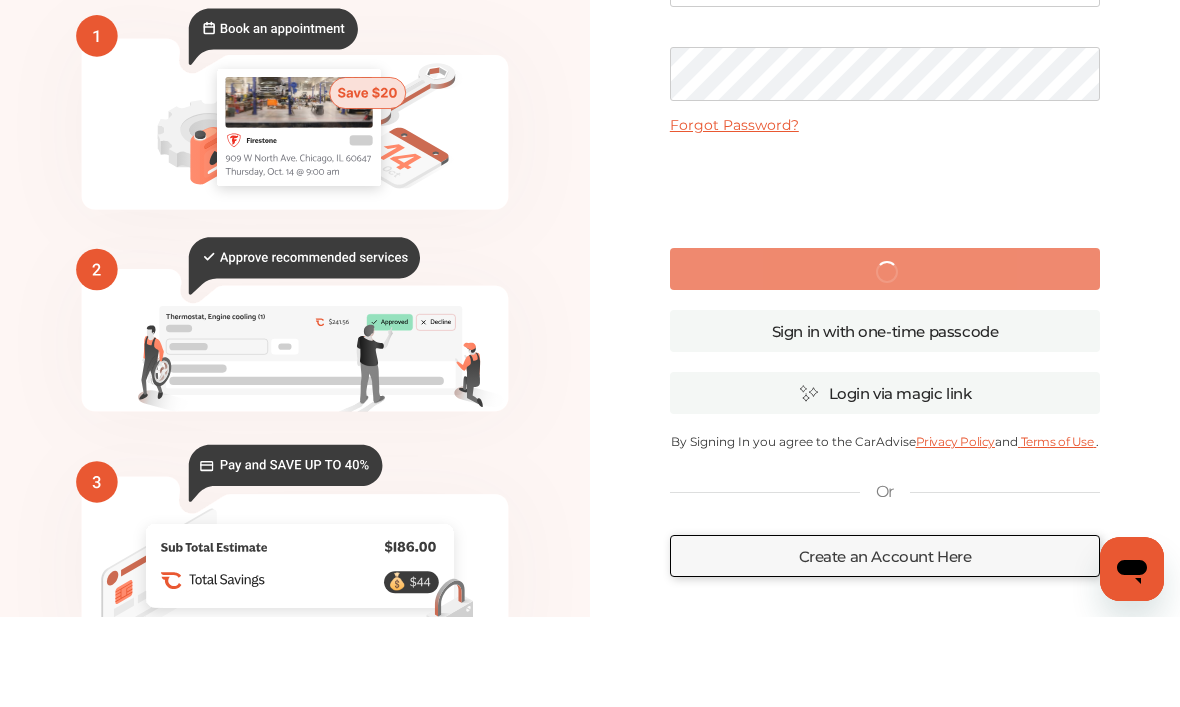 scroll, scrollTop: 194, scrollLeft: 0, axis: vertical 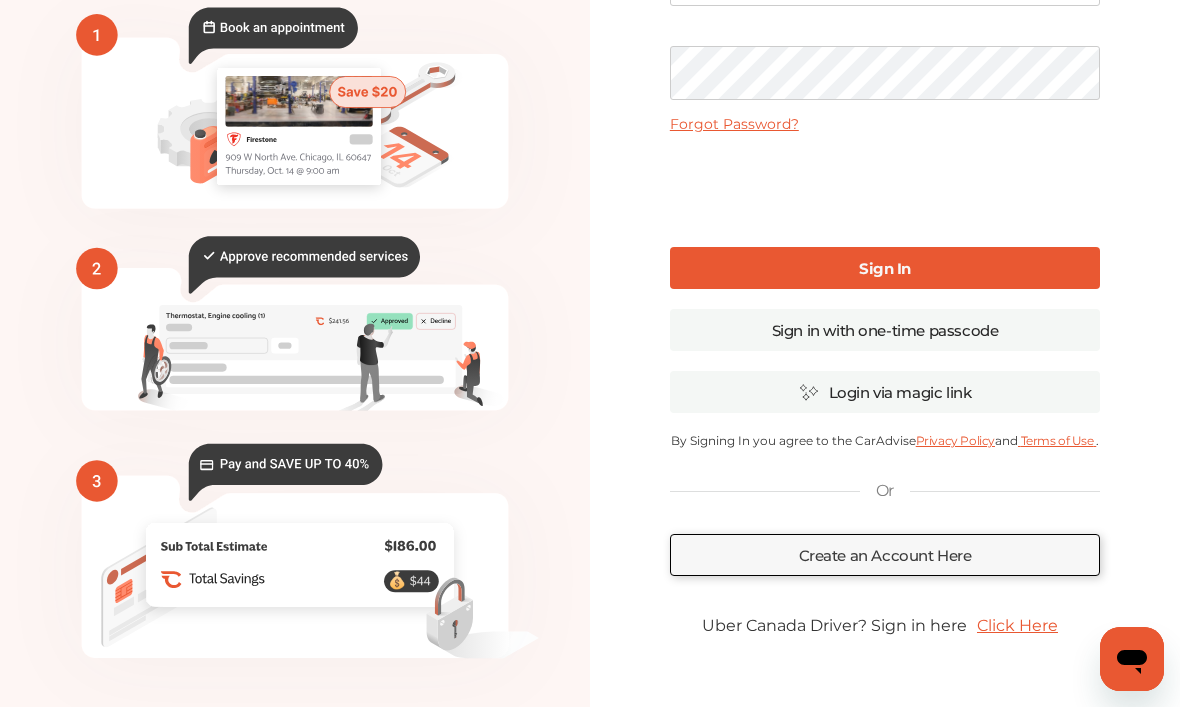click on "Forgot Password?" at bounding box center [734, 124] 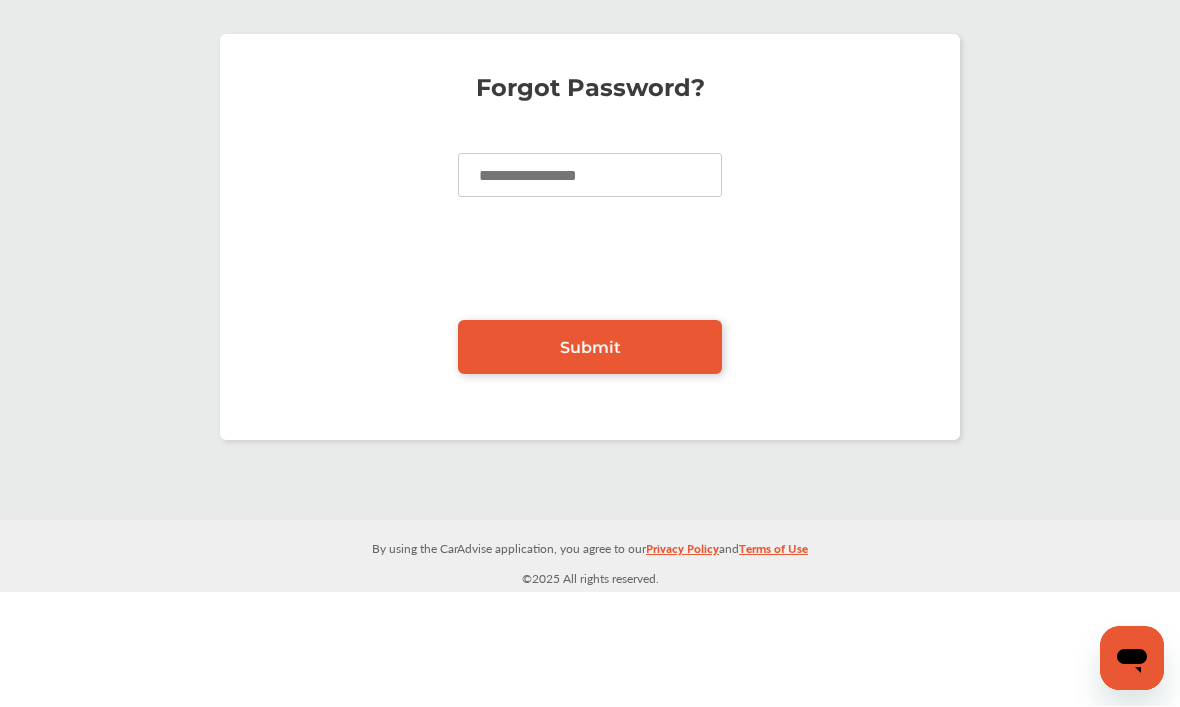 scroll, scrollTop: 67, scrollLeft: 0, axis: vertical 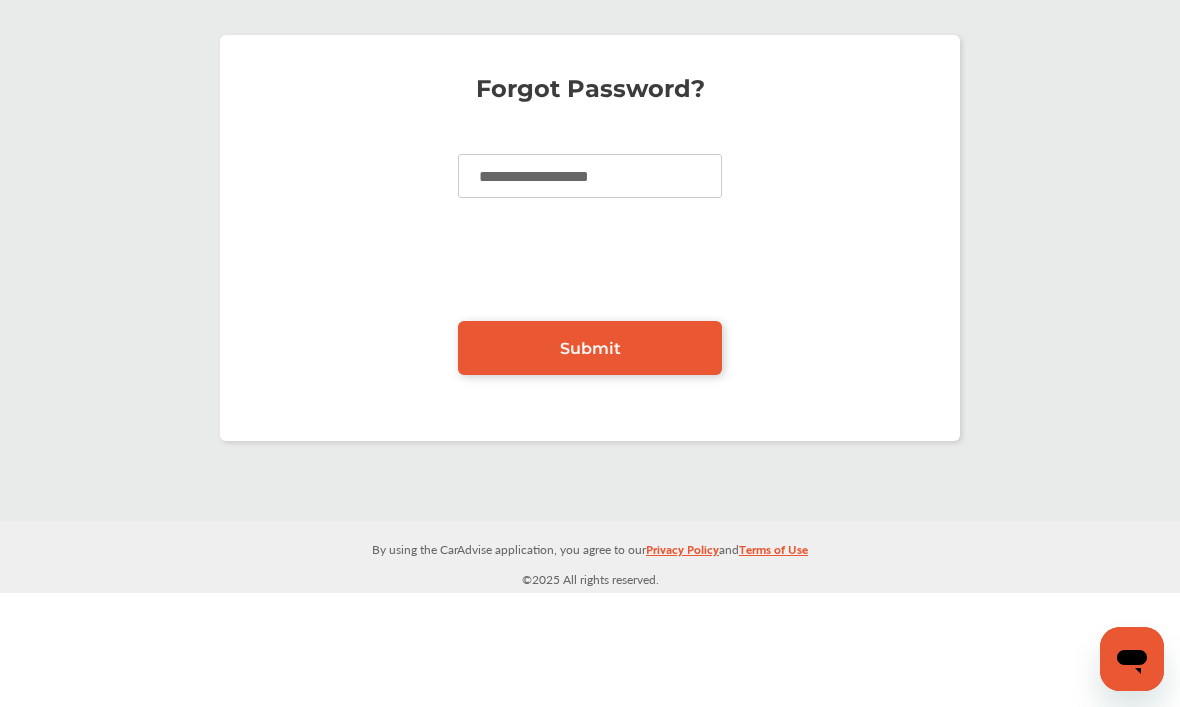 type on "**********" 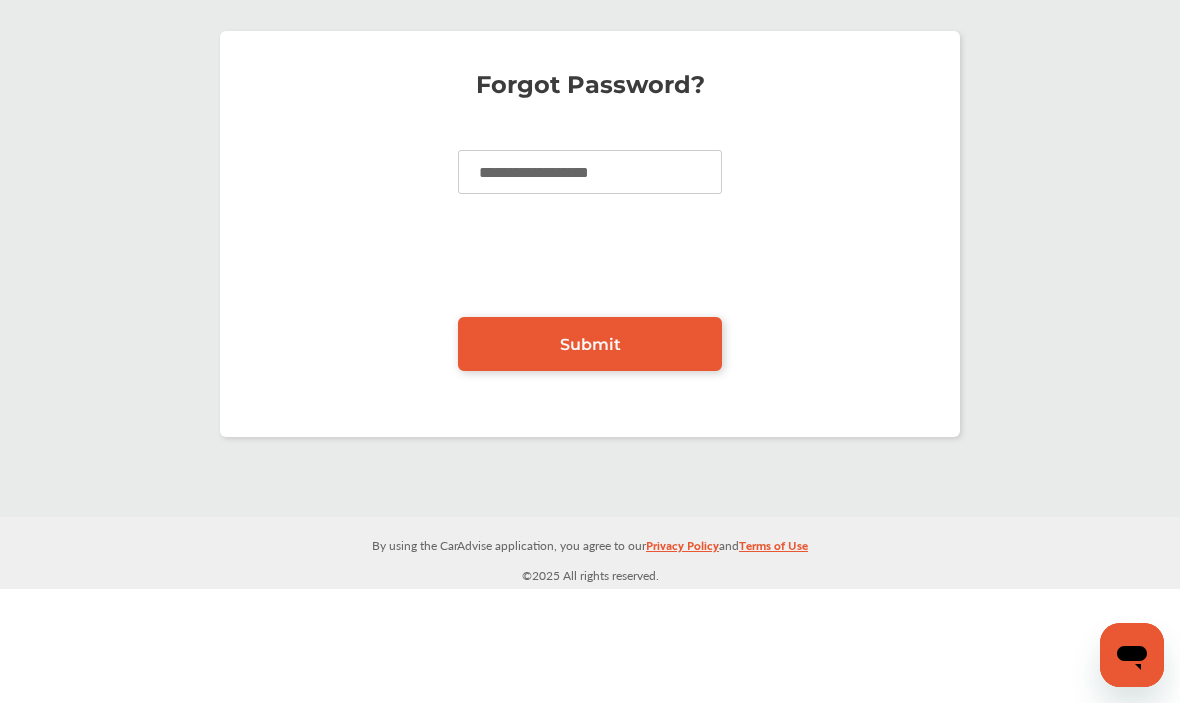 scroll, scrollTop: 0, scrollLeft: 0, axis: both 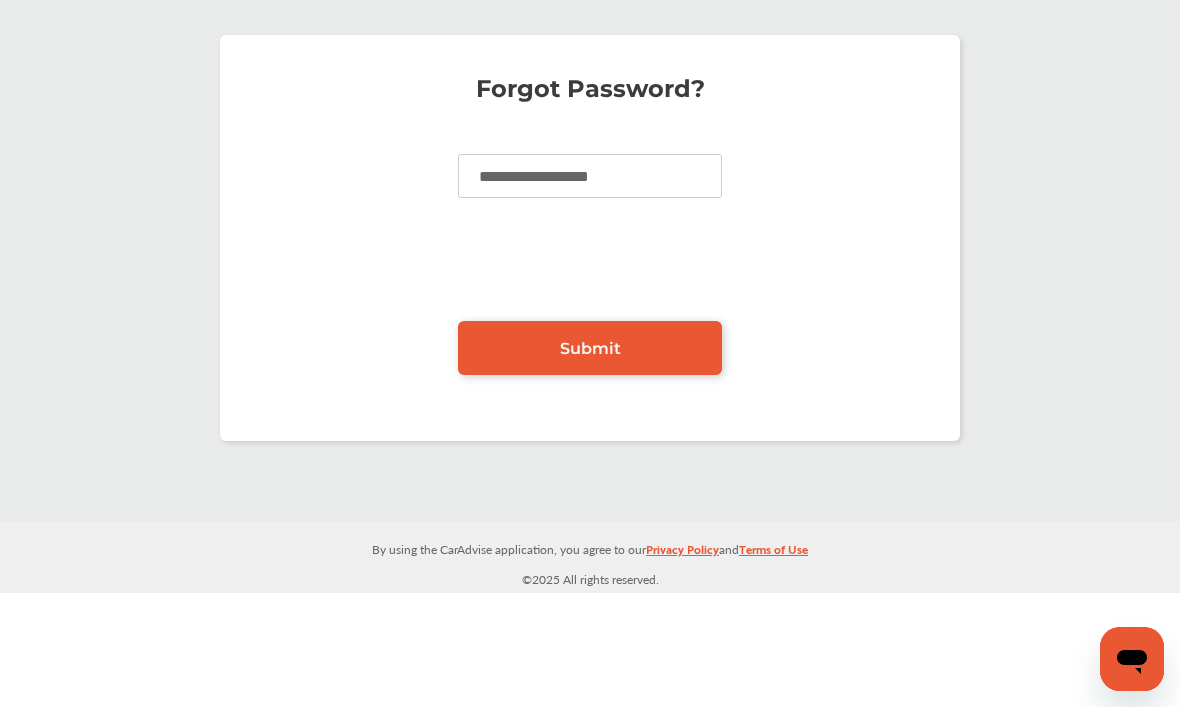 click on "Submit" at bounding box center [590, 348] 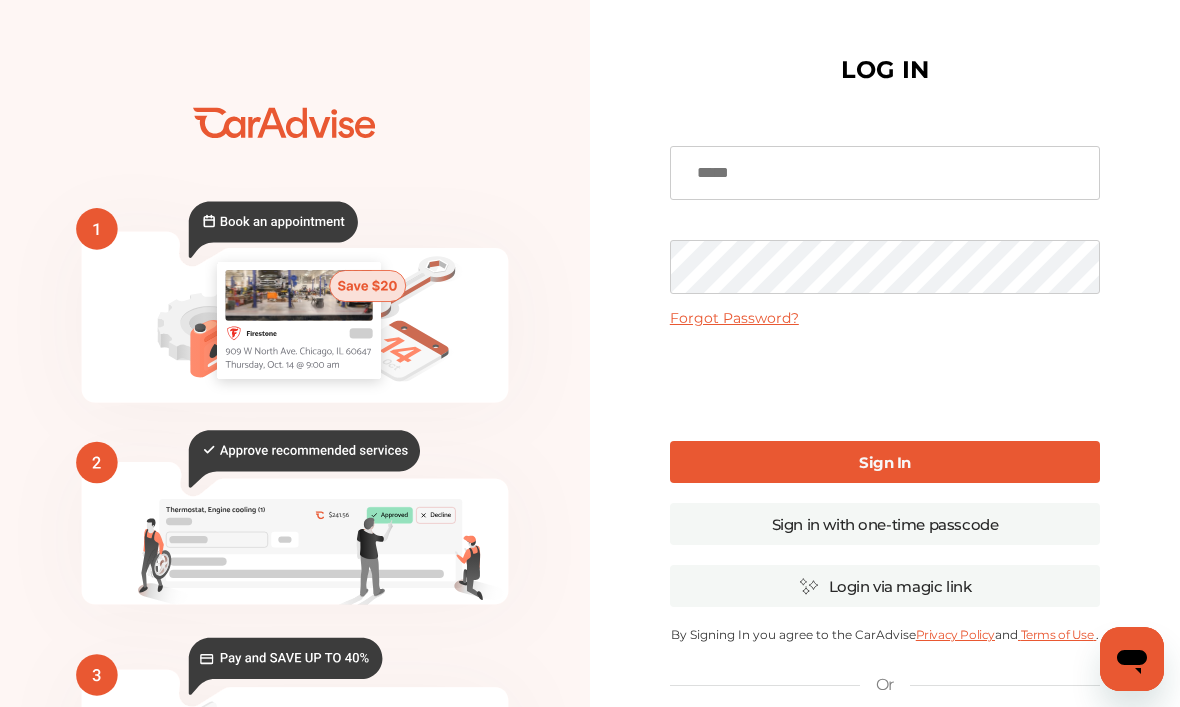 click on "Sign in with one-time passcode" at bounding box center (885, 524) 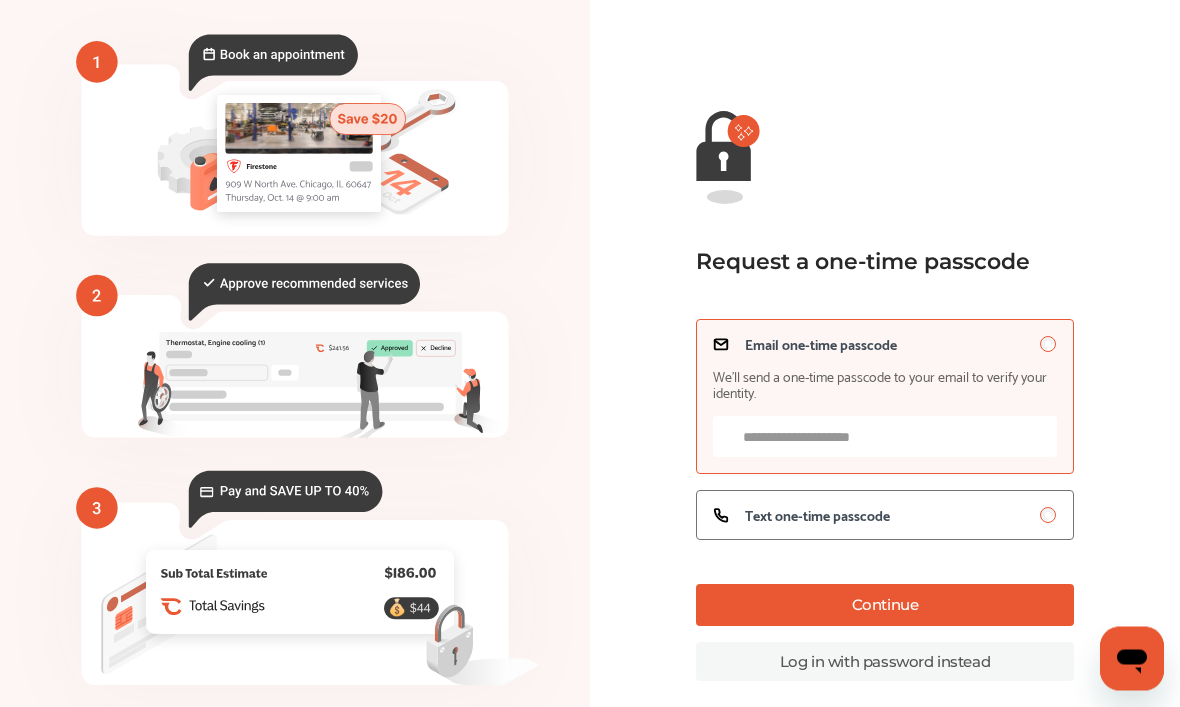 scroll, scrollTop: 131, scrollLeft: 0, axis: vertical 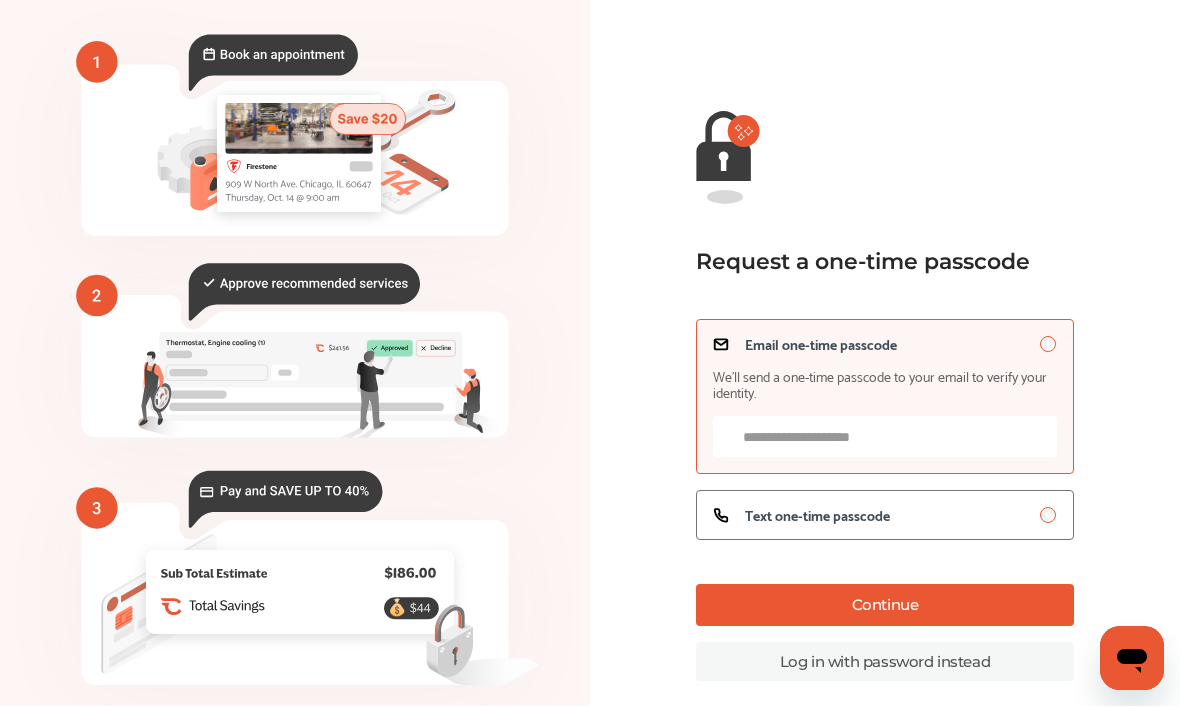 click on "Email one-time passcode We’ll send a one-time passcode to your email to verify your identity." at bounding box center [884, 437] 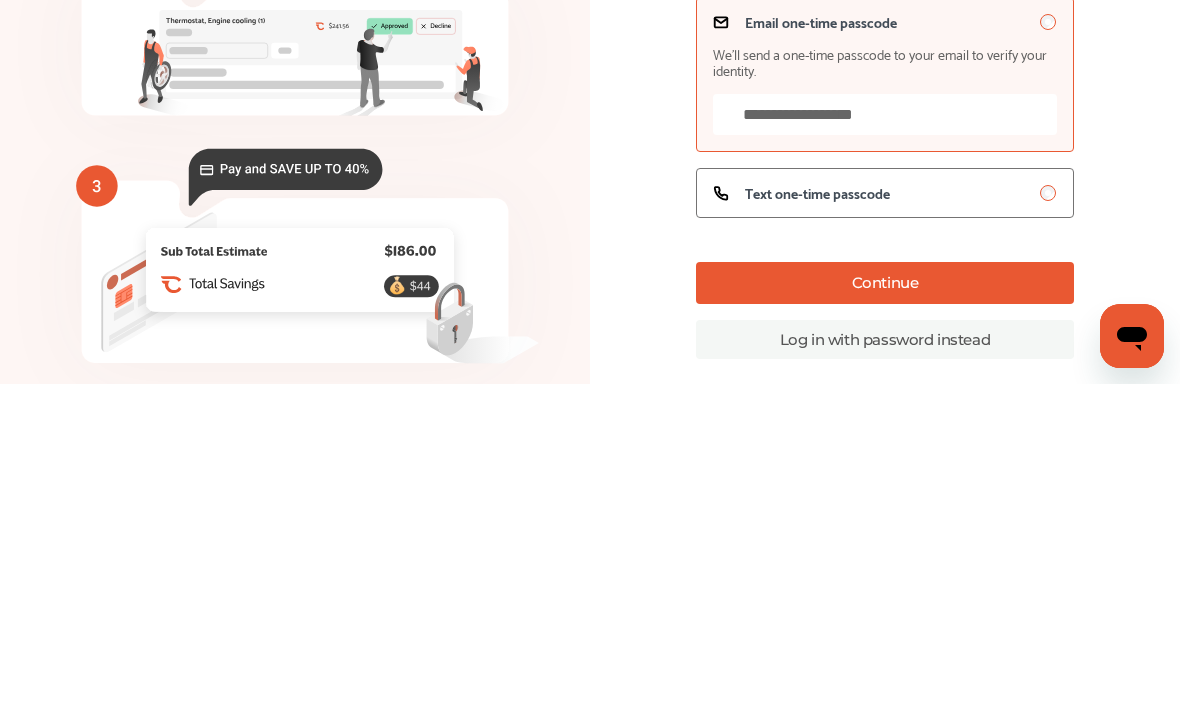 type on "**********" 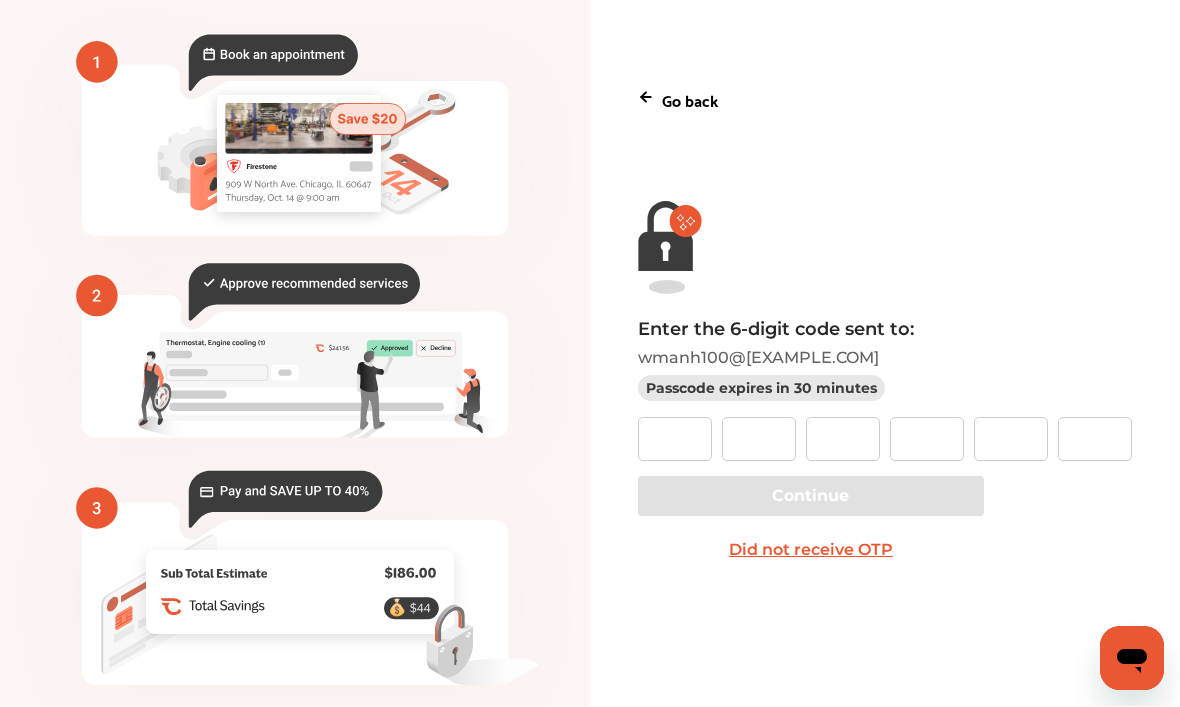 click on "💰" at bounding box center [590, 321] 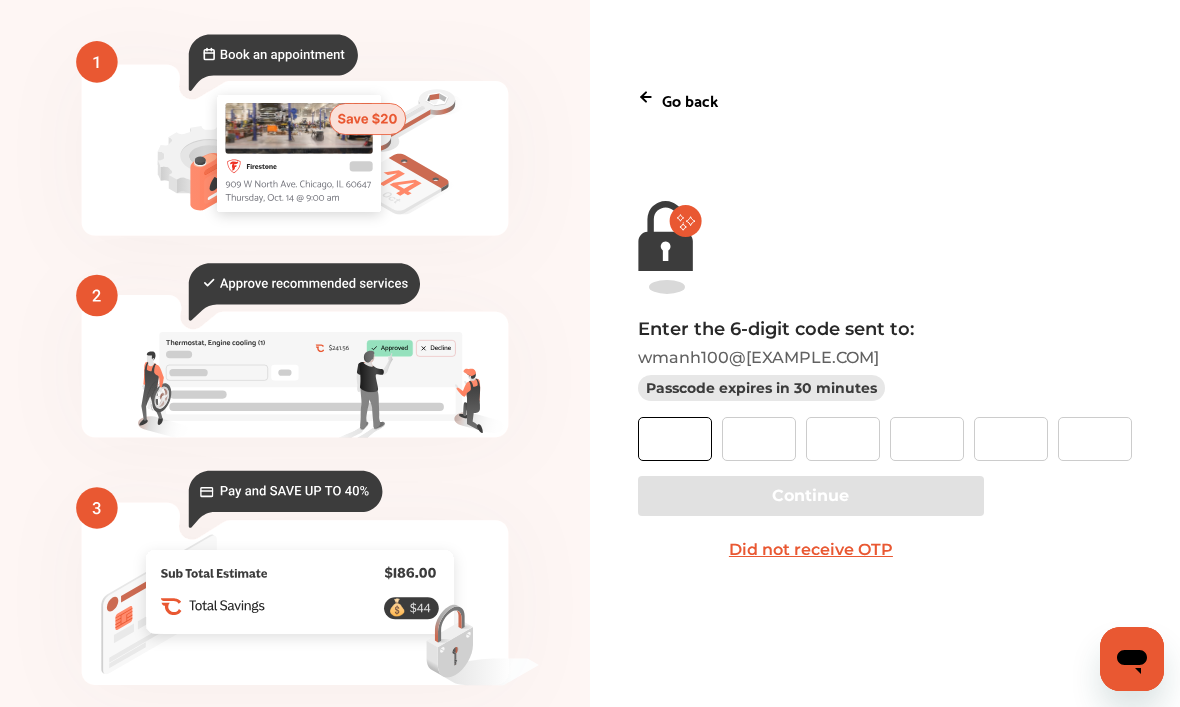 click at bounding box center (675, 439) 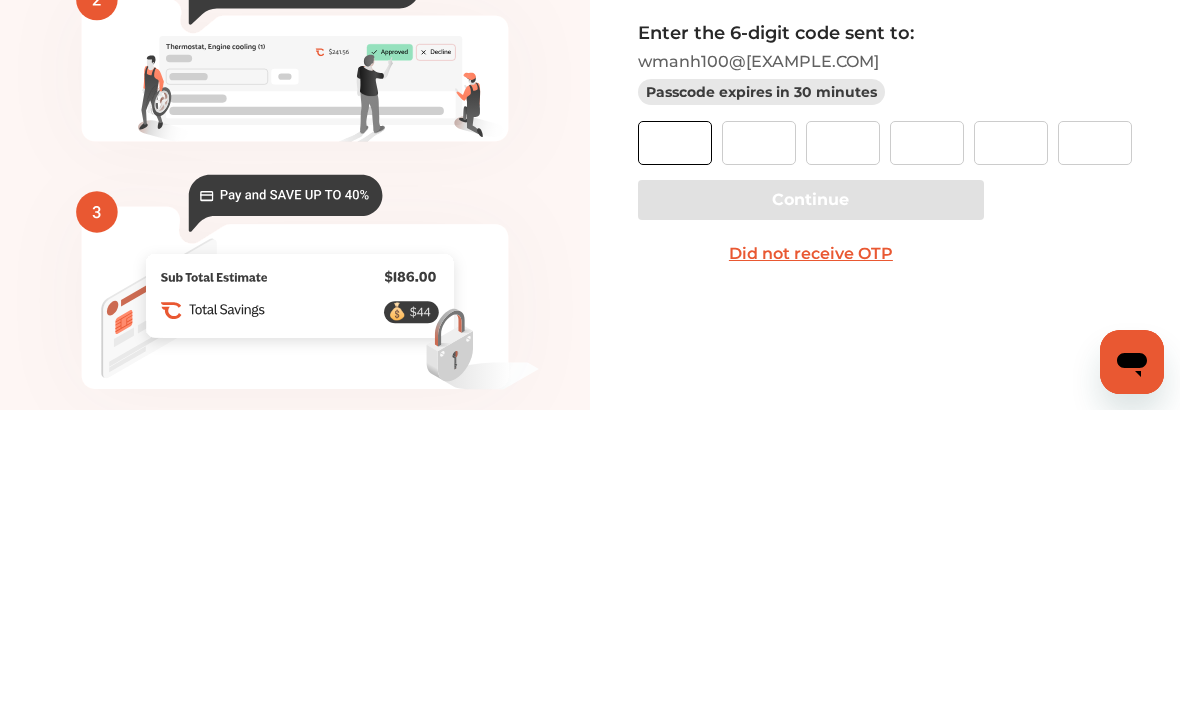 type on "*" 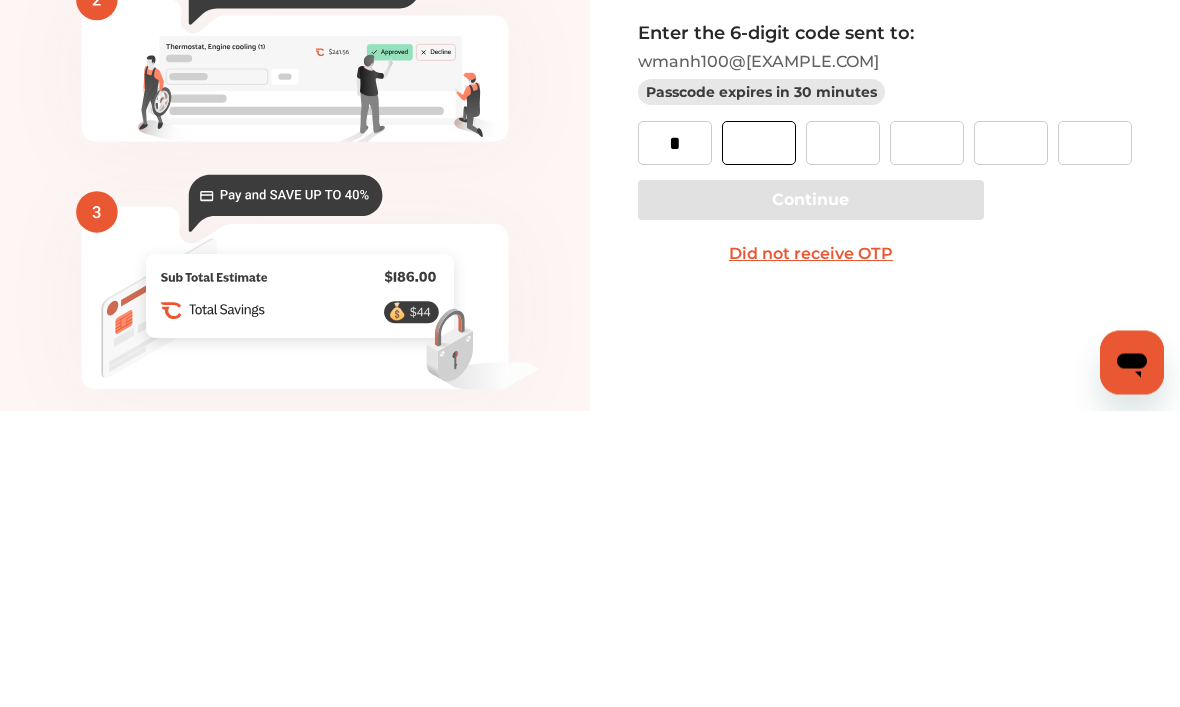 type on "*" 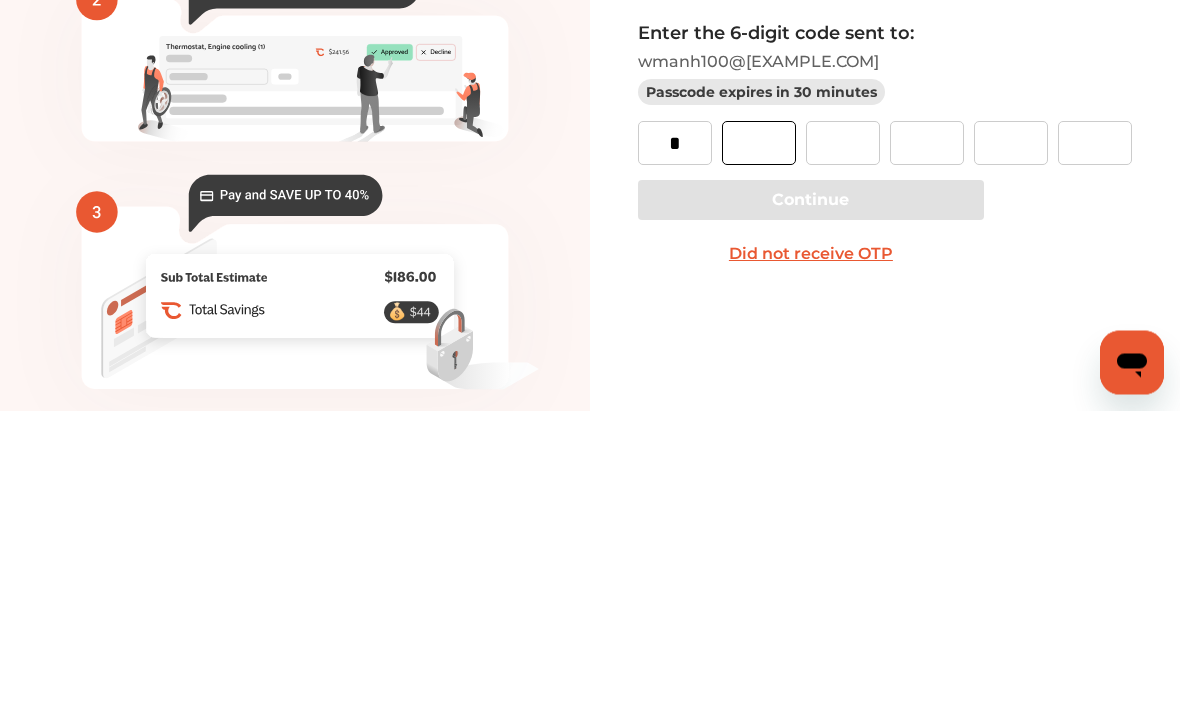 type on "*" 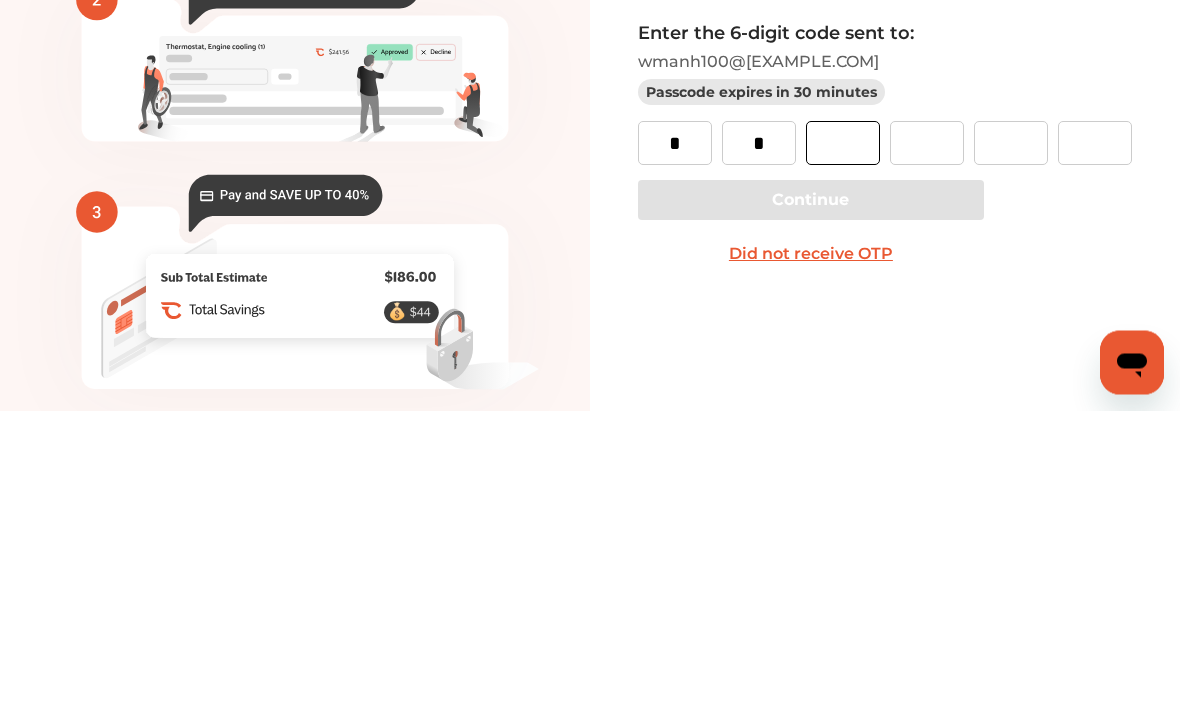 type on "*" 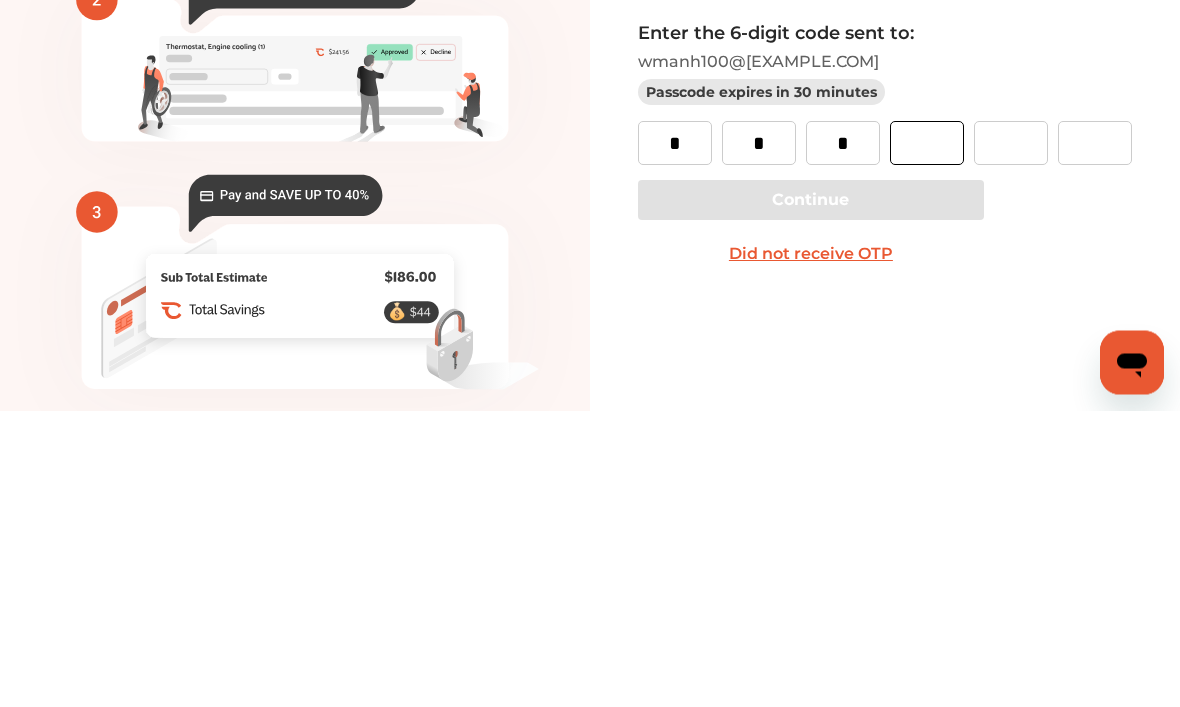 type on "*" 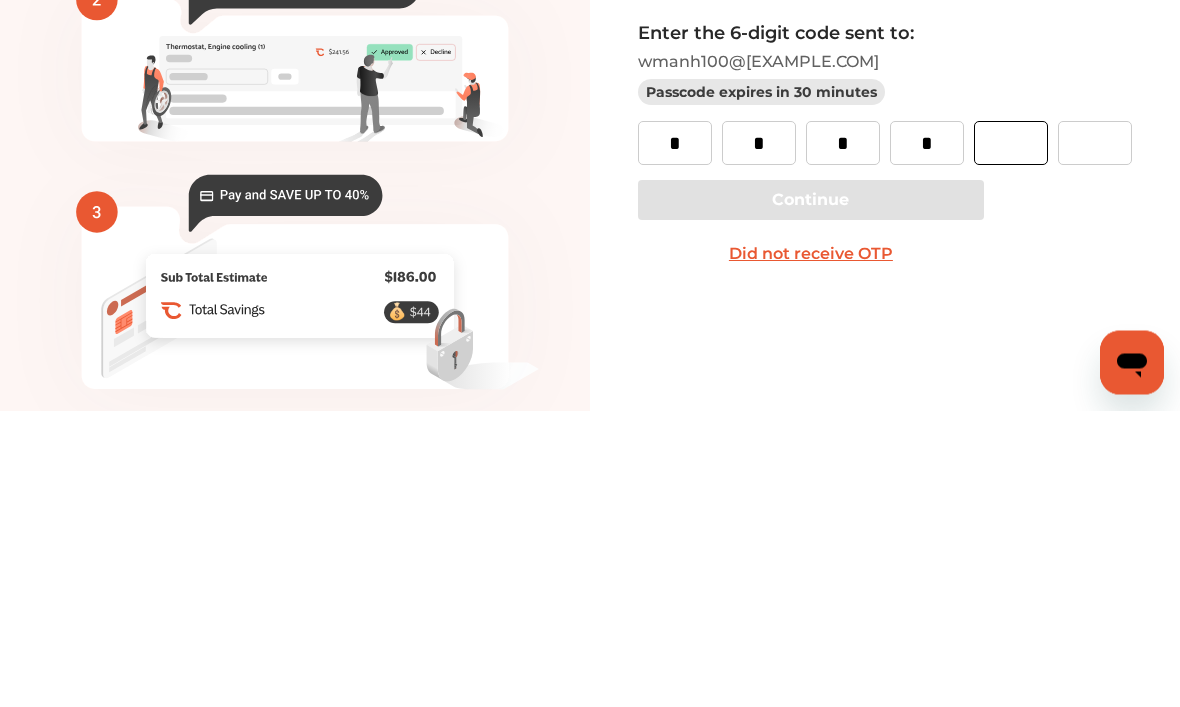 type on "*" 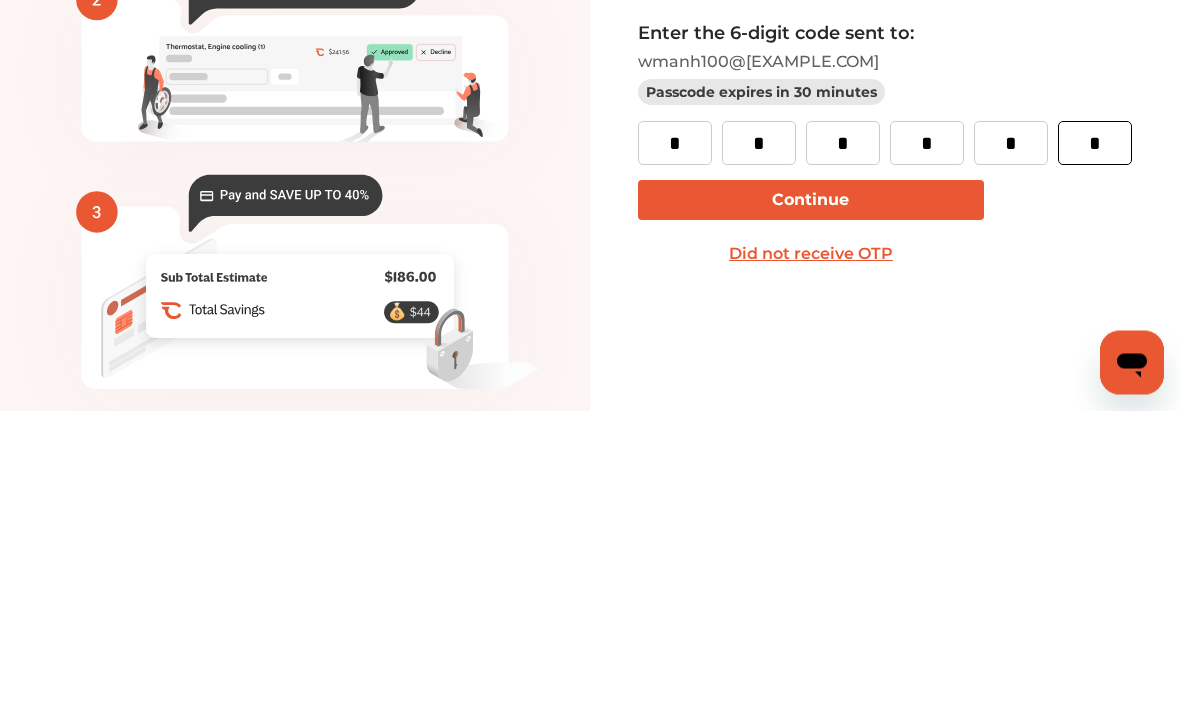 type on "*" 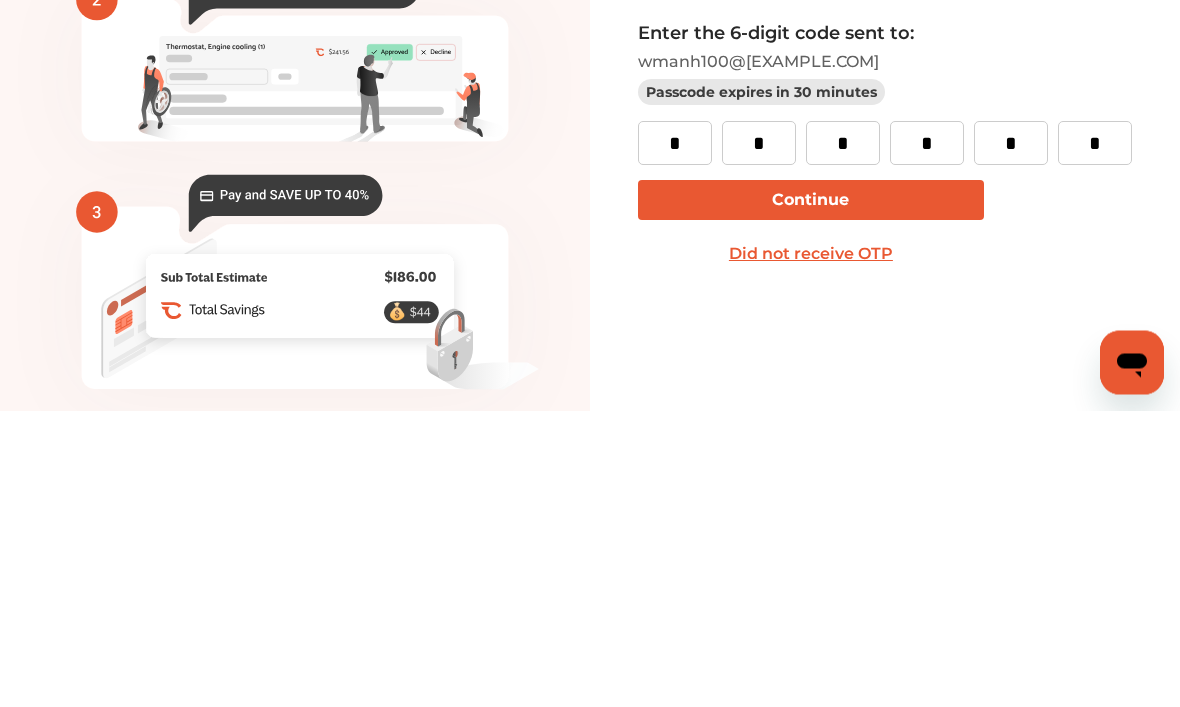 click on "Continue" at bounding box center [811, 497] 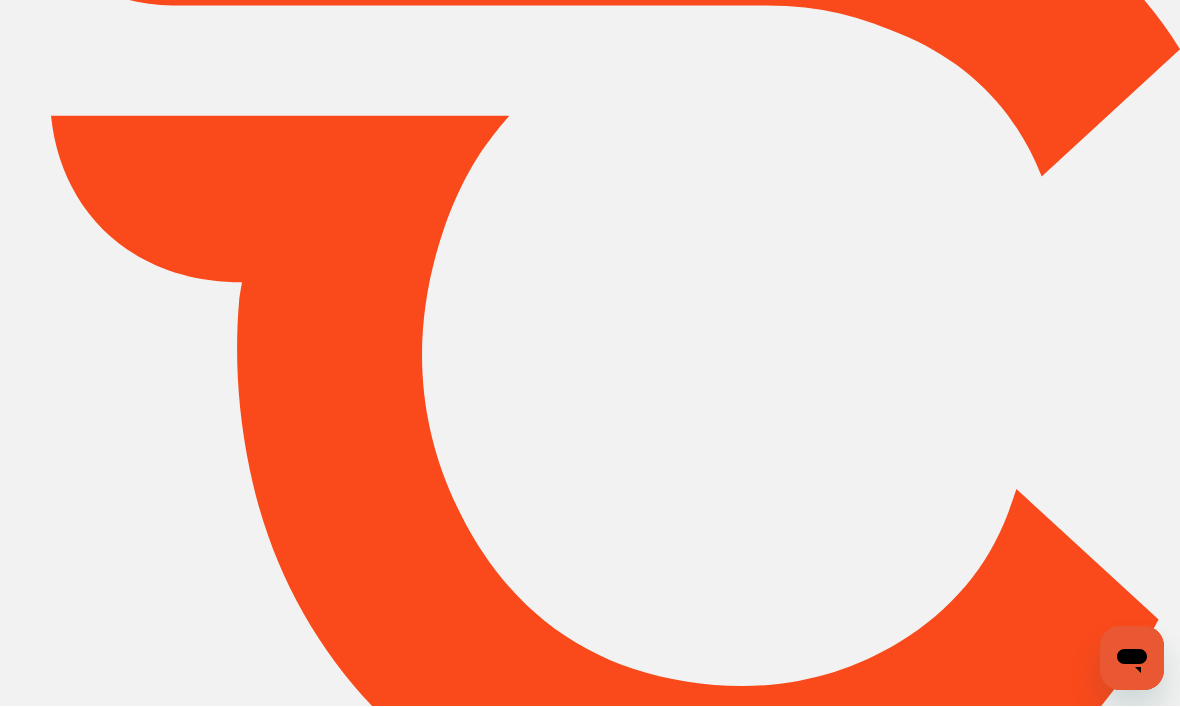 scroll, scrollTop: 0, scrollLeft: 0, axis: both 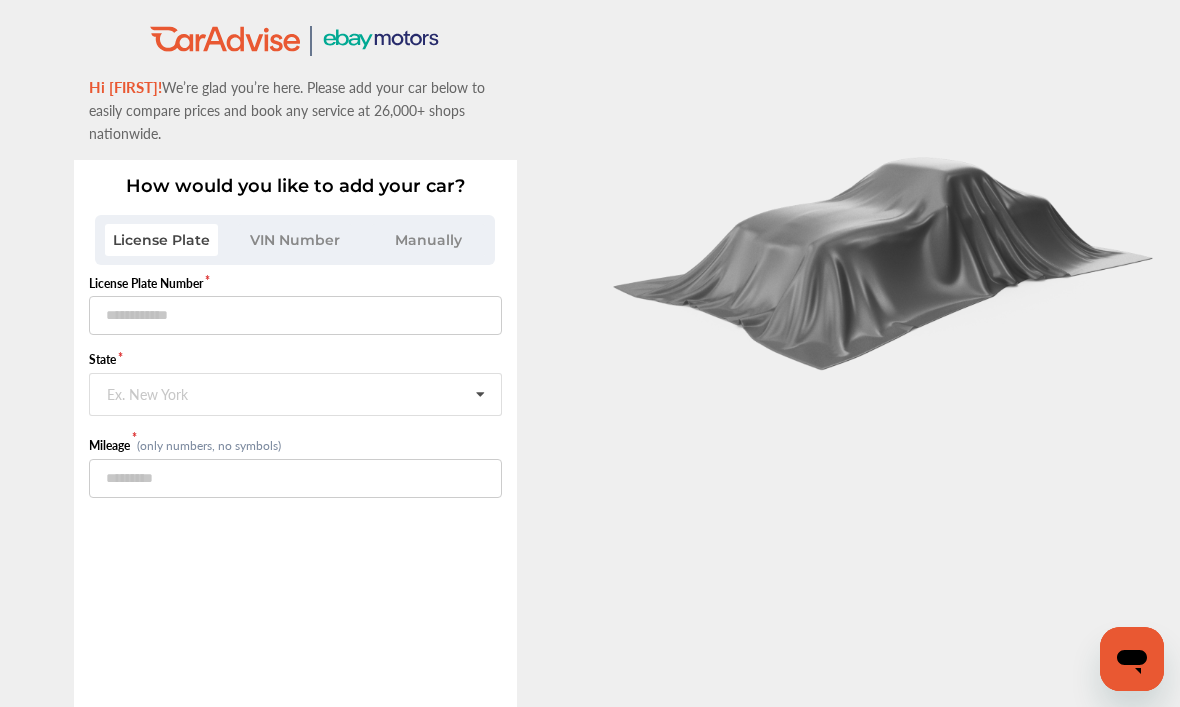click on ".st0{fill:#00A993;}
.st1{fill:#272B6B;}
Hi wayne!  We’re glad you’re here. Please add your car below to easily compare prices and book any service at 26,000+ shops nationwide. How would you like to add your car? License Plate VIN Number Manually License Plate Number State Ex. New York Alabama Alaska American Samoa Arizona Arkansas California Colorado Connecticut Delaware District Of Columbia Federated States Of Micronesia Florida Georgia Guam Hawaii Idaho Illinois Indiana Iowa Kansas Kentucky Louisiana Maine Marshall Islands Maryland Massachusetts Michigan Minnesota Mississippi Missouri Montana Nebraska Nevada New Hampshire New Jersey New Mexico New York North Carolina North Dakota Northern Mariana Islands Ohio Oklahoma Oregon Palau Pennsylvania Puerto Rico Rhode Island South Carolina South Dakota Tennessee Texas Utah Vermont Virgin Islands Virginia Washington West Virginia Wisconsin Wyoming Mileage Save My Car" at bounding box center (590, 353) 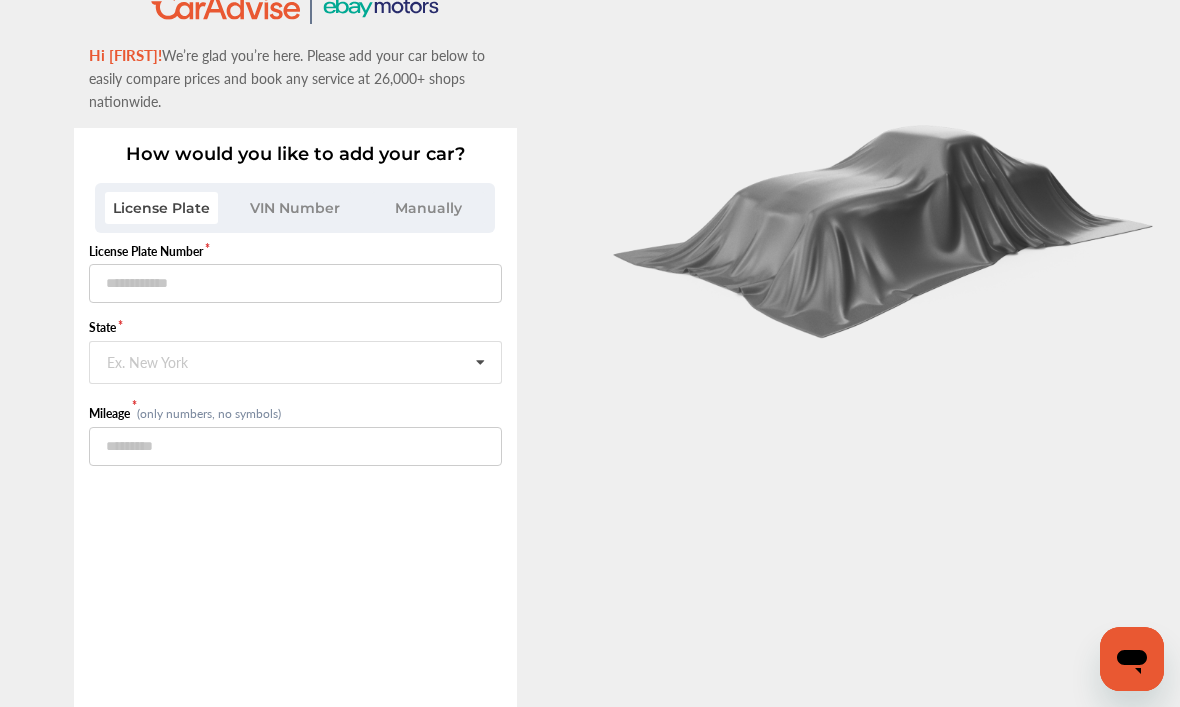 scroll, scrollTop: 0, scrollLeft: 0, axis: both 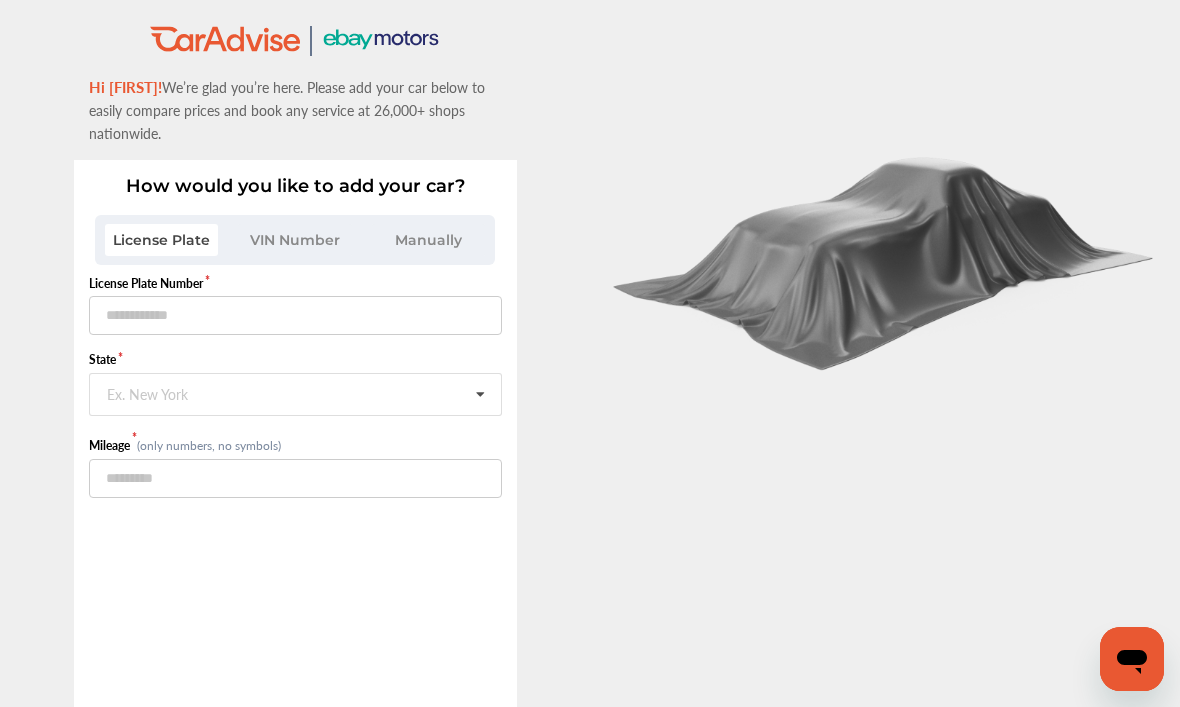 click at bounding box center (885, 255) 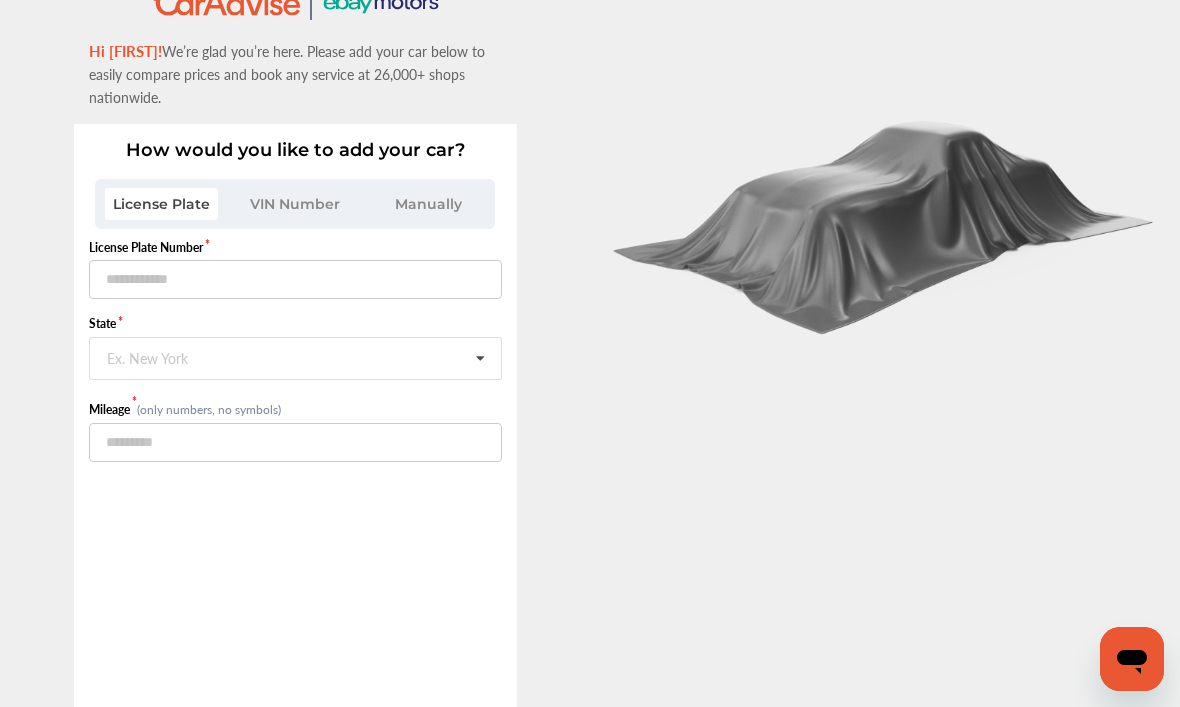 scroll, scrollTop: 0, scrollLeft: 0, axis: both 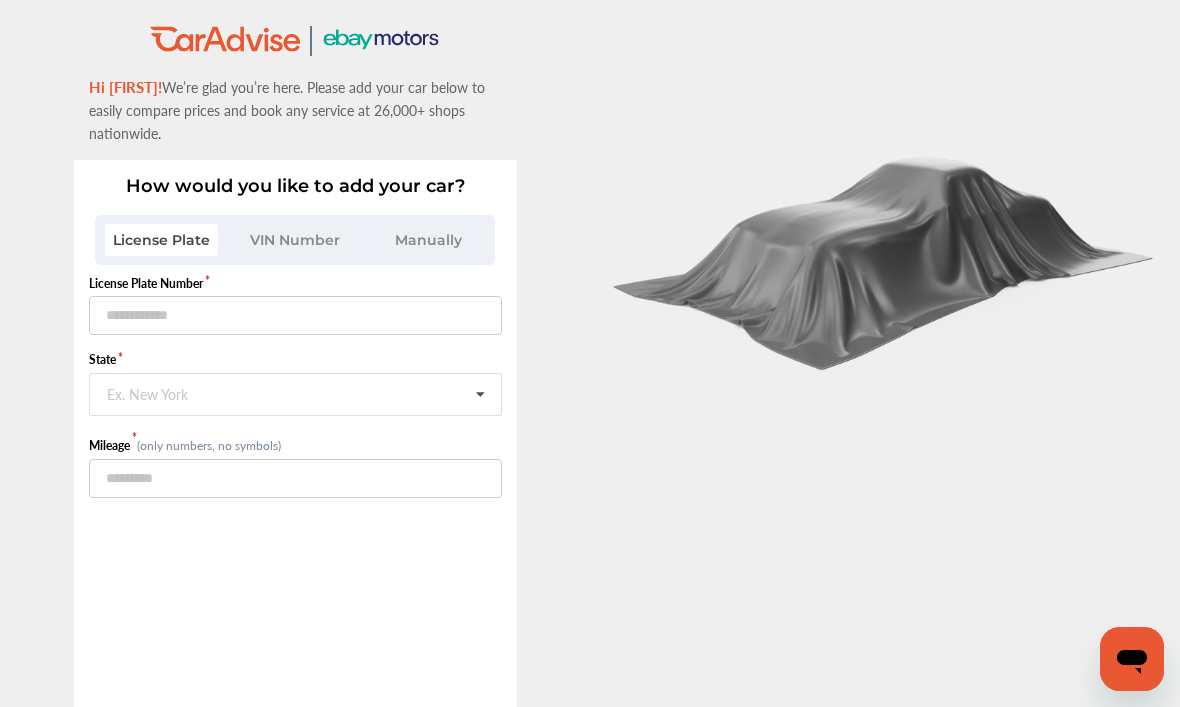 click on "Manually" at bounding box center [429, 240] 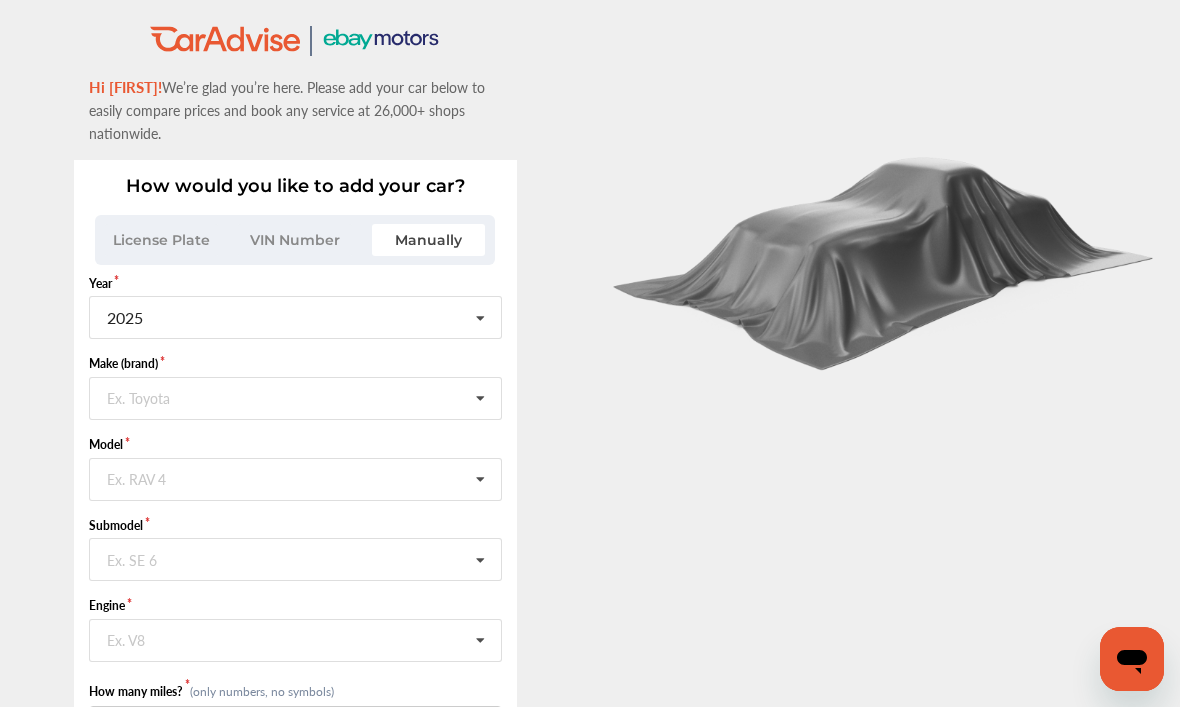 click on "VIN Number" at bounding box center (295, 240) 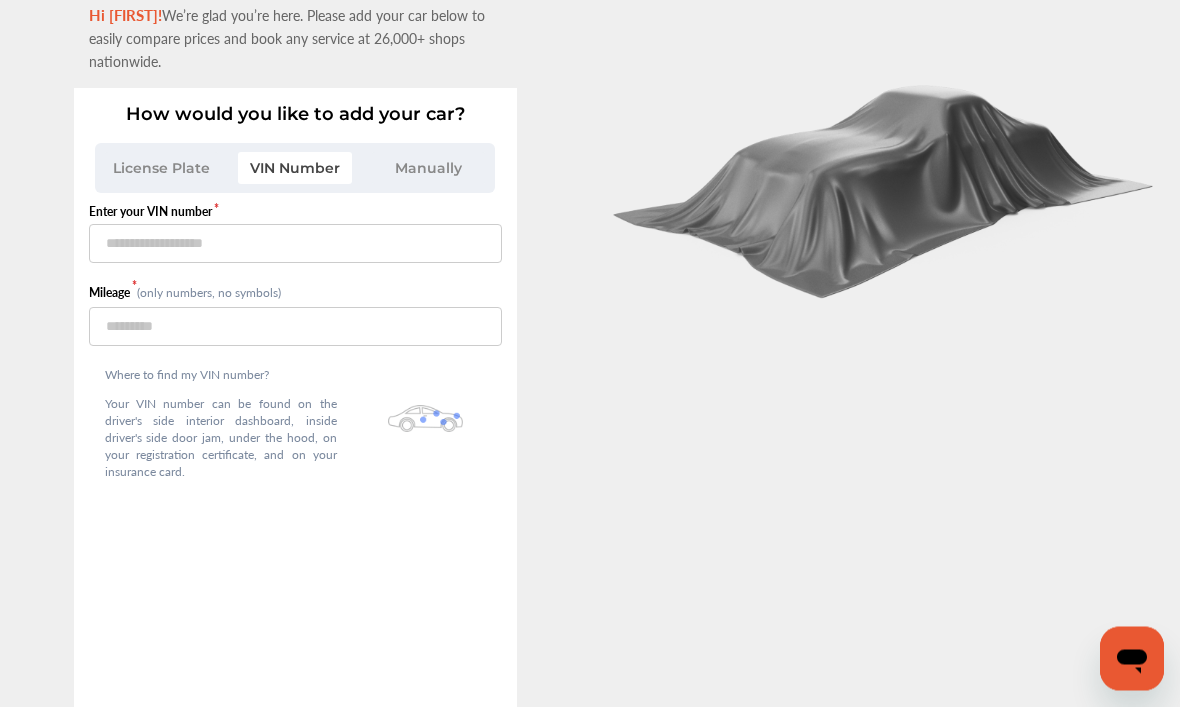 scroll, scrollTop: 122, scrollLeft: 0, axis: vertical 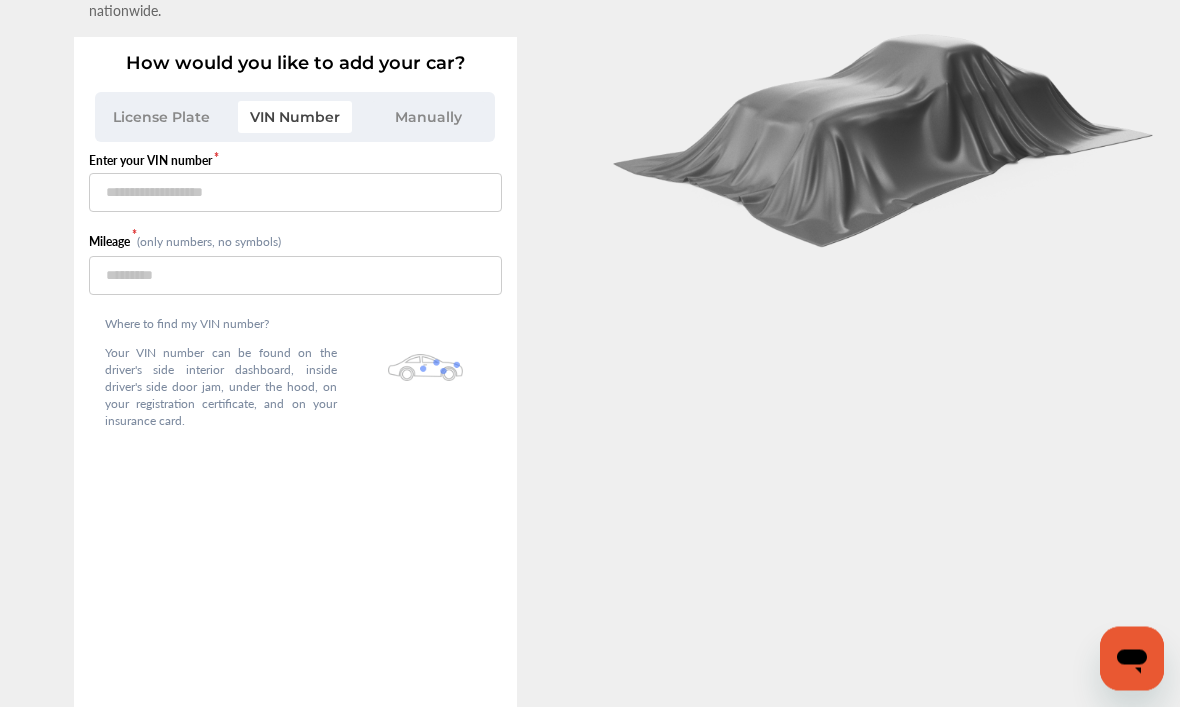 click at bounding box center [885, 321] 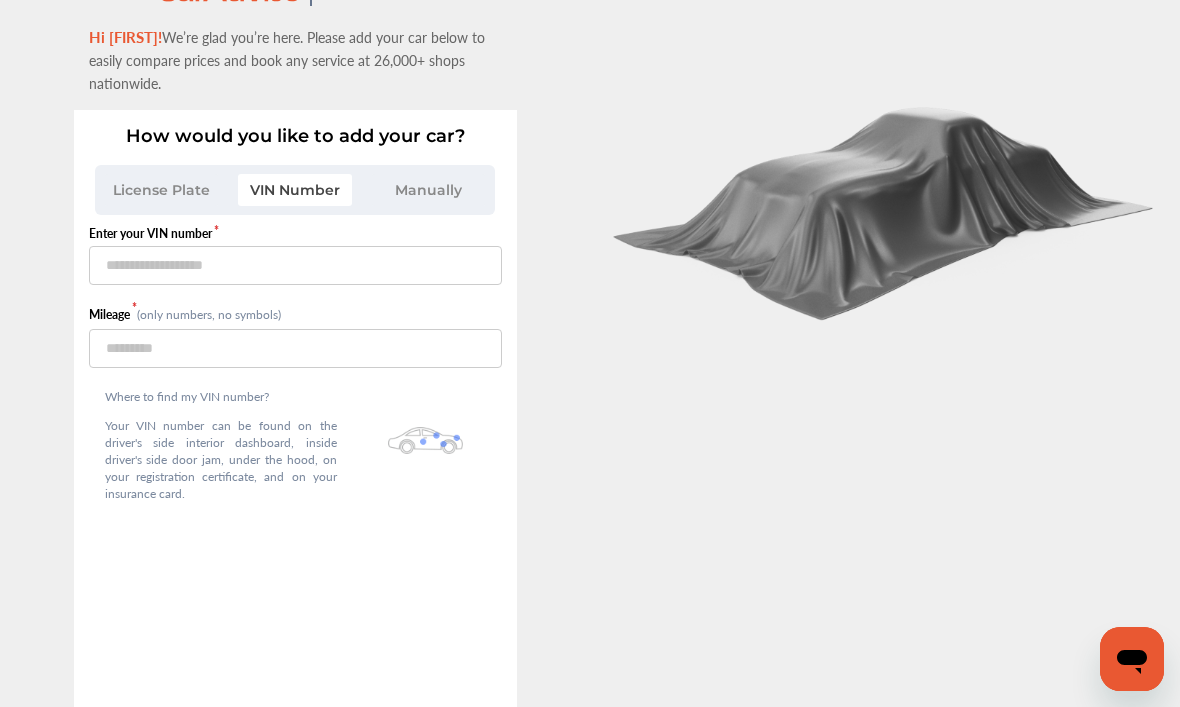 scroll, scrollTop: 0, scrollLeft: 0, axis: both 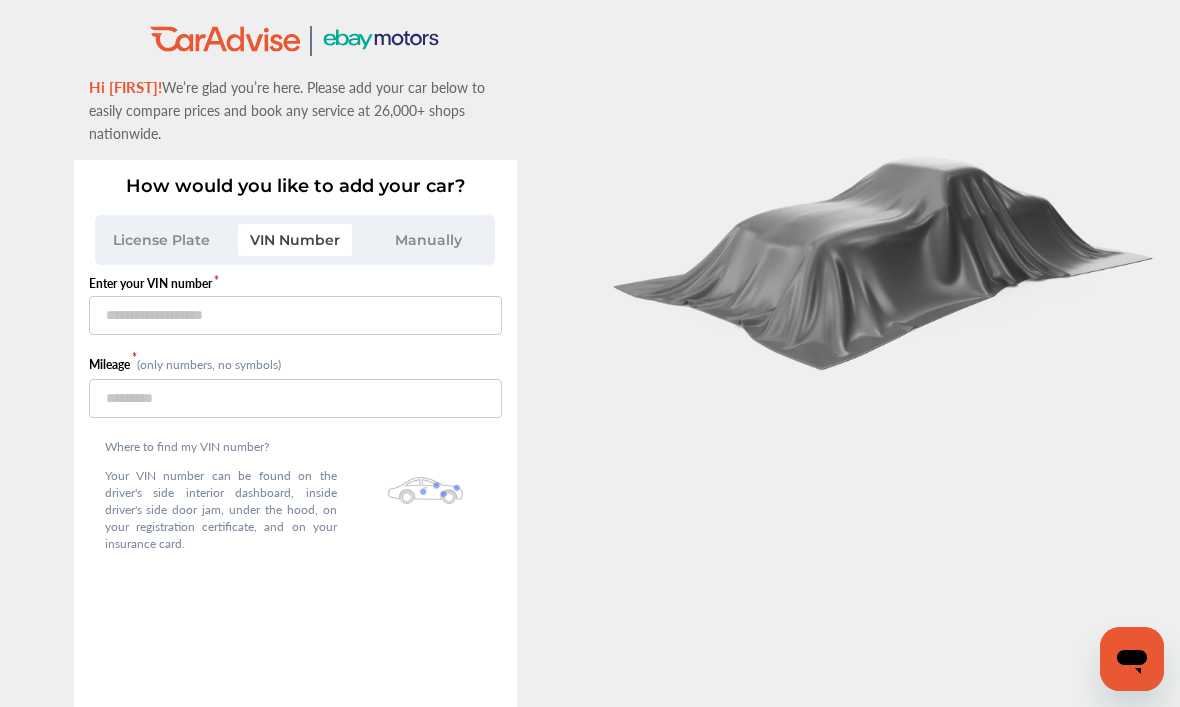 click on "License Plate" at bounding box center (162, 240) 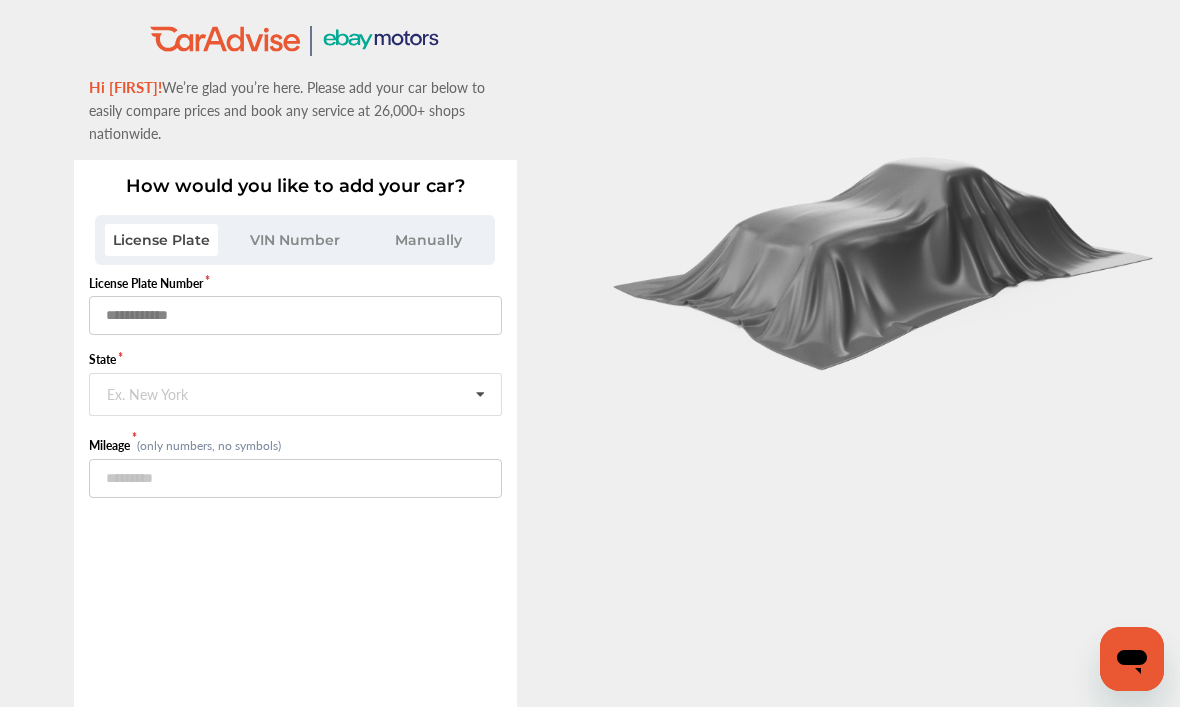 click at bounding box center [295, 315] 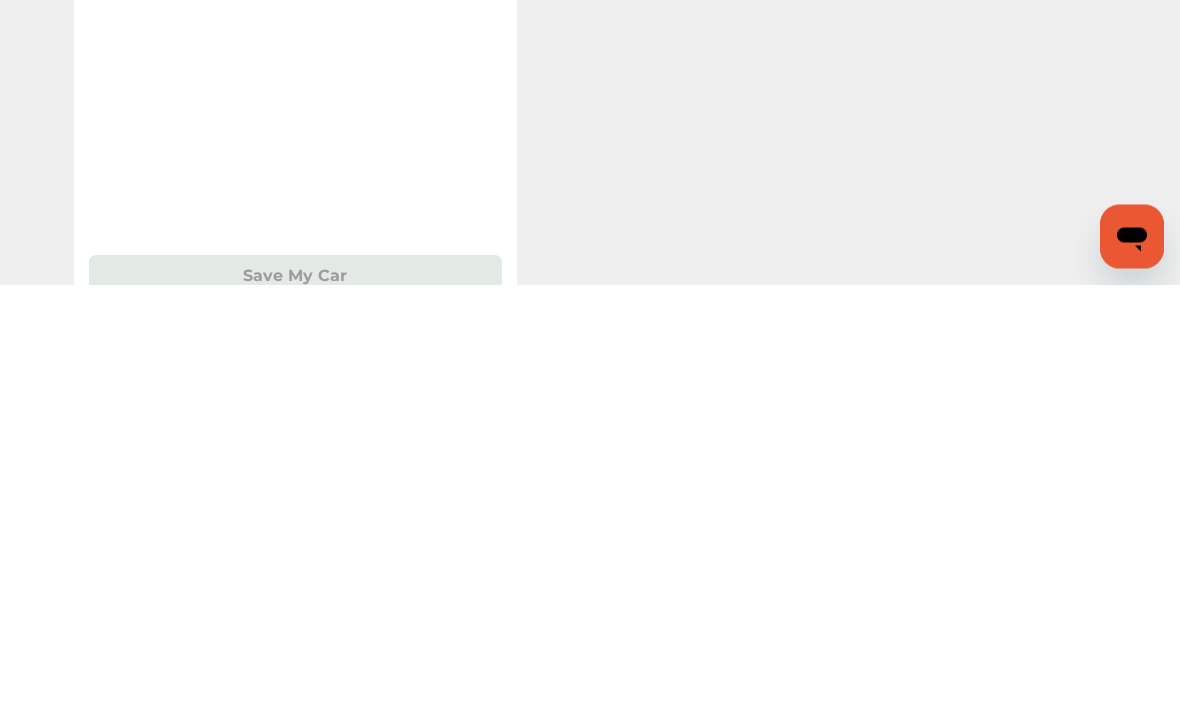 scroll, scrollTop: 153, scrollLeft: 0, axis: vertical 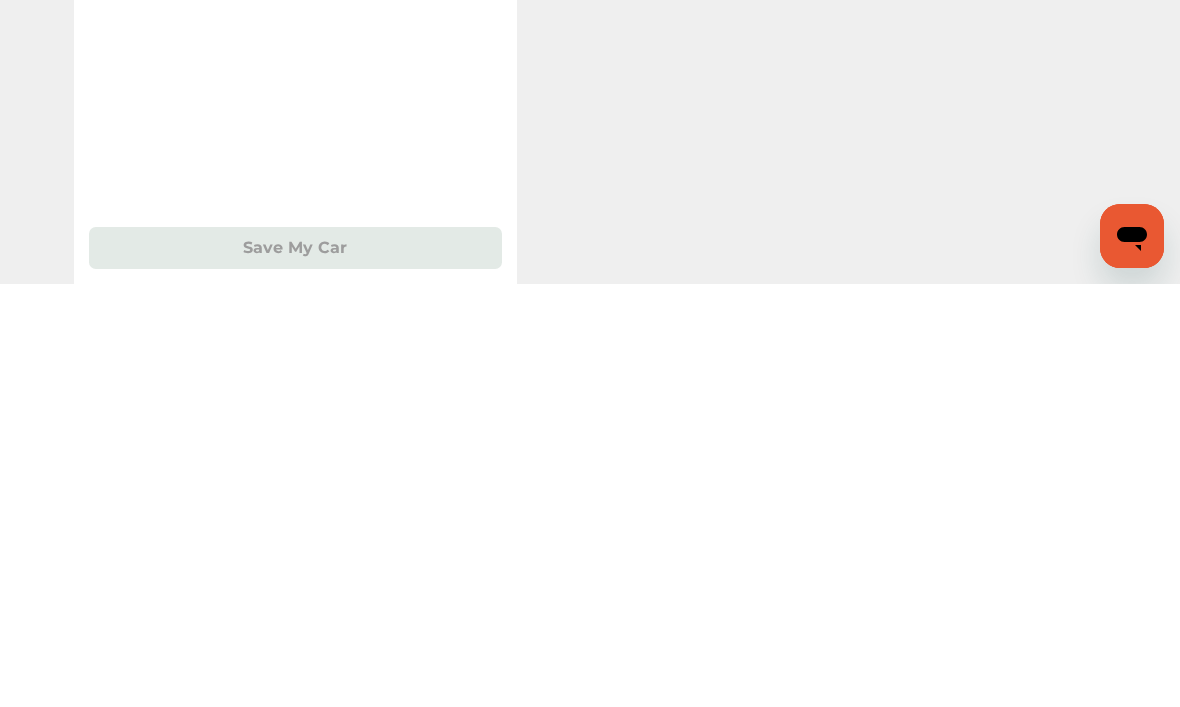 type on "**" 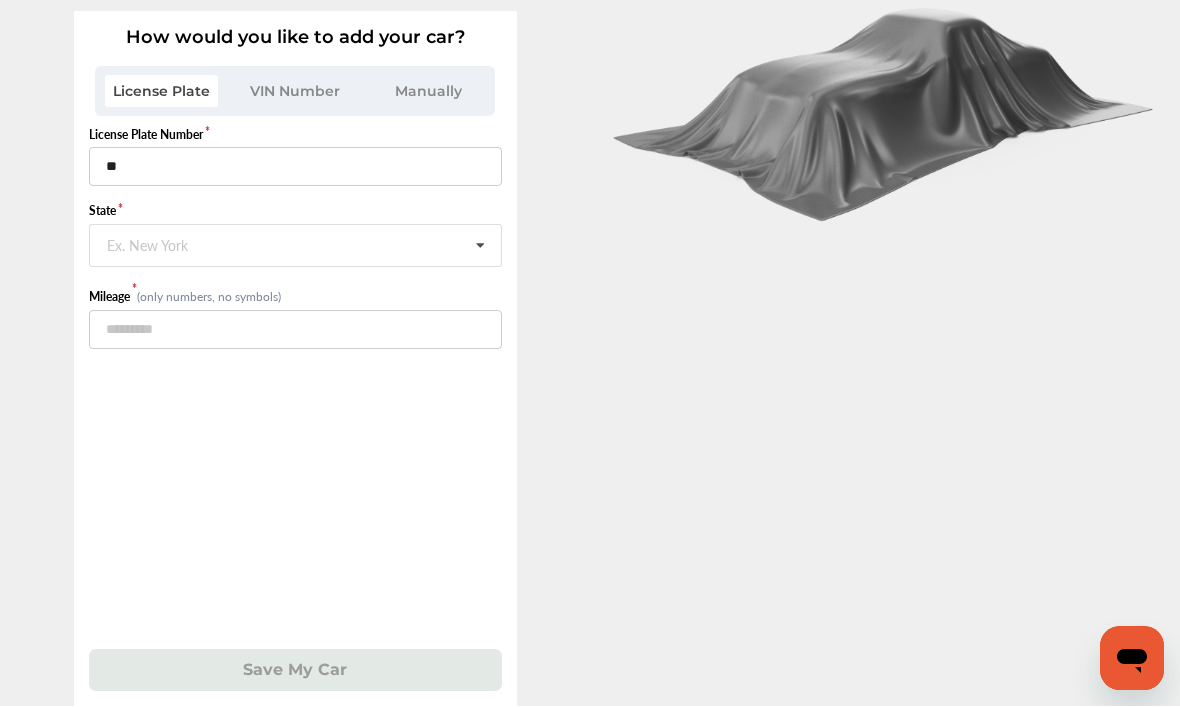 click on "How would you like to add your car? License Plate VIN Number Manually License Plate Number ** State Ex. New York Alabama Alaska American Samoa Arizona Arkansas California Colorado Connecticut Delaware District Of Columbia Federated States Of Micronesia Florida Georgia Guam Hawaii Idaho Illinois Indiana Iowa Kansas Kentucky Louisiana Maine Marshall Islands Maryland Massachusetts Michigan Minnesota Mississippi Missouri Montana Nebraska Nevada New Hampshire New Jersey New Mexico New York North Carolina North Dakota Northern Mariana Islands Ohio Oklahoma Oregon Palau Pennsylvania Puerto Rico Rhode Island South Carolina South Dakota Tennessee Texas Utah Vermont Virgin Islands Virginia Washington West Virginia Wisconsin Wyoming Mileage (only numbers, no symbols) Save My Car" at bounding box center [295, 359] 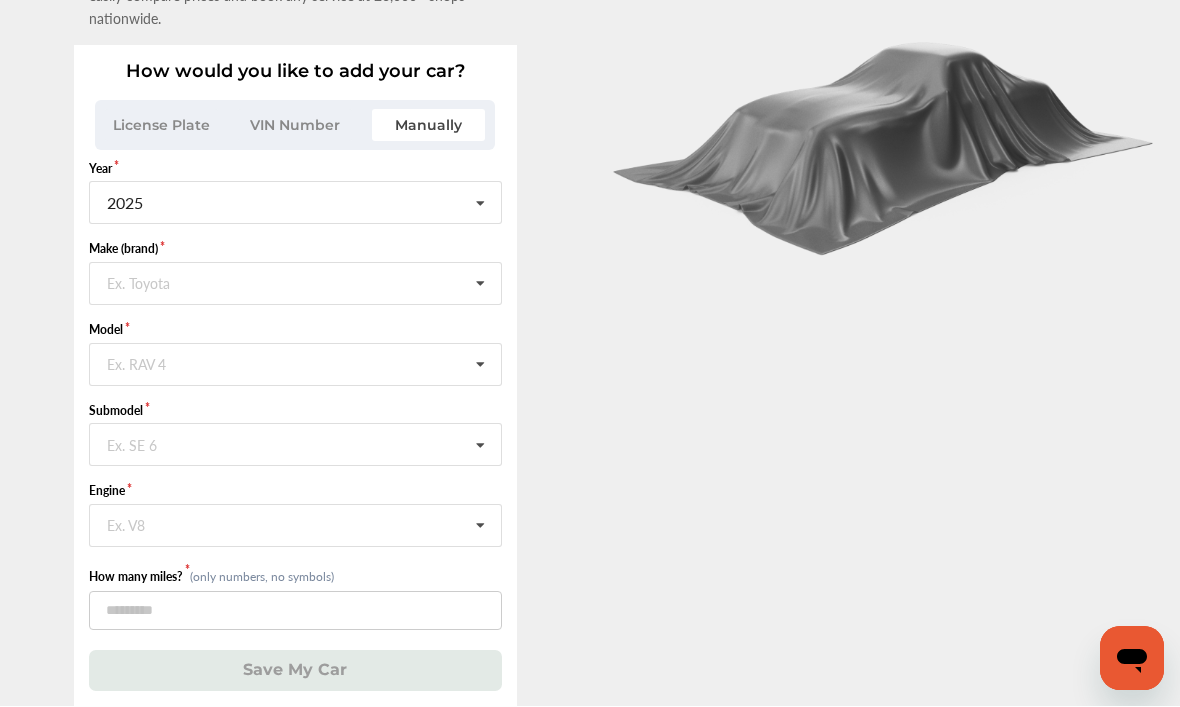 scroll, scrollTop: 121, scrollLeft: 0, axis: vertical 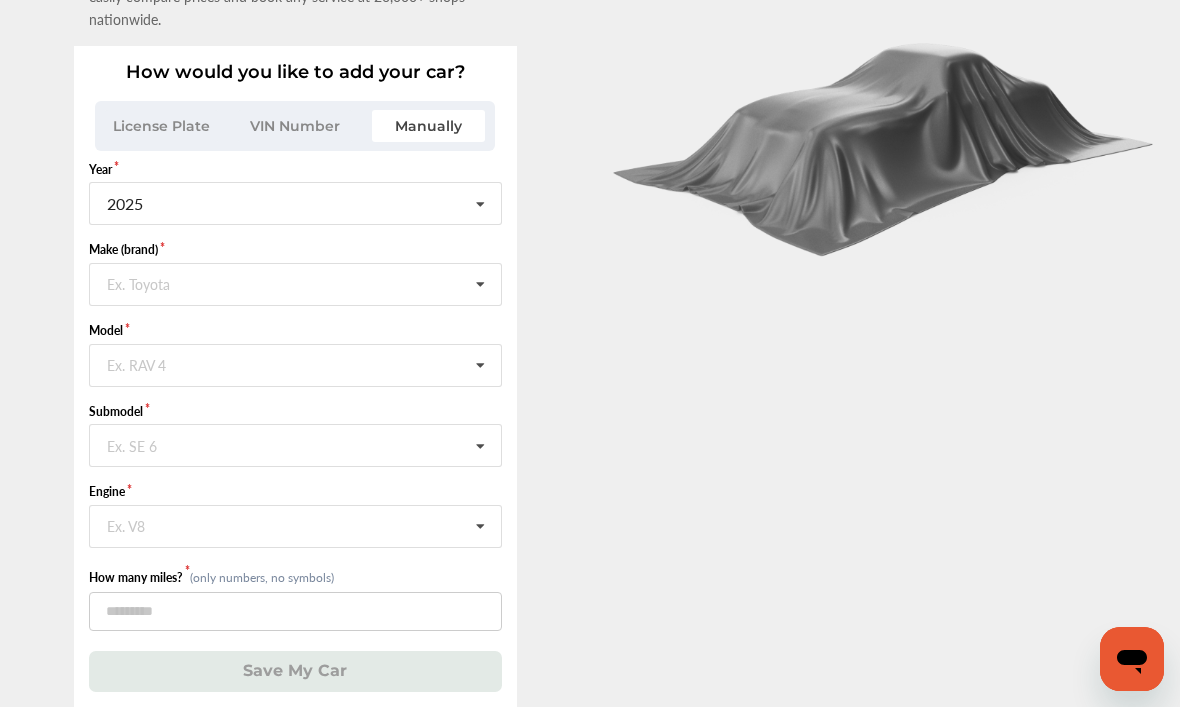click at bounding box center (480, 204) 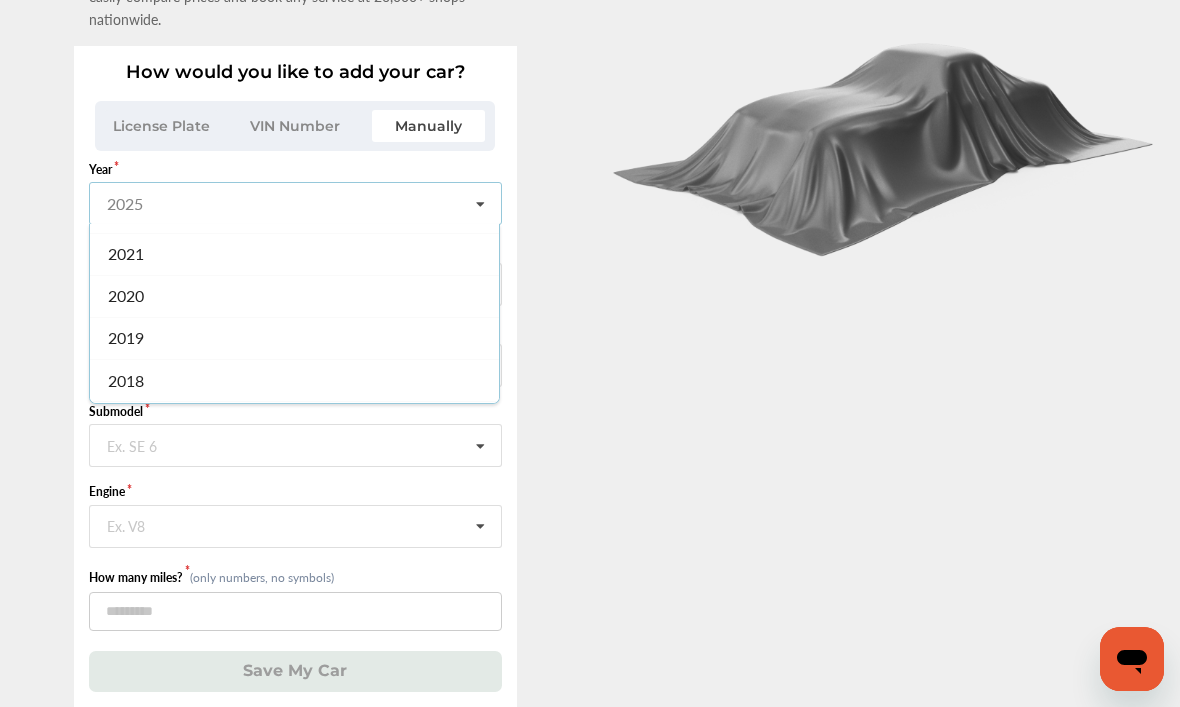 scroll, scrollTop: 203, scrollLeft: 0, axis: vertical 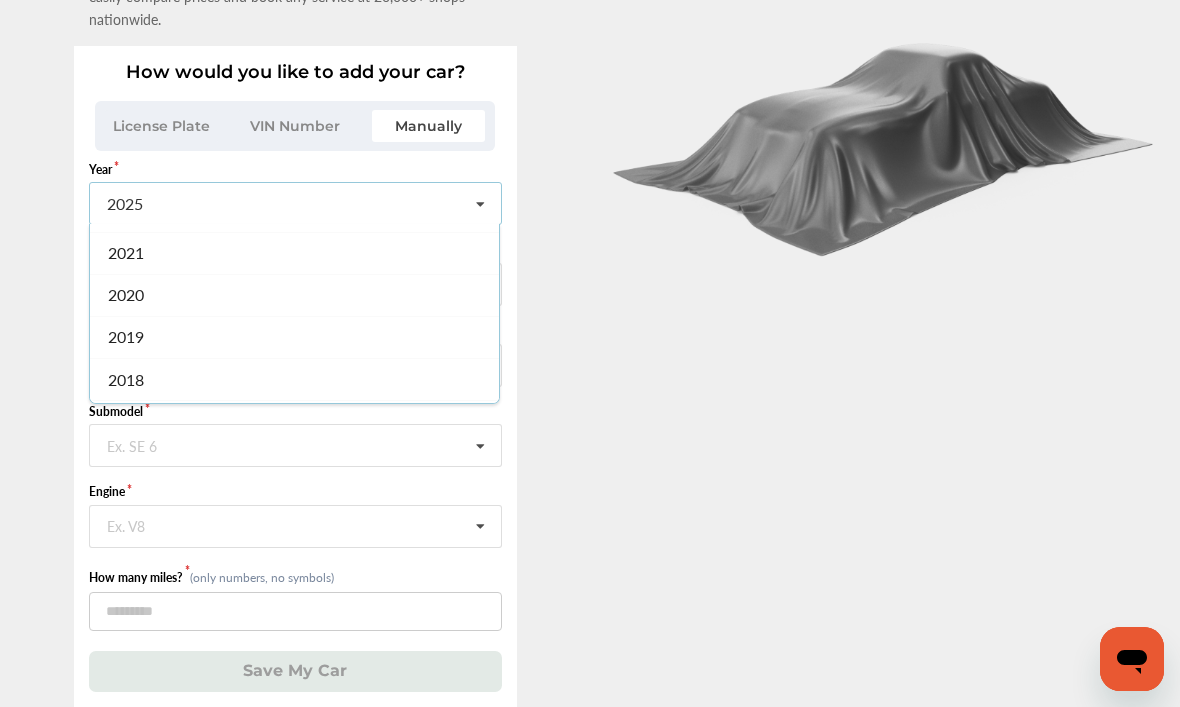click on "2021" at bounding box center [126, 252] 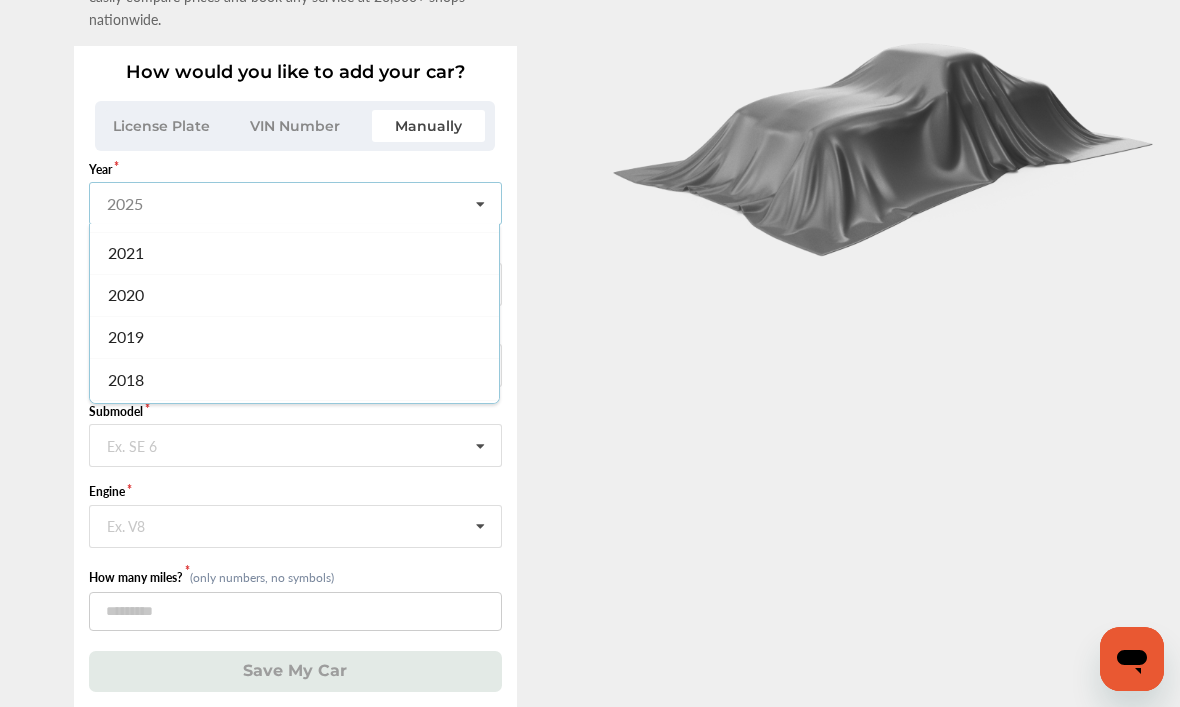 scroll, scrollTop: 110, scrollLeft: 0, axis: vertical 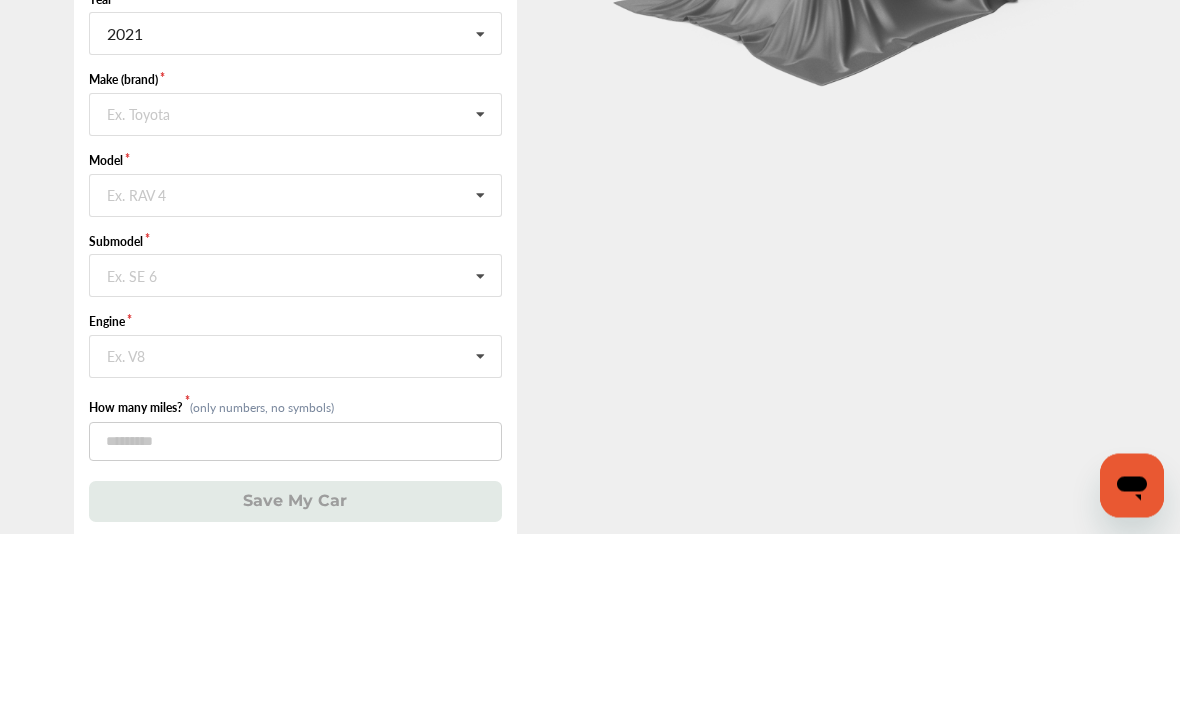 click at bounding box center (480, 289) 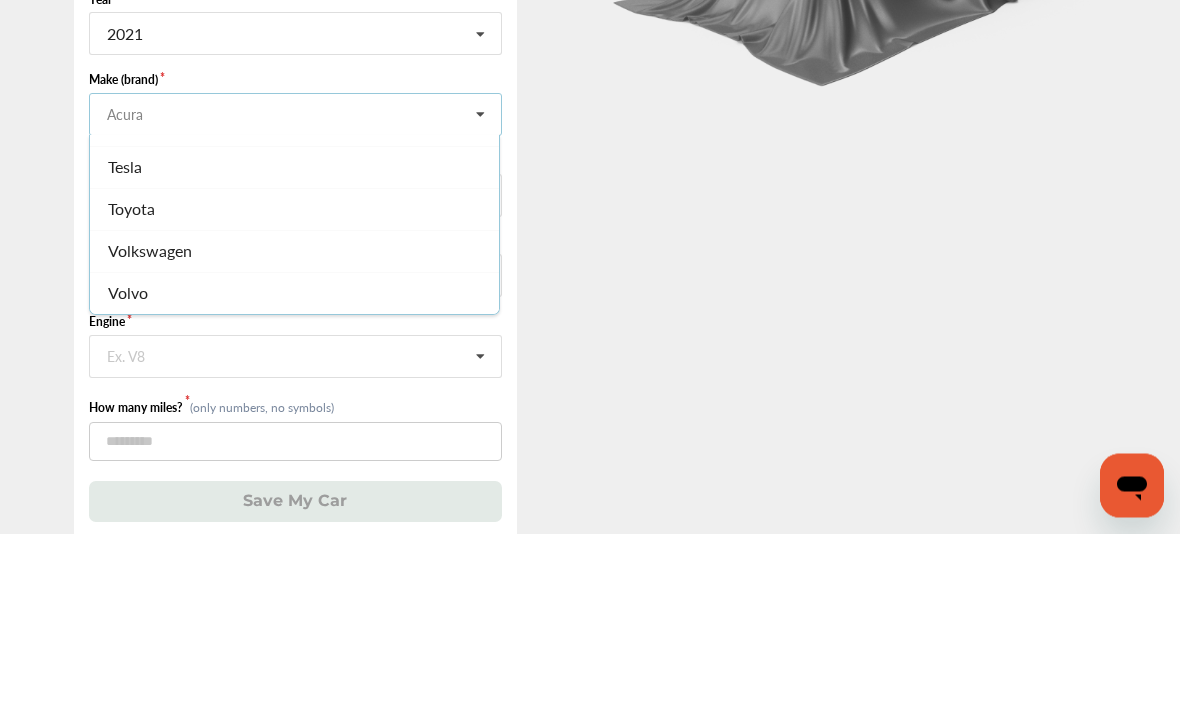 scroll, scrollTop: 2180, scrollLeft: 0, axis: vertical 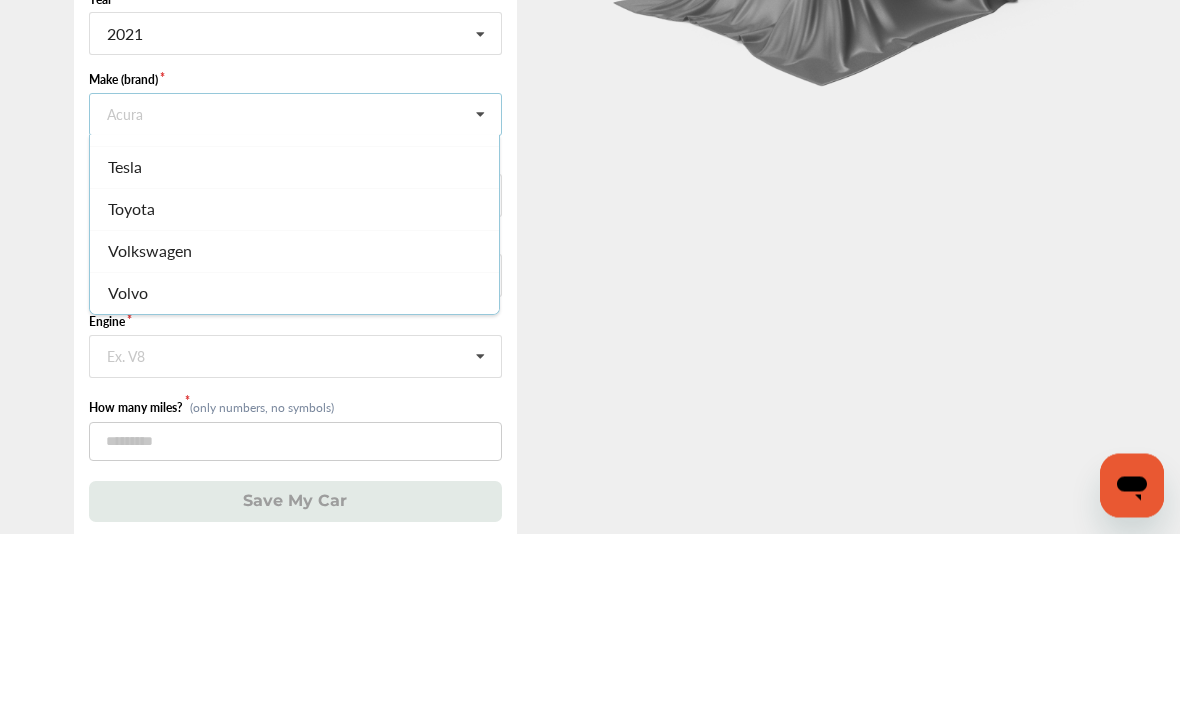 click on "Toyota" at bounding box center (294, 383) 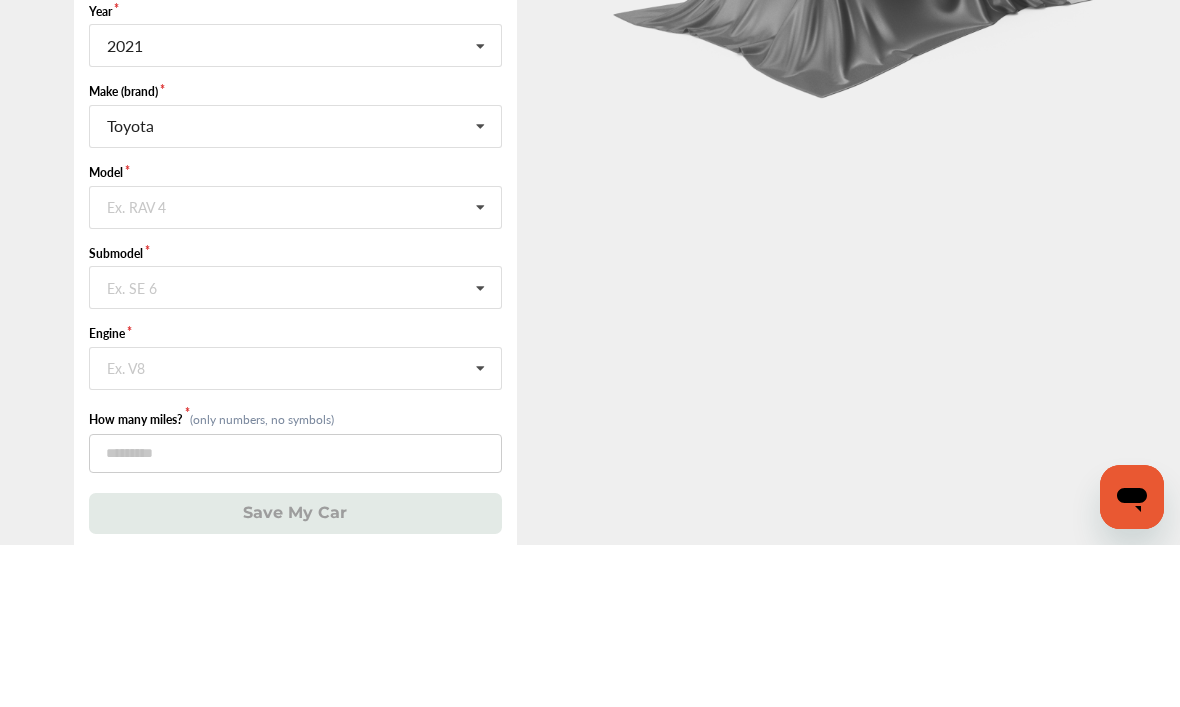 click at bounding box center (480, 370) 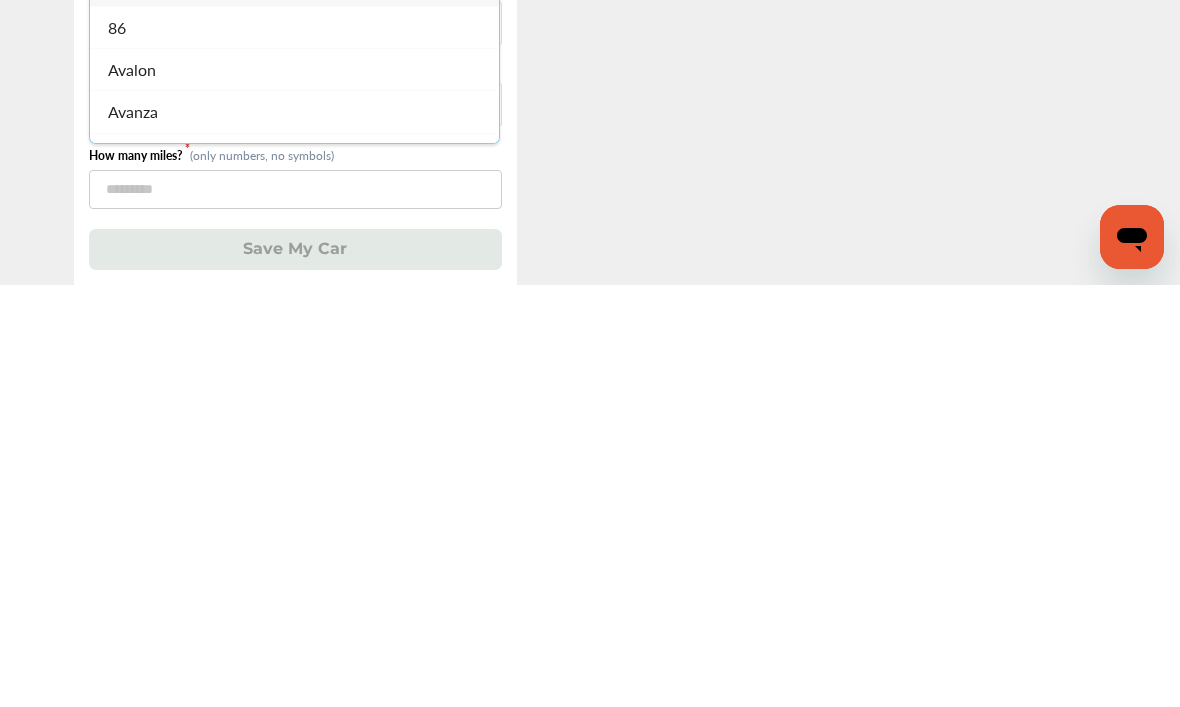 scroll, scrollTop: 121, scrollLeft: 0, axis: vertical 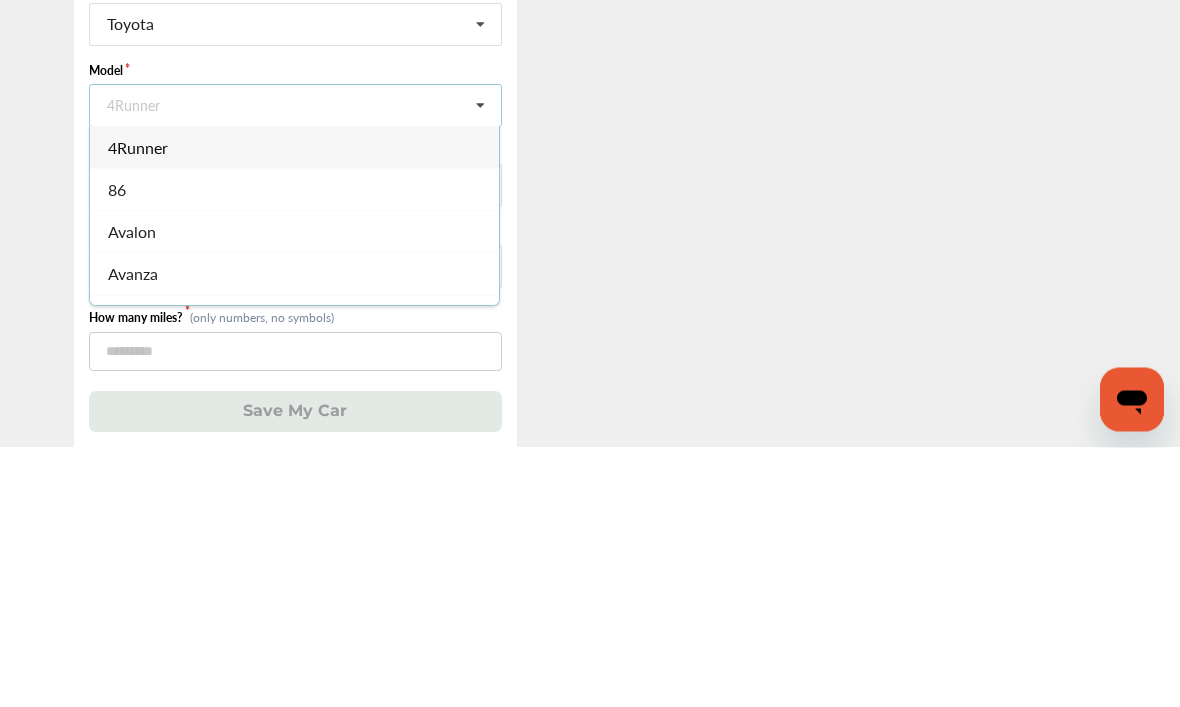 click at bounding box center [480, 366] 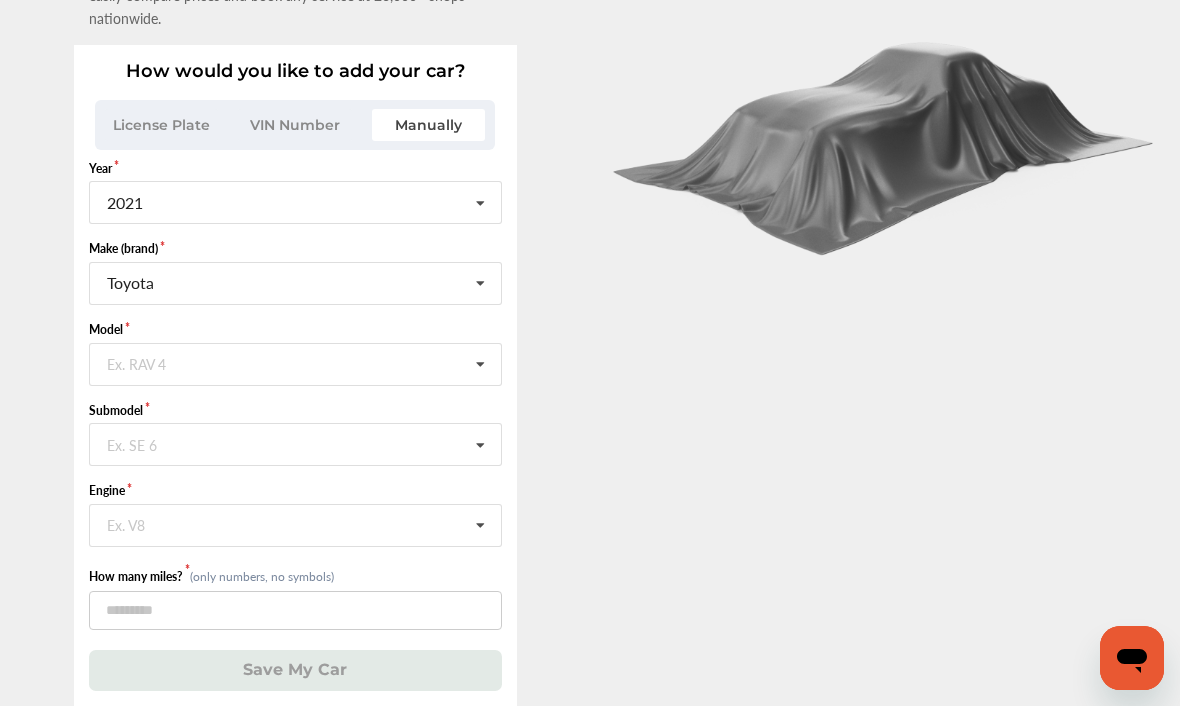 click at bounding box center (480, 366) 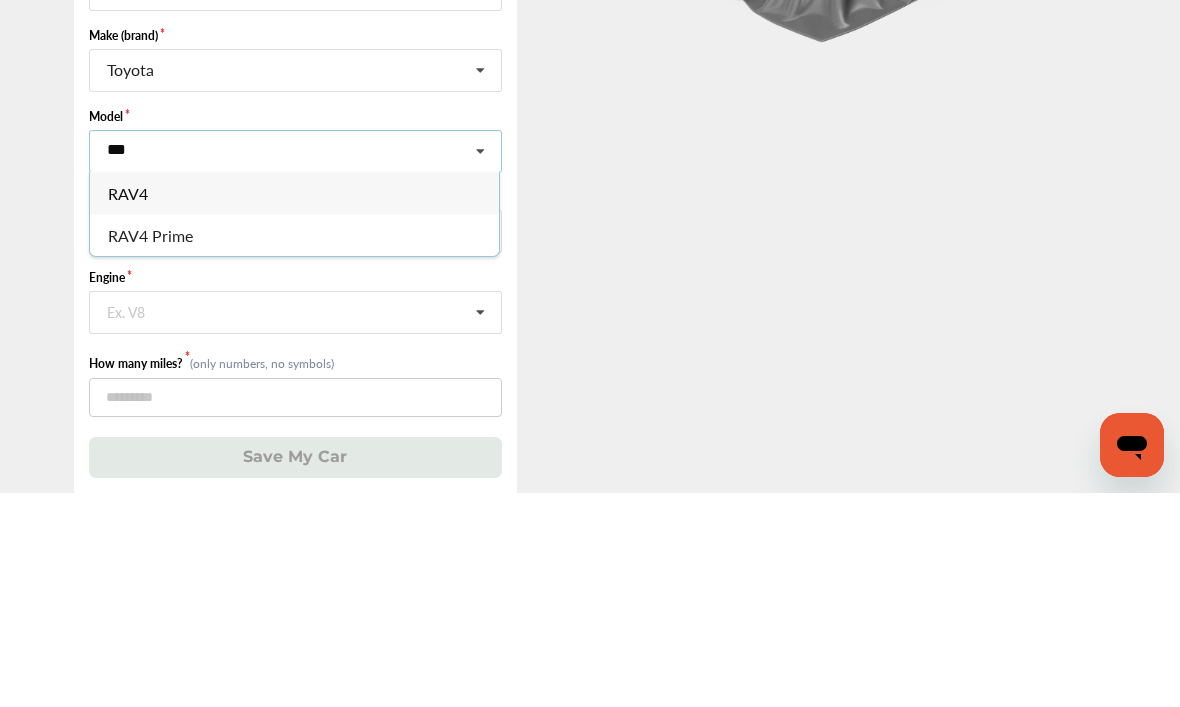 type on "***" 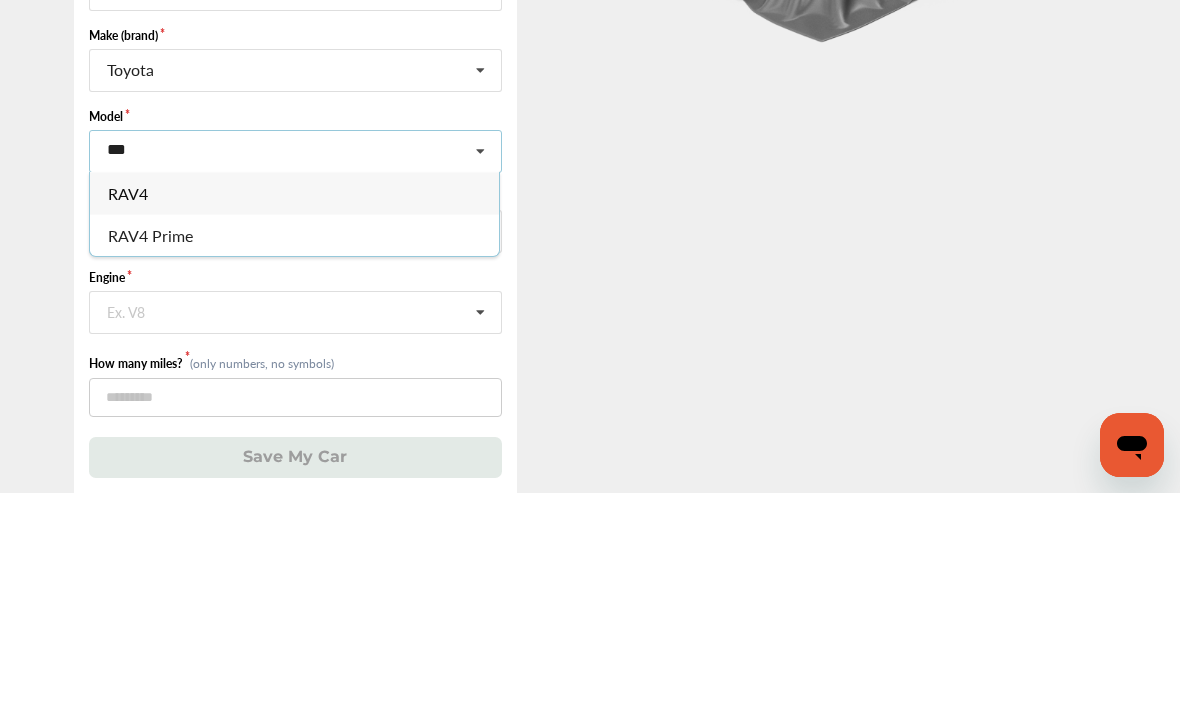 click on "RAV4" at bounding box center (128, 406) 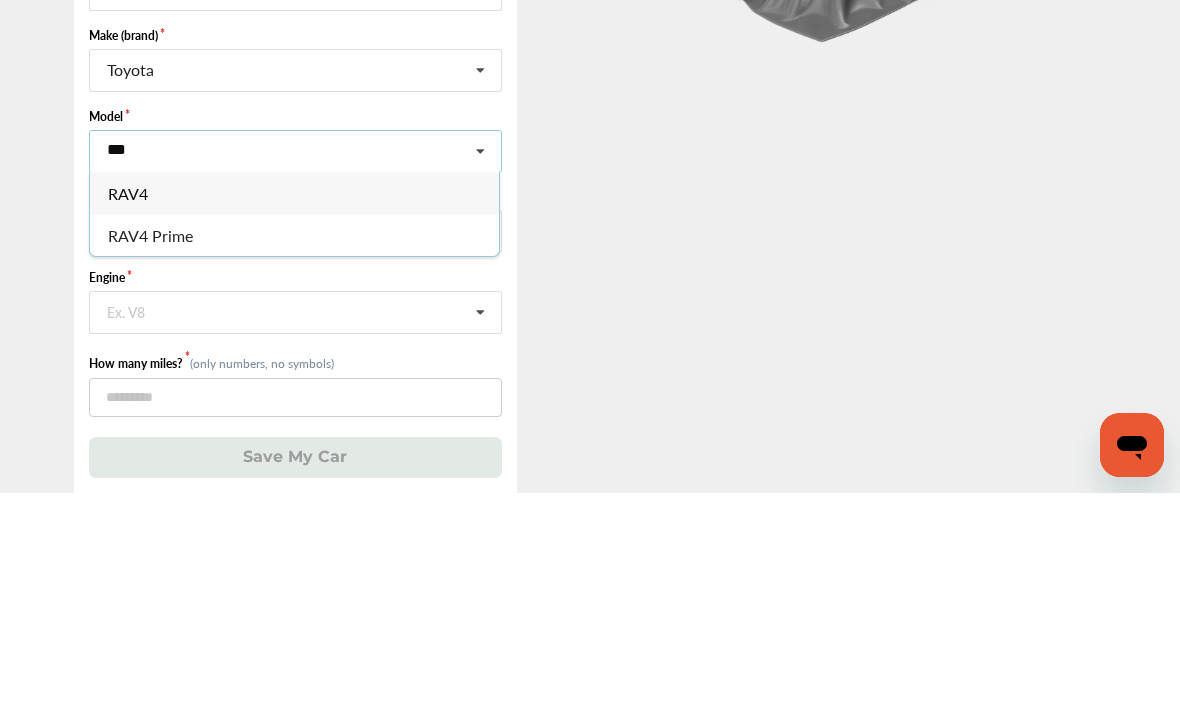 type 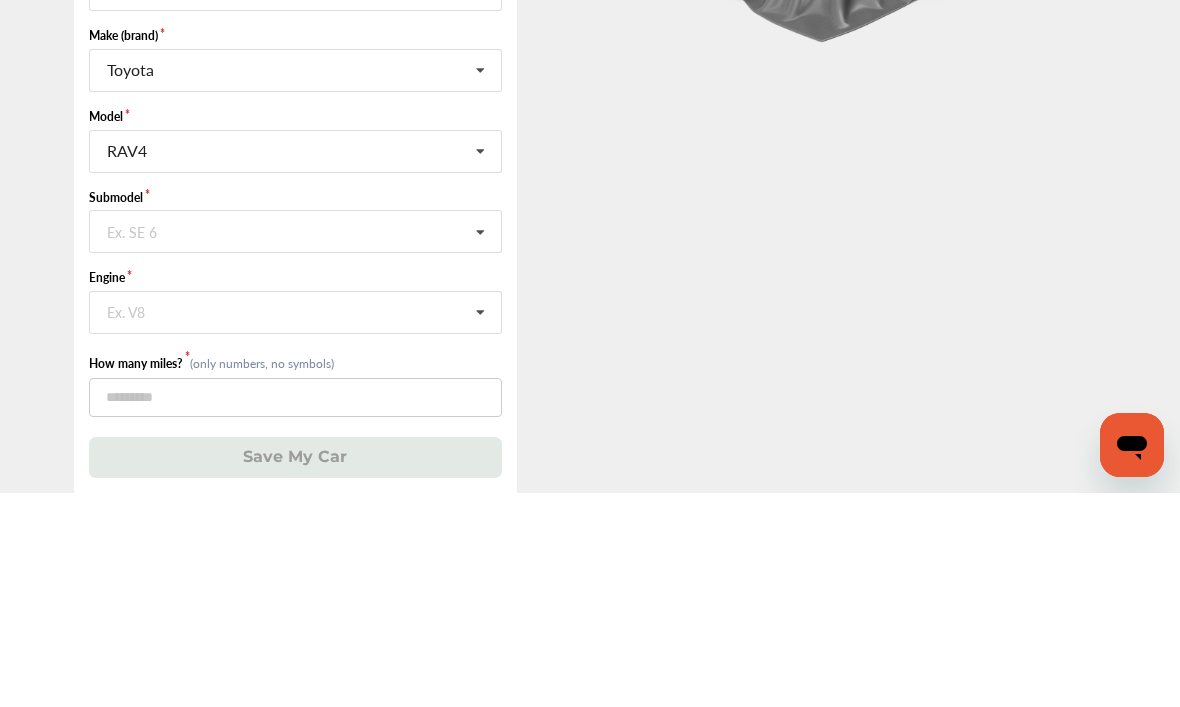click at bounding box center [480, 446] 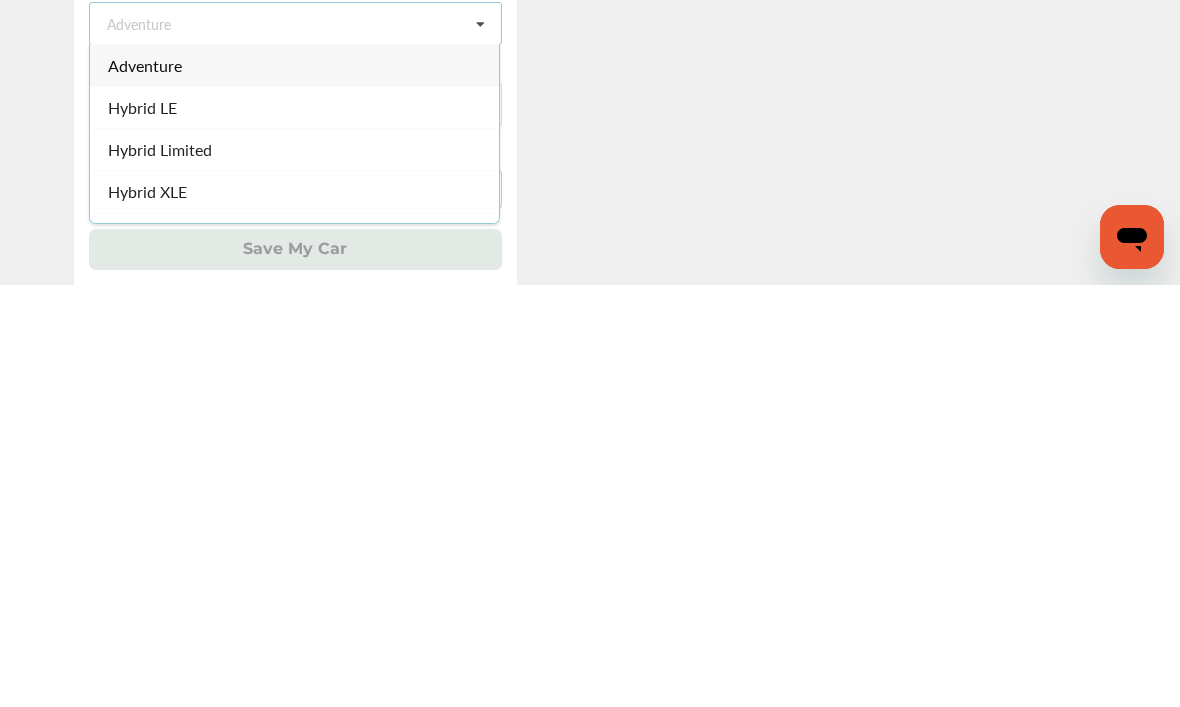 click on "Hybrid XLE" at bounding box center (147, 613) 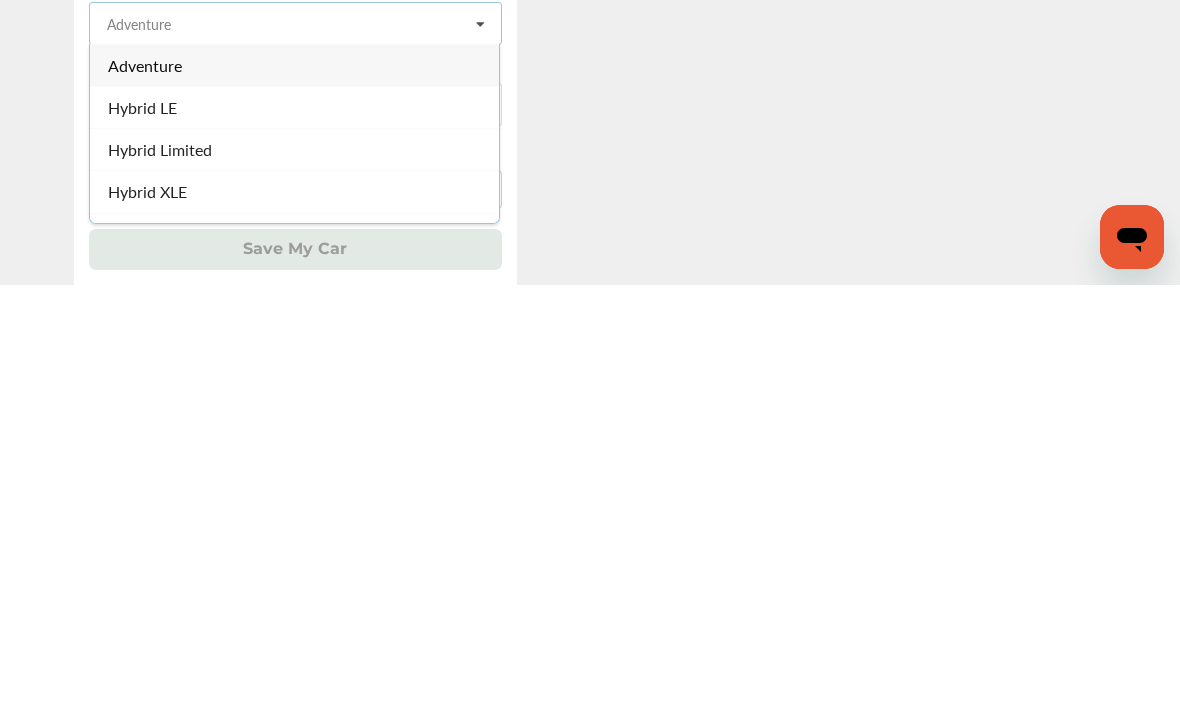 scroll, scrollTop: 110, scrollLeft: 0, axis: vertical 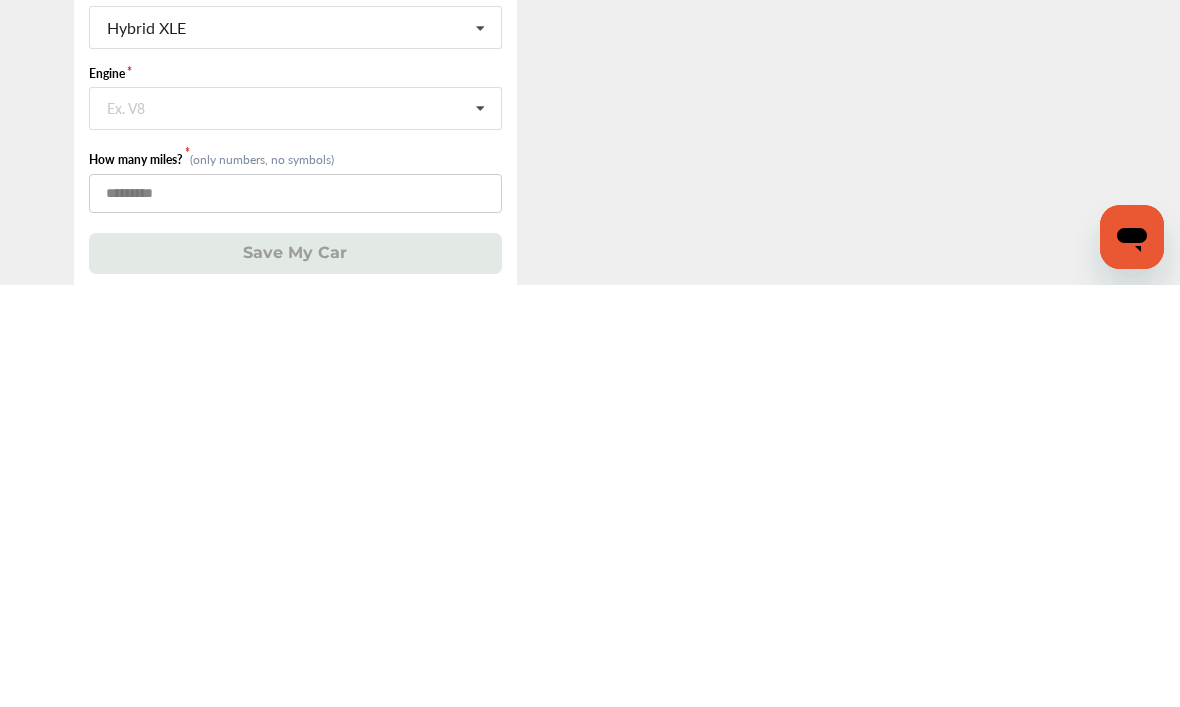 click at bounding box center [295, 615] 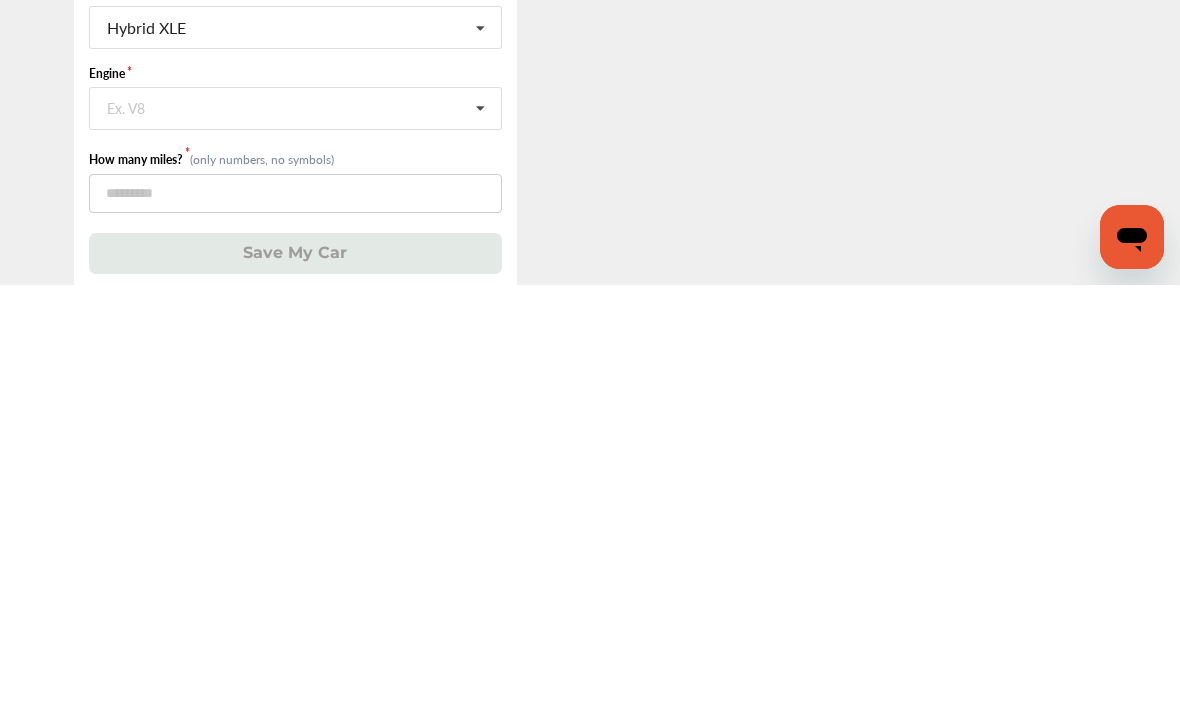 click at bounding box center [480, 531] 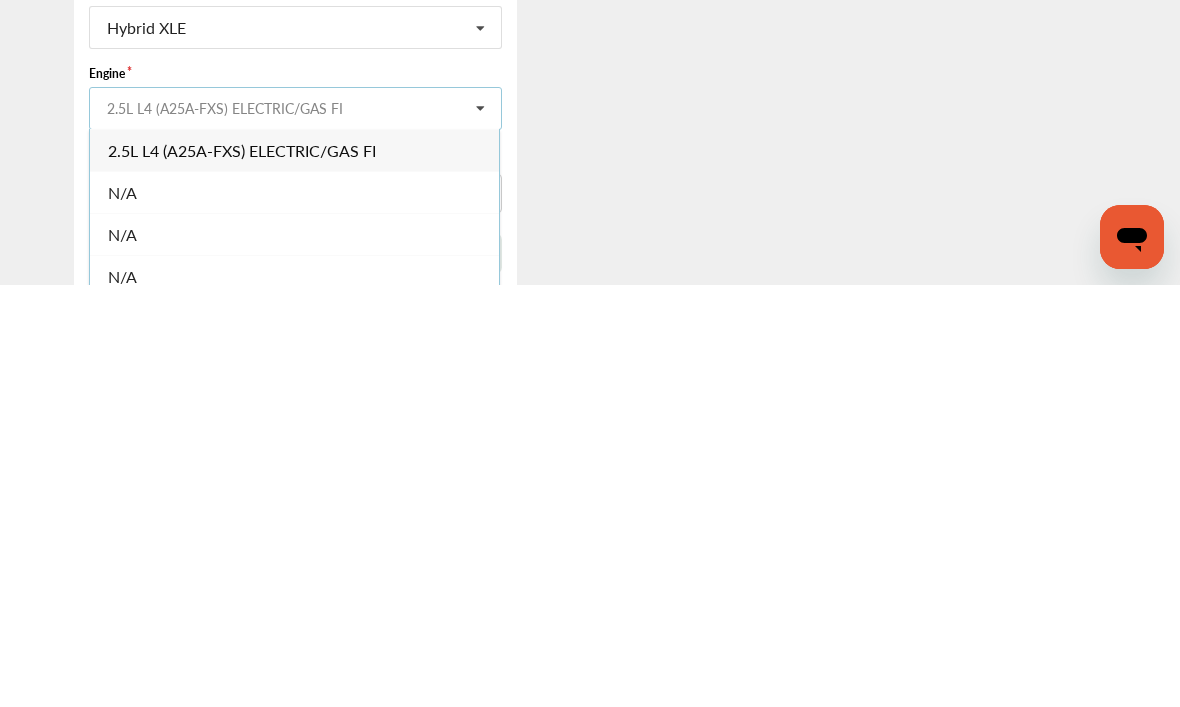 click at bounding box center (296, 529) 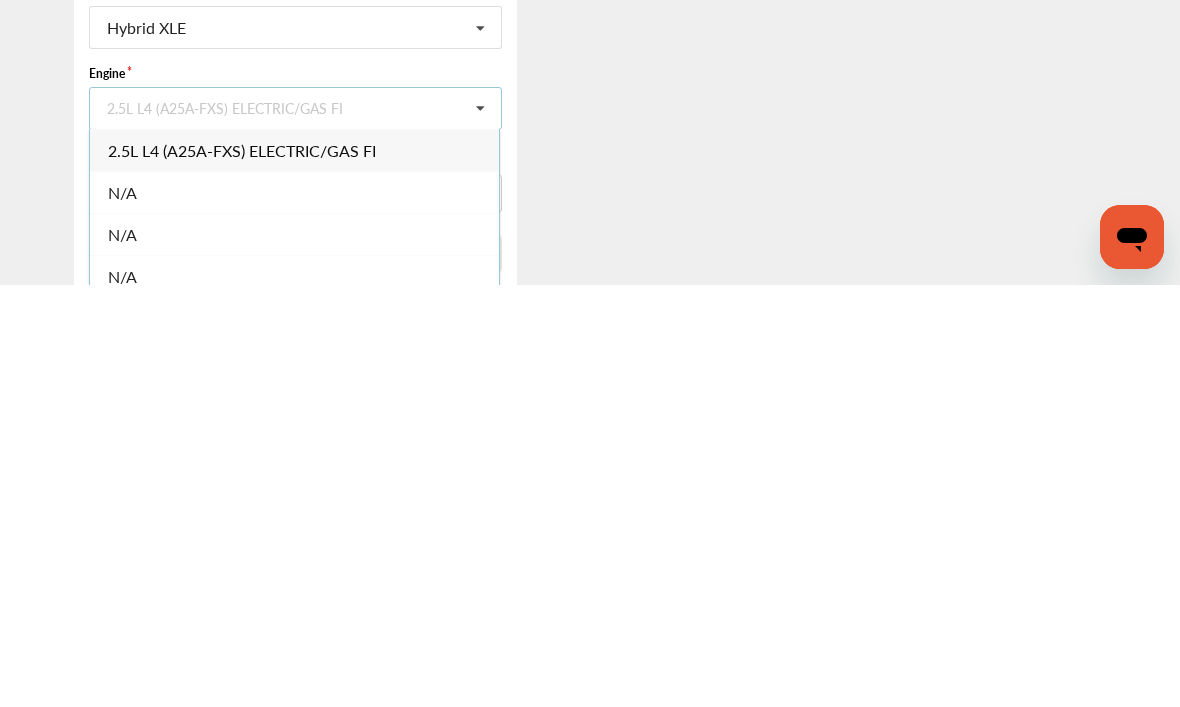 click on ".st0{fill:#00A993;}
.st1{fill:#272B6B;}
Hi wayne!  We’re glad you’re here. Please add your car below to easily compare prices and book any service at 26,000+ shops nationwide. How would you like to add your car? License Plate VIN Number Manually Year 2021 2026 2025 2024 2023 2022 2021 2020 2019 2018 2017 2016 2015 2014 2013 2012 2011 2010 2009 2008 2007 2006 2005 2004 2003 2002 2001 2000 1999 1998 1997 1996 1995 1994 1993 1992 1991 1990 1989 1988 1987 1986 1985 1984 1983 1982 1981 1980 1979 1978 1977 1976 1975 1974 1973 1972 1971 1970 Make (brand) Toyota Acura Alfa Romeo Aston Martin Audi BAIC Bentley BMW Bugatti Buick Cadillac Chevrolet Chrysler Dodge Ferrari Fiat Ford Freightliner Genesis GMC Honda Hyundai Infiniti International Isuzu JAC Jaguar Jeep JMC Karma Kia Lamborghini Land Rover Lexus Lincoln Lotus Maserati Mazda McLaren Mercedes-Benz MG Mini Mitsubishi Nissan Peugeot Polestar Porsche Ram Renault Rolls-Royce Seat" at bounding box center (295, 312) 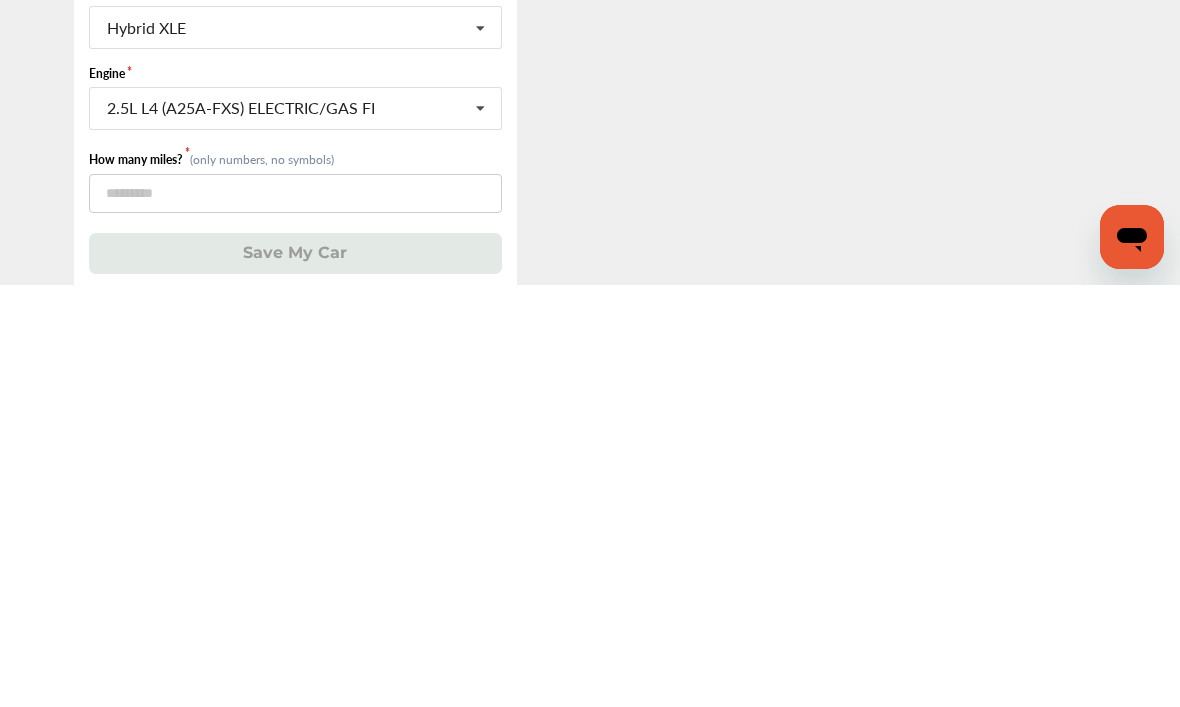scroll, scrollTop: 121, scrollLeft: 0, axis: vertical 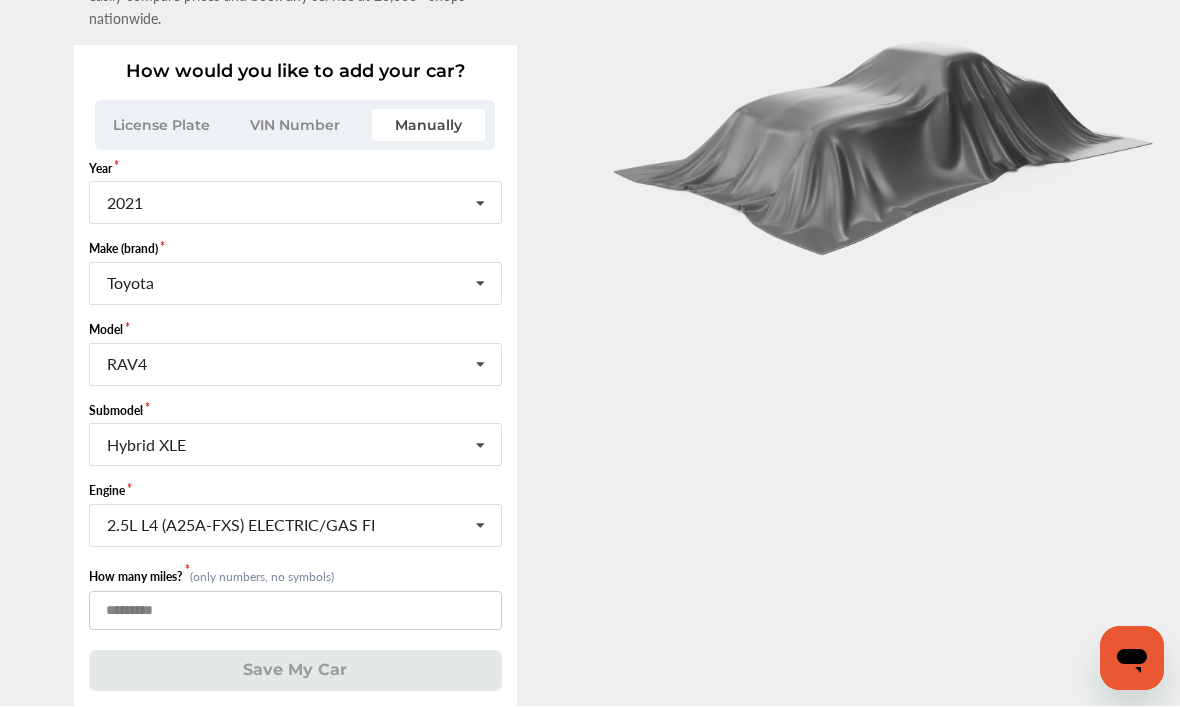 click at bounding box center [295, 611] 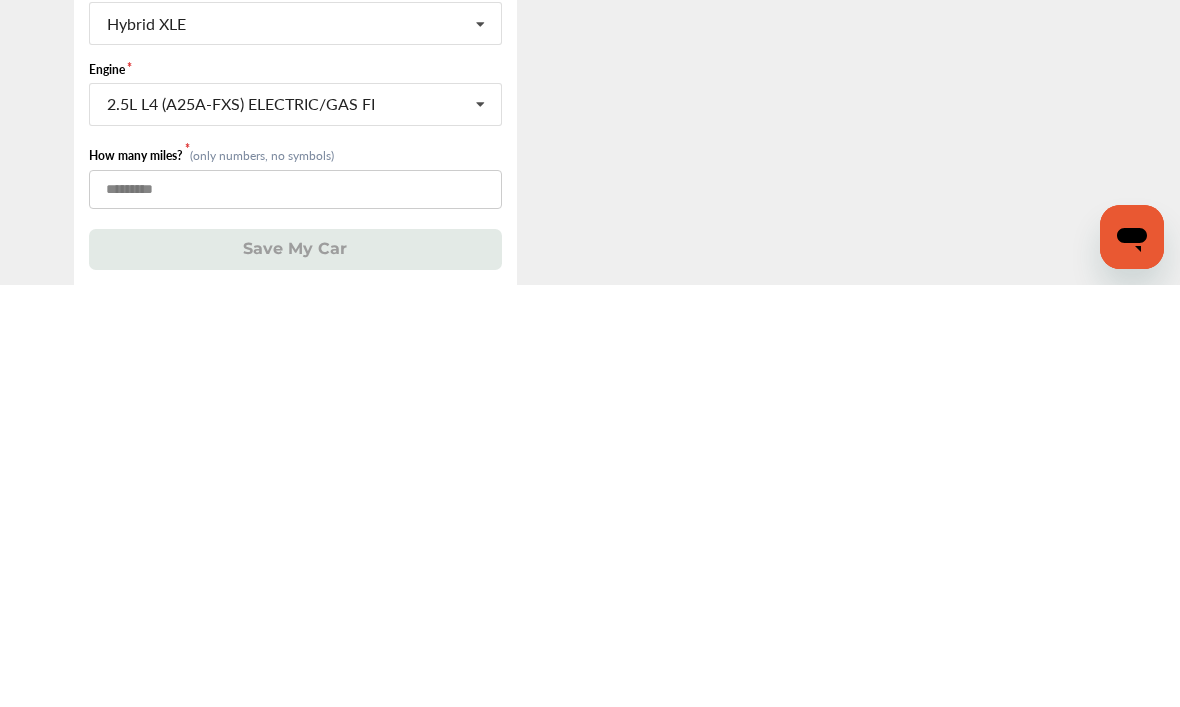scroll, scrollTop: 121, scrollLeft: 0, axis: vertical 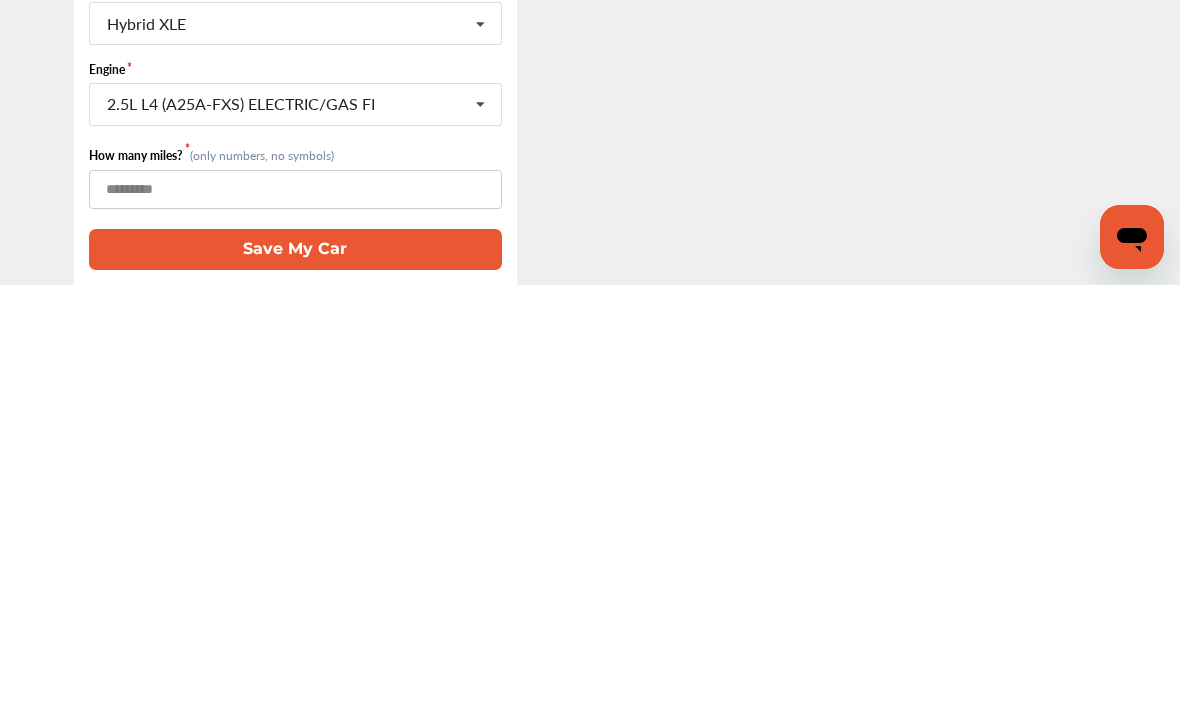 type on "*****" 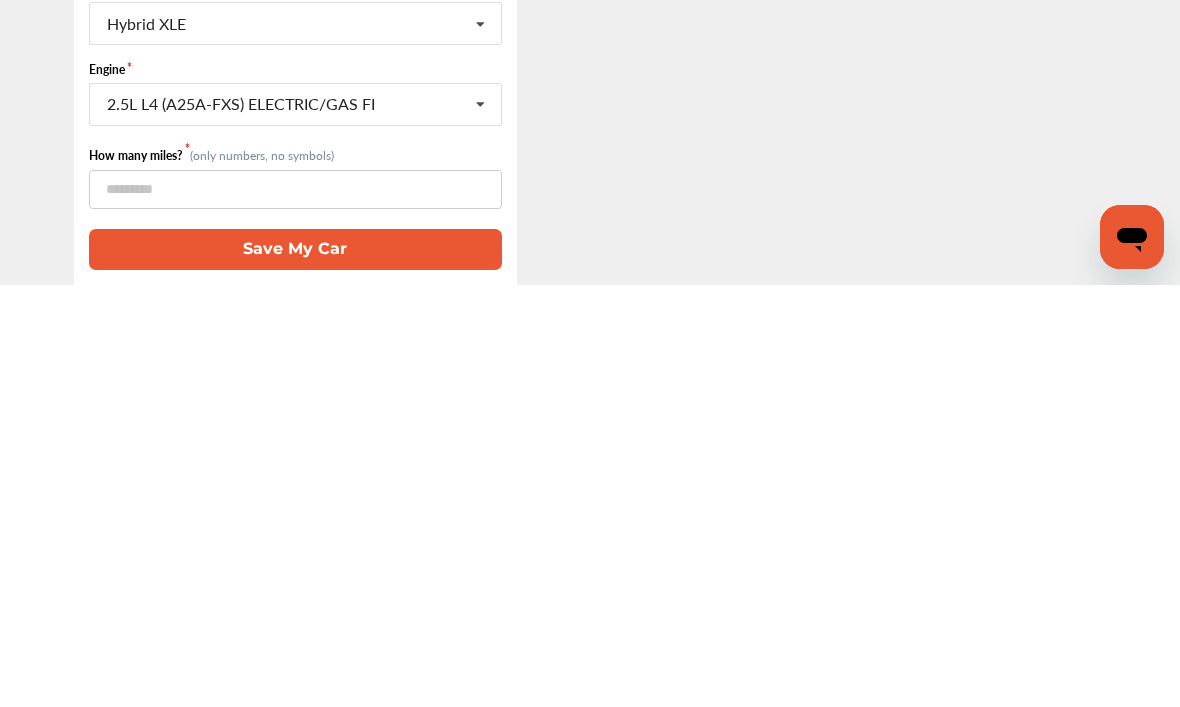 click on "Save My Car" at bounding box center (295, 671) 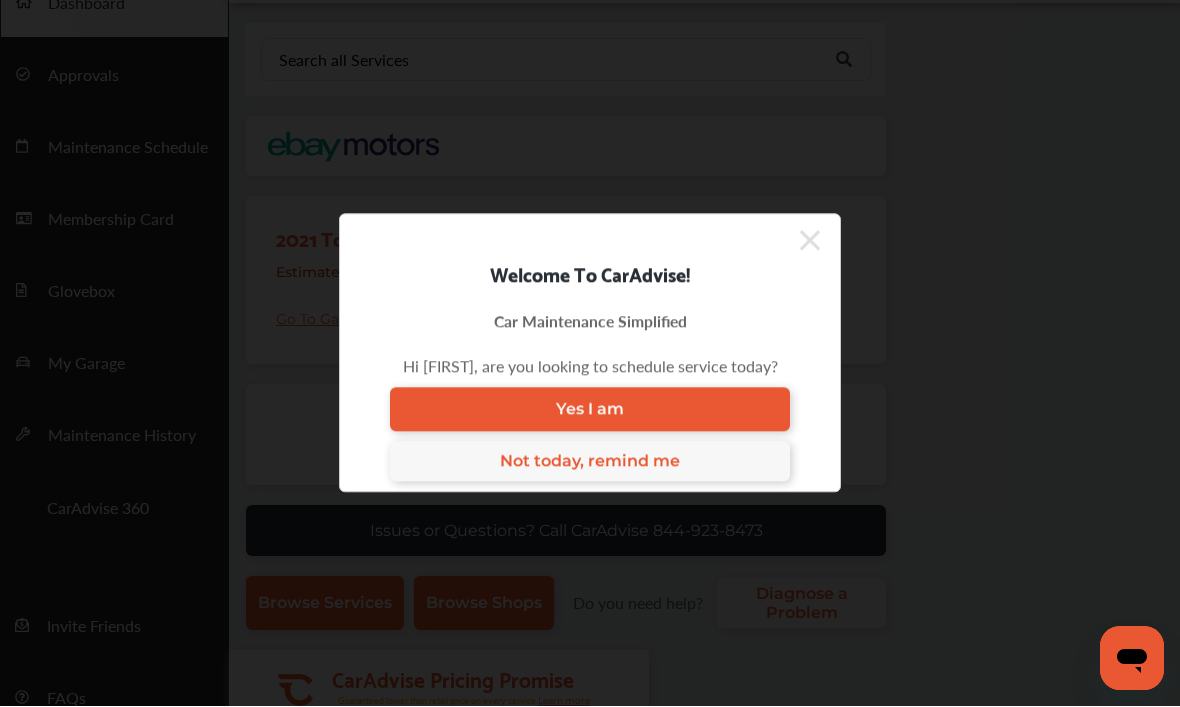 scroll, scrollTop: 0, scrollLeft: 0, axis: both 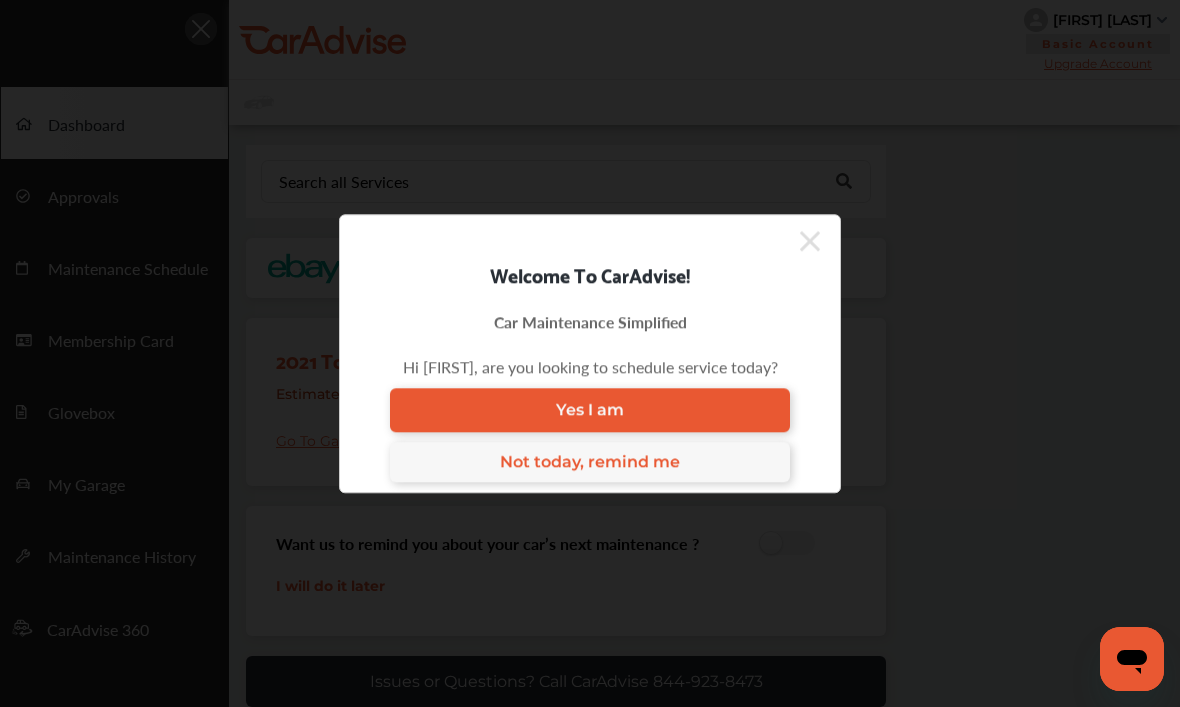 click on "Yes I am" at bounding box center (590, 410) 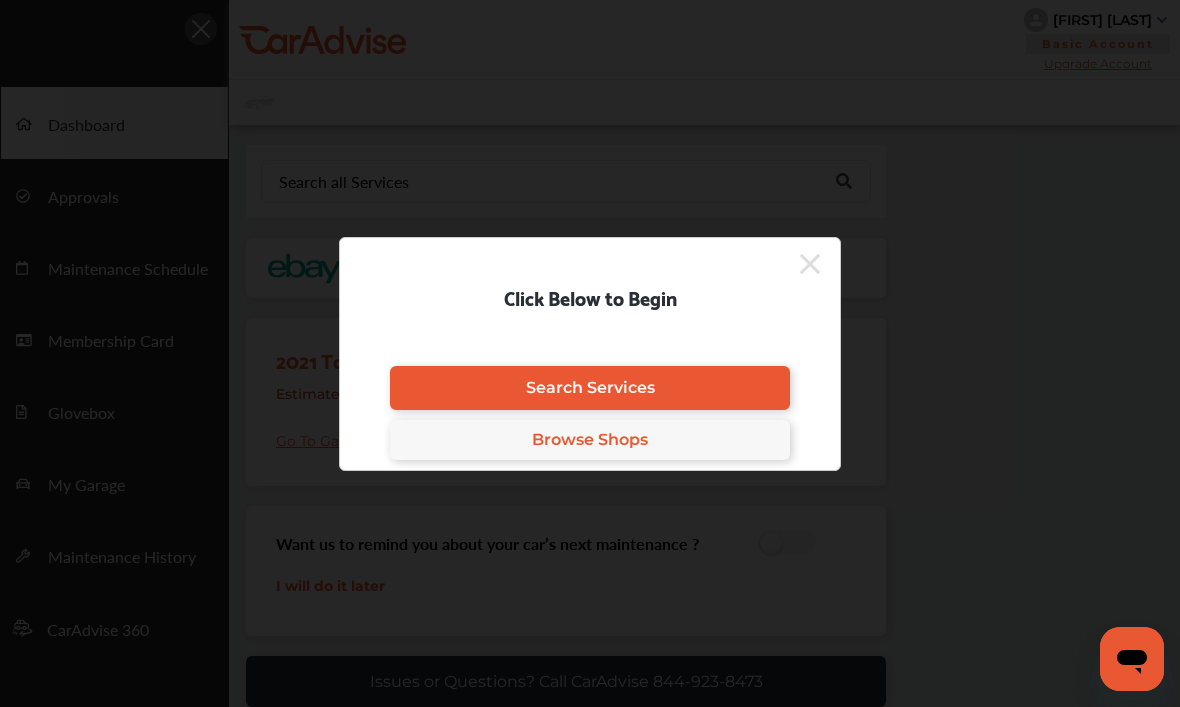 click on "Search Services" at bounding box center [590, 387] 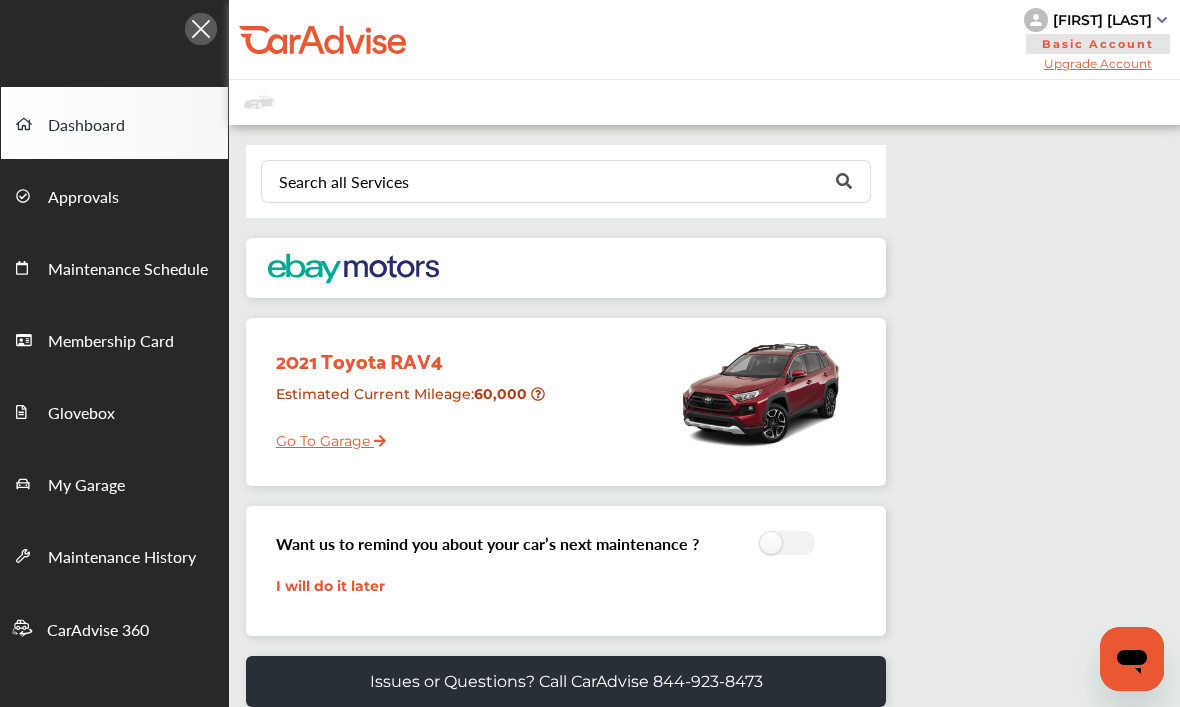 click on "Go To Garage" at bounding box center [323, 436] 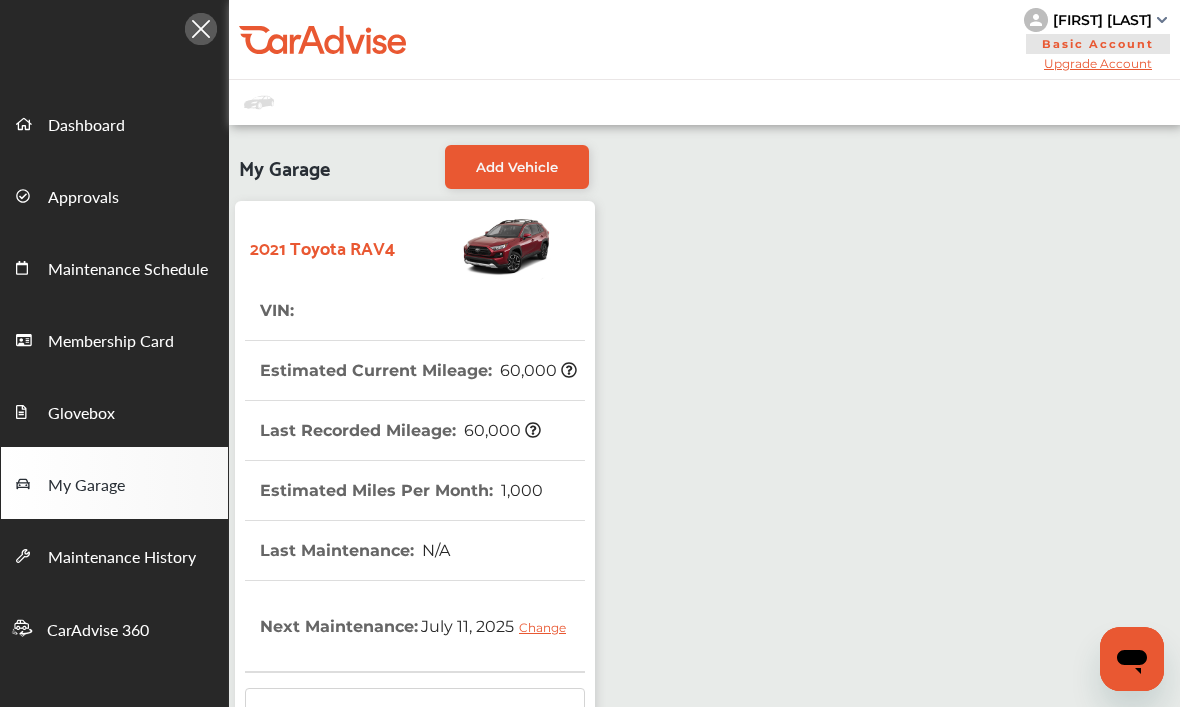 click on "Approvals" at bounding box center (83, 198) 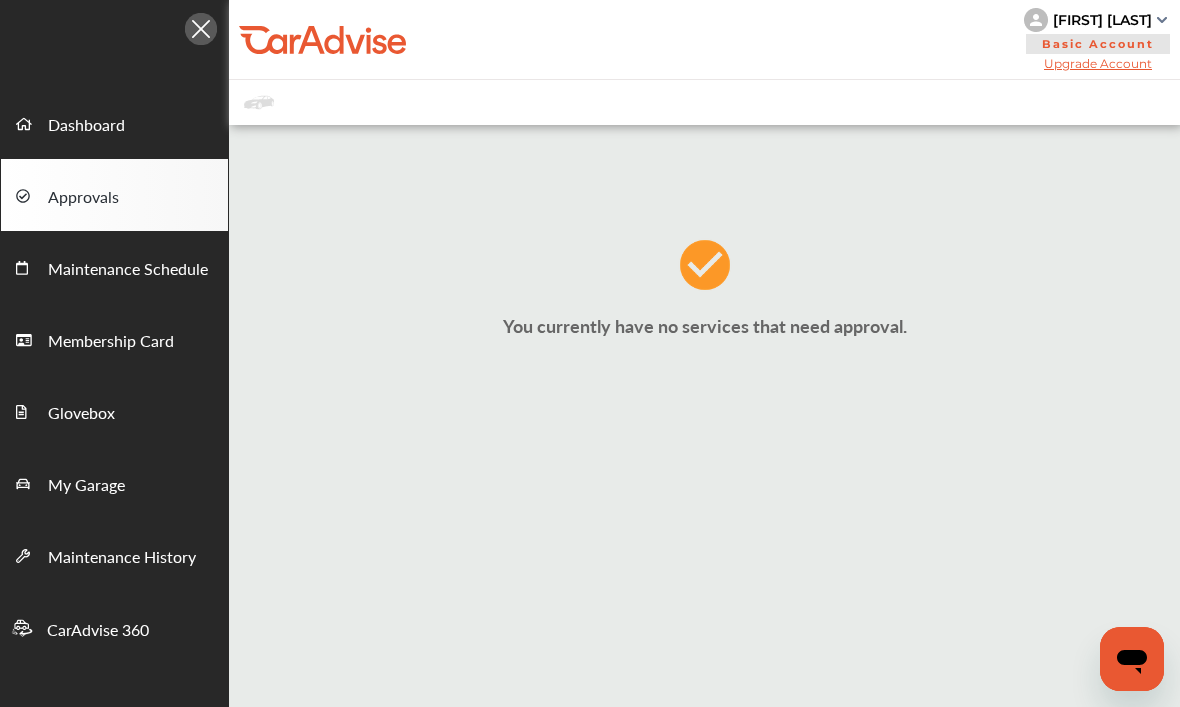 click on "Maintenance Schedule" at bounding box center [128, 270] 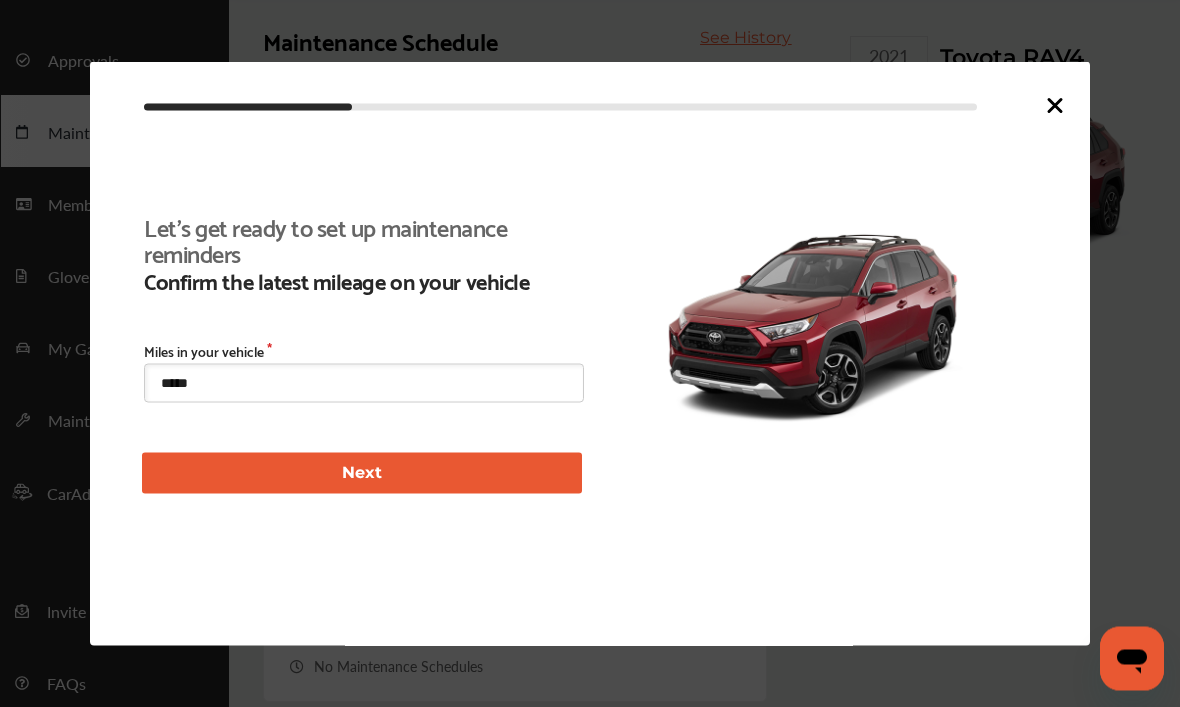 scroll, scrollTop: 320, scrollLeft: 0, axis: vertical 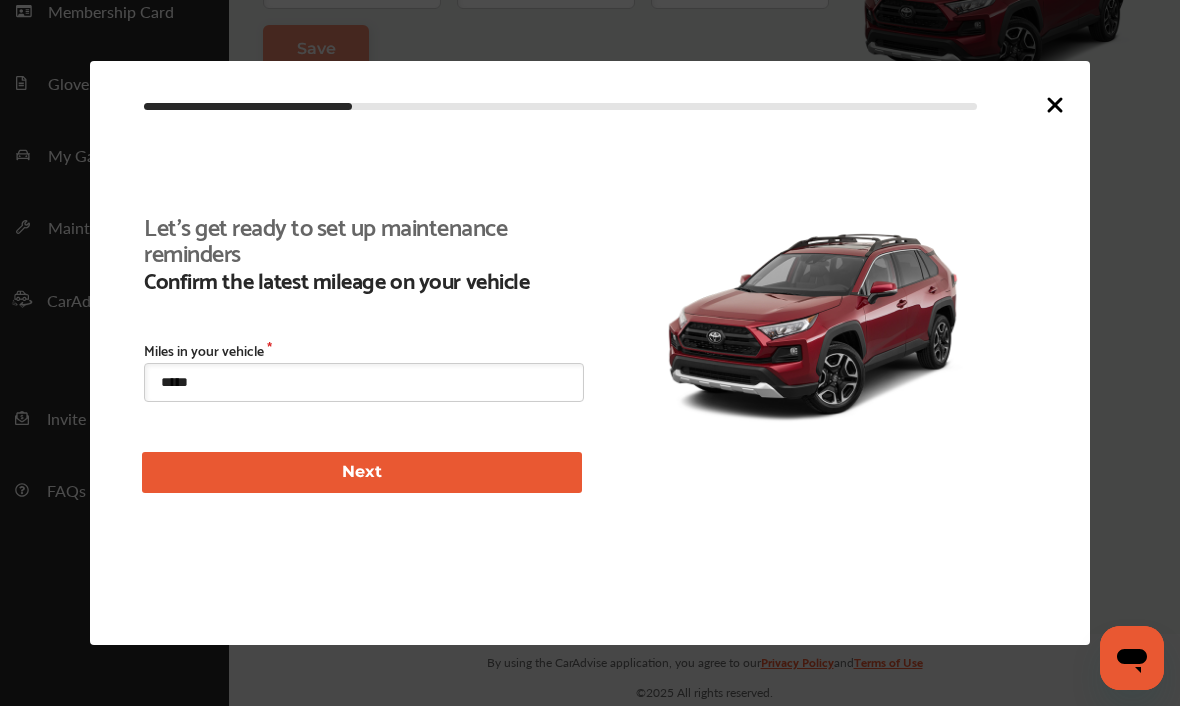click on "Next" at bounding box center [362, 473] 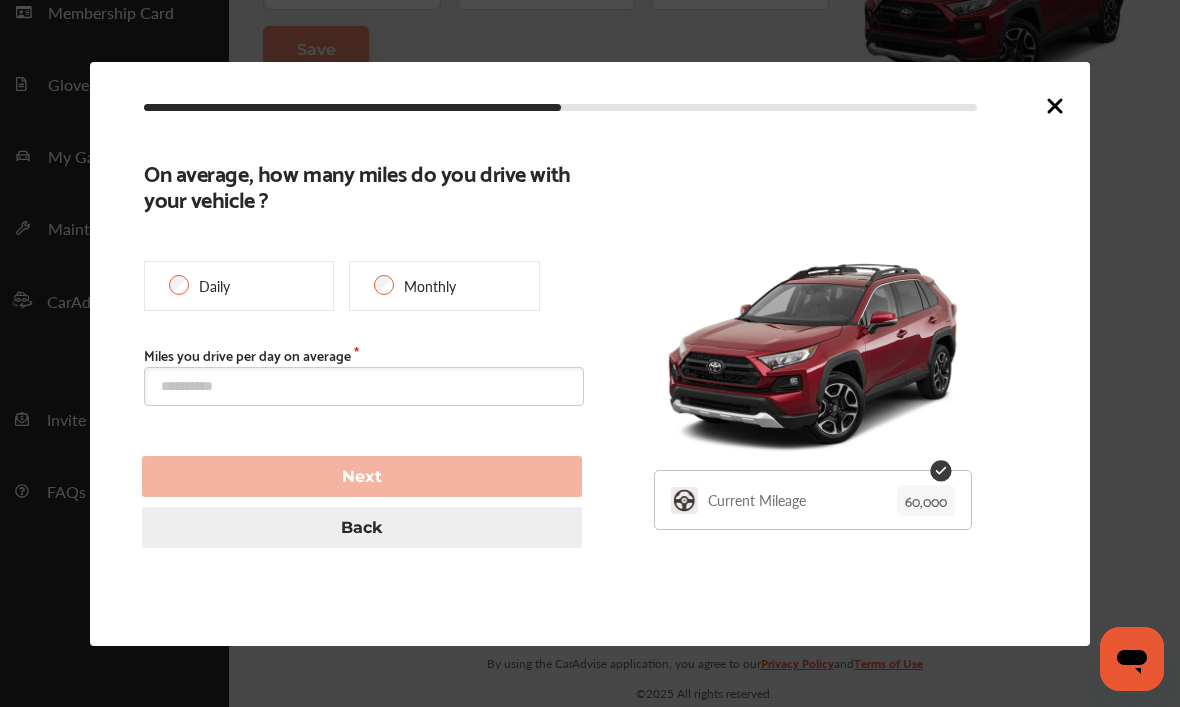 click 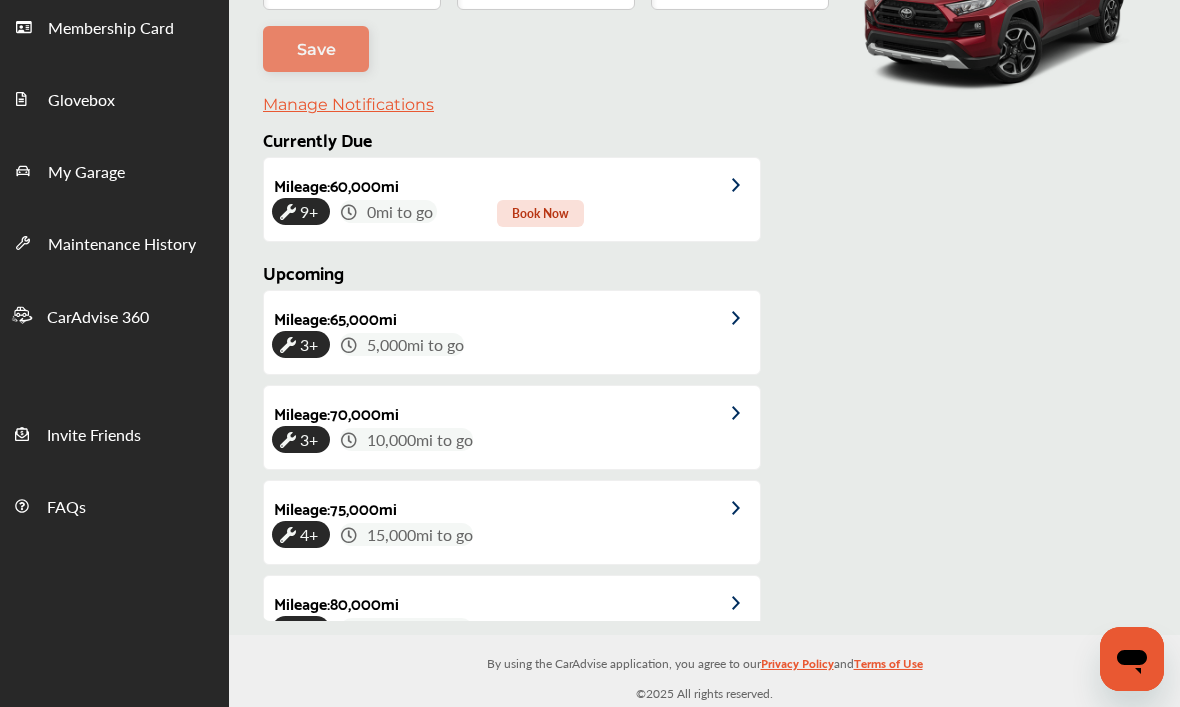 click on "CarAdvise 360" at bounding box center (98, 318) 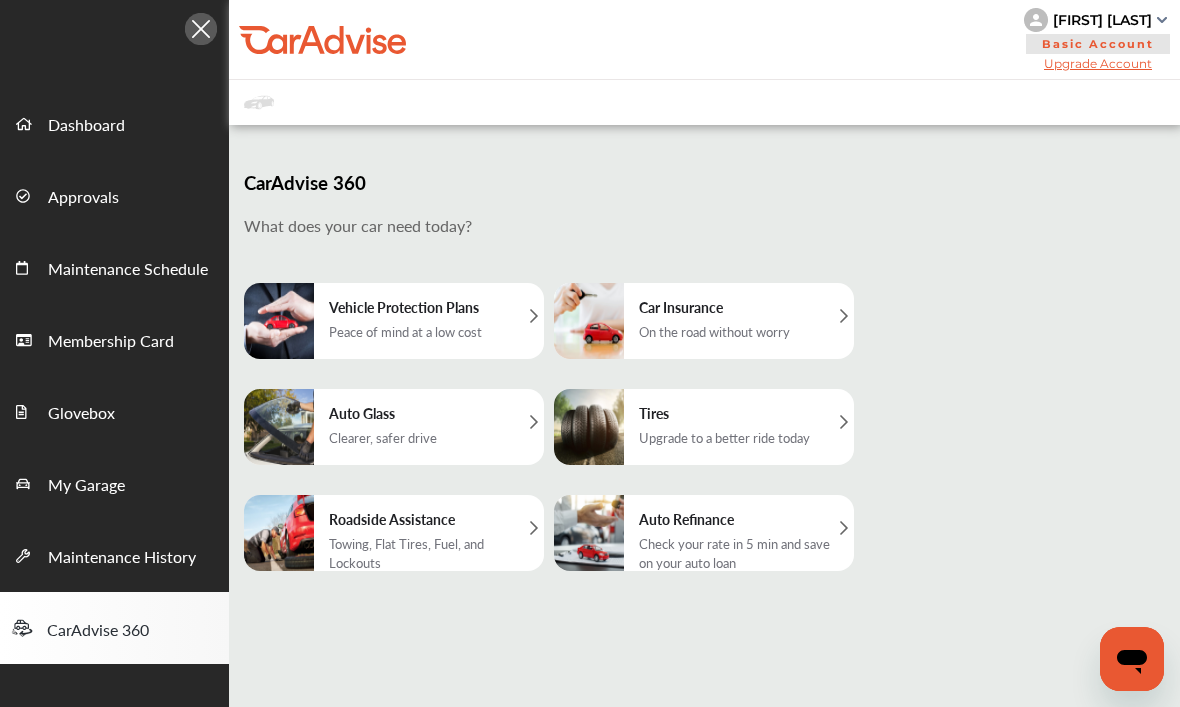 click on "Upgrade to a better ride today" at bounding box center (724, 437) 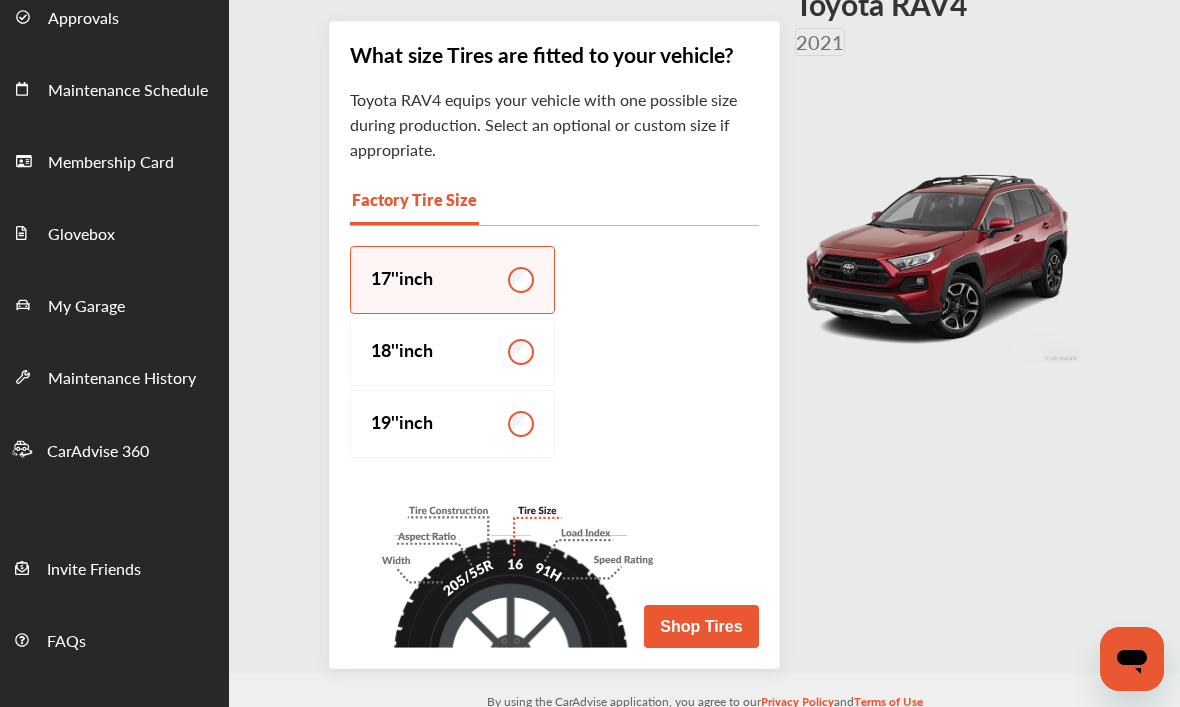 scroll, scrollTop: 219, scrollLeft: 0, axis: vertical 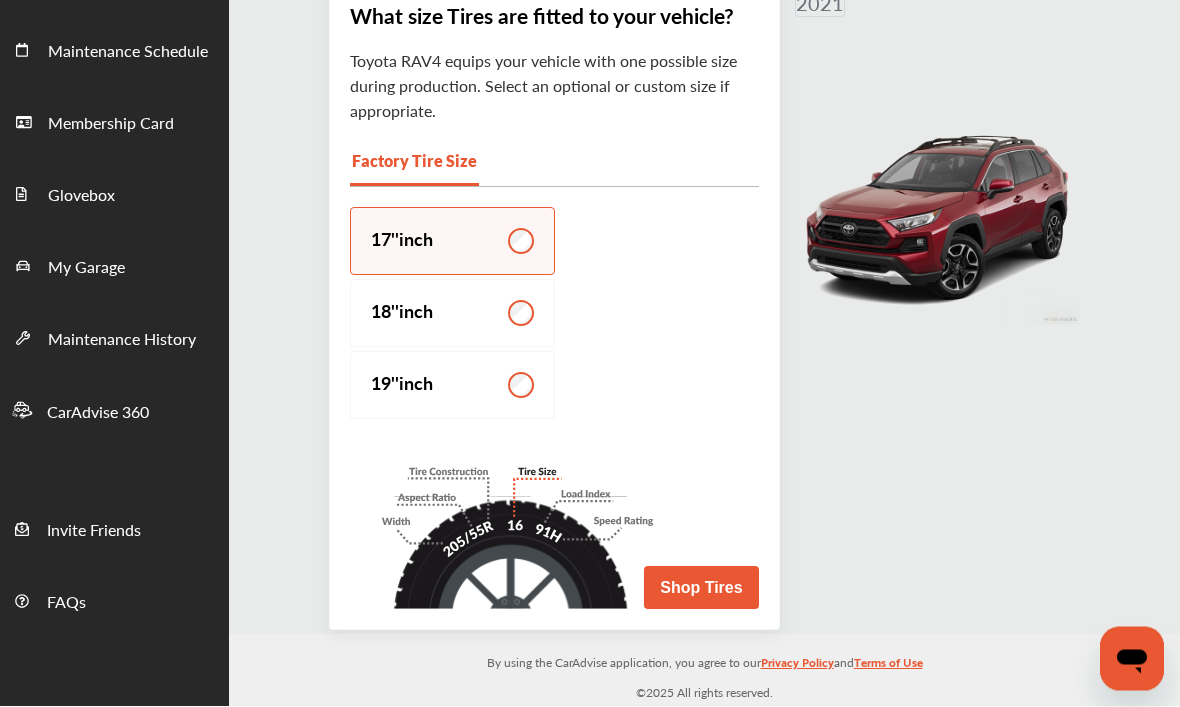 click on "Shop Tires" at bounding box center [701, 588] 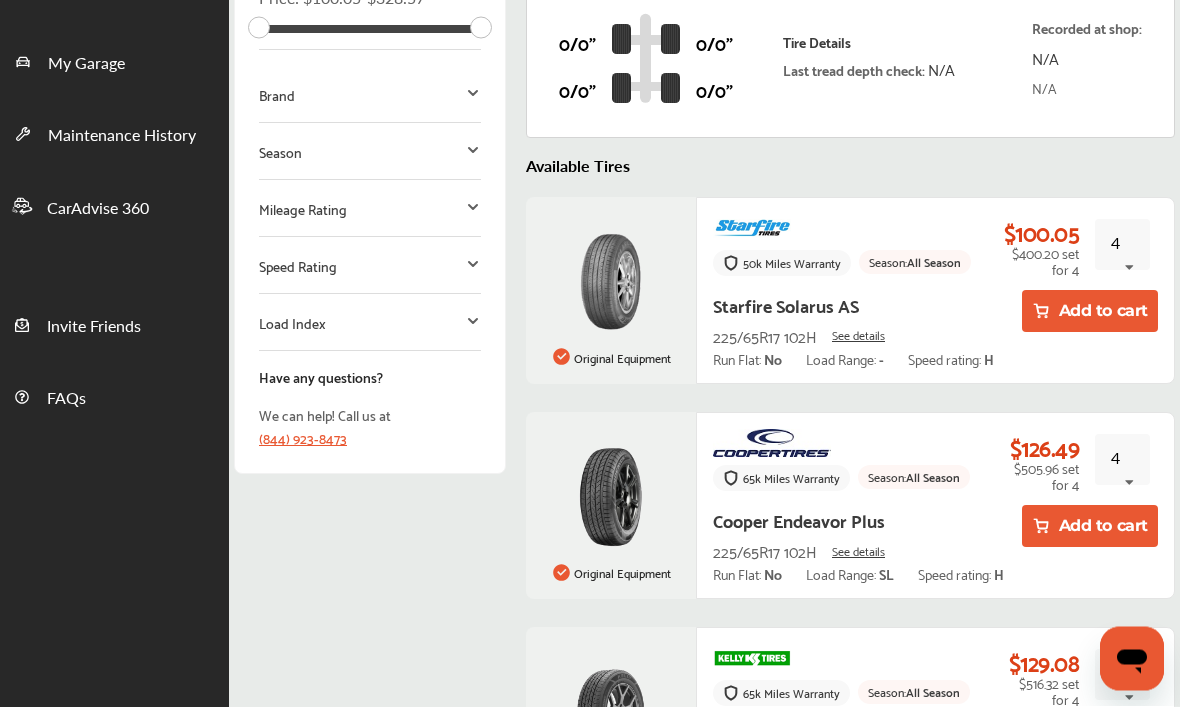 scroll, scrollTop: 0, scrollLeft: 0, axis: both 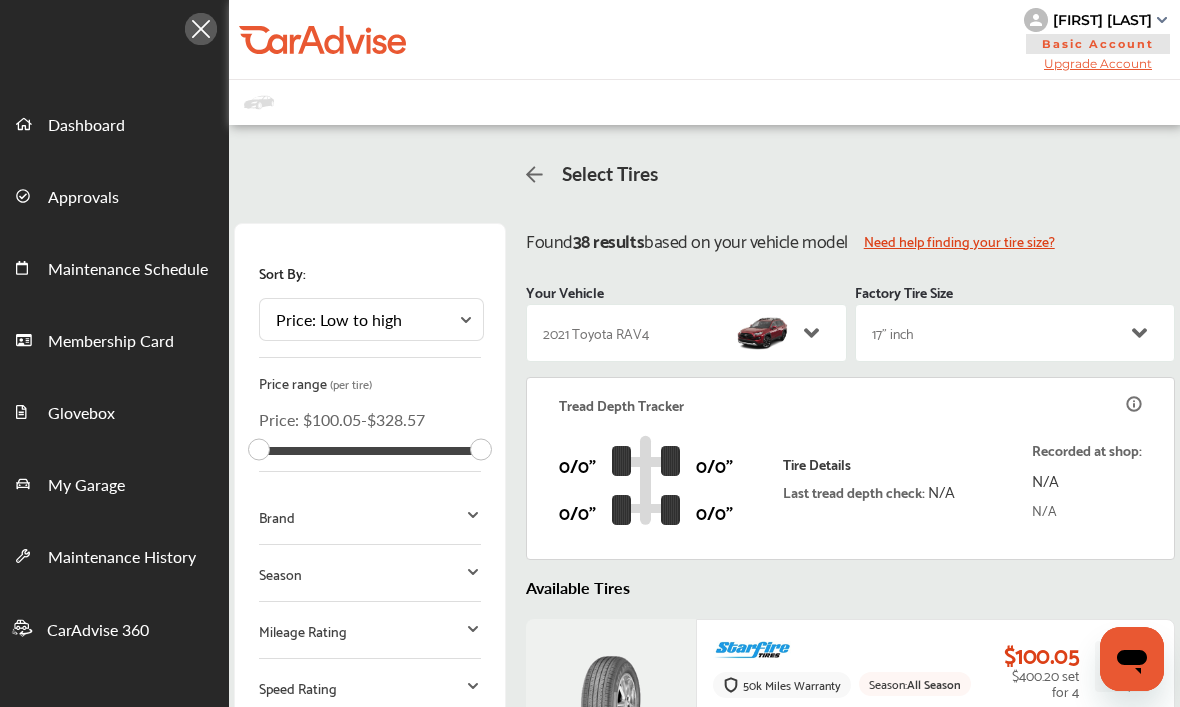 click at bounding box center (201, 29) 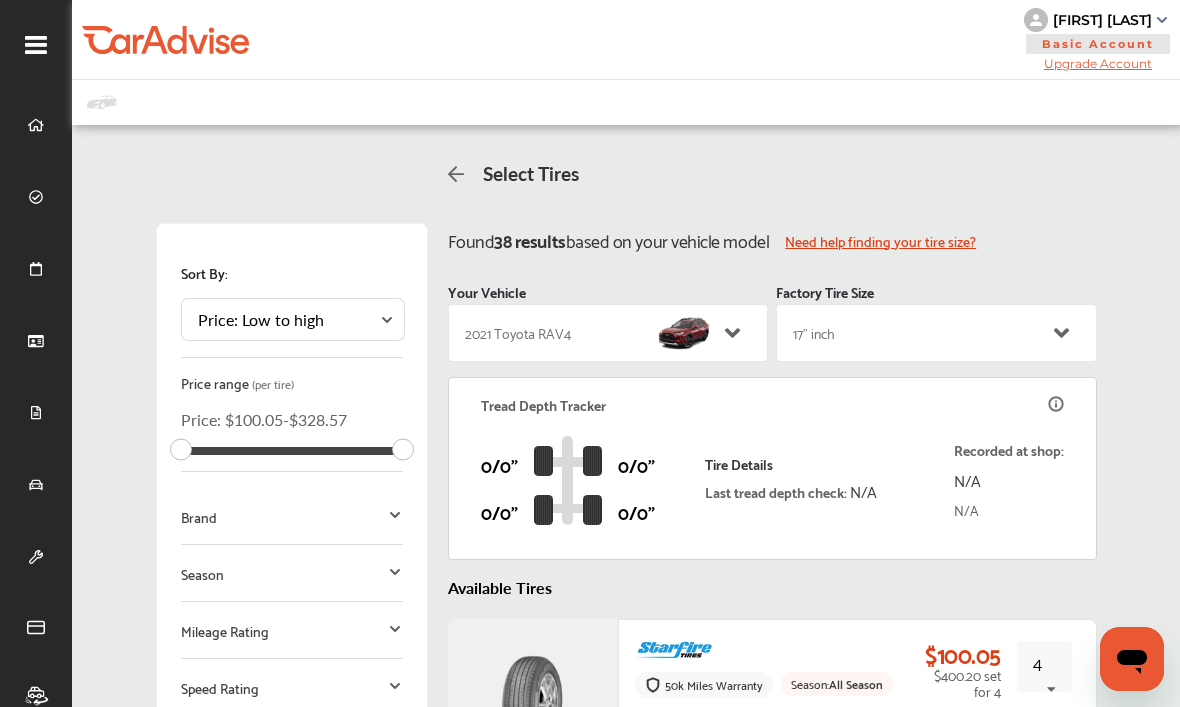 click on "Sort By: Price: Low to high
Price: Low to high Price: High to low Price range   (per tire) Price : $ 100.05 -$ 328.57 Brand
Season
Mileage Rating
Speed Rating
Load Index
Have any questions? We can help! Call us at (844) 923-8473 Select Tires
Filter & Sort Found  38 results  based on your vehicle model Need help finding your tire size? Your Vehicle 2021 Toyota RAV4 Factory Tire Size 17" inch Tread Depth Tracker
0/0" 0/0" 0/0" 0/0" Tire Details Last tread depth check:   N/A Recorded at shop: N/A N/A Available Tires
Original Equipment 50k Miles Warranty Season:  All Season Starfire Solarus AS   225/65R17 102H See details Run Flat:   No Load Range:   - Speed rating:   H $100.05 $400.20  set for  4 4 1 2 3 4
Add to cart
Original Equipment 65k Miles Warranty Season:  All Season Cooper Endeavor Plus   225/65R17 102H See details Run Flat:   No Load Range:   SL Speed rating:   H $126.49 $505.96  set for  4 4 1 2 3 4" at bounding box center (626, 4716) 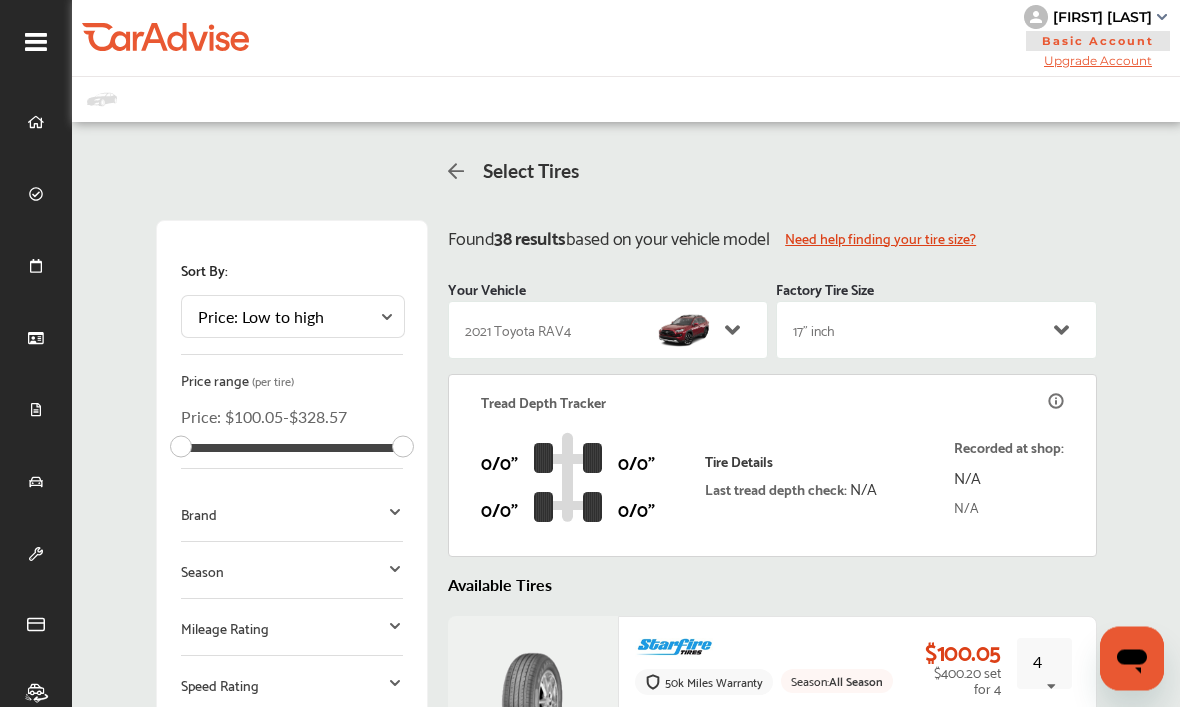 scroll, scrollTop: 0, scrollLeft: 0, axis: both 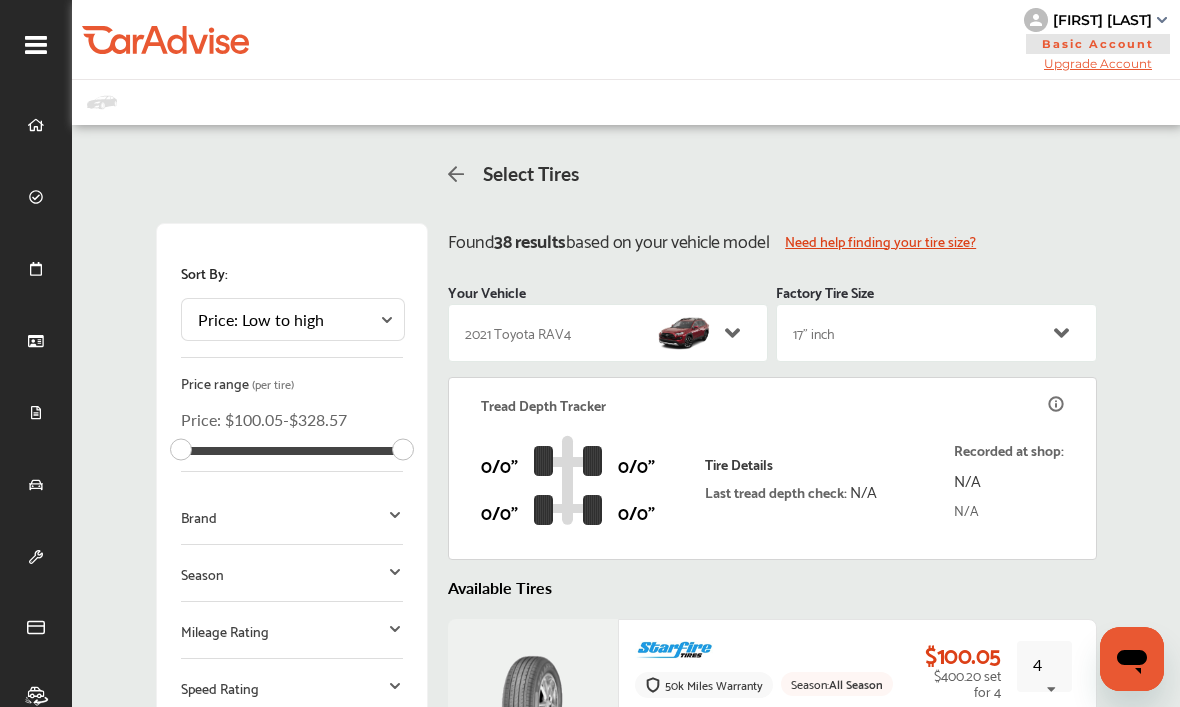 click 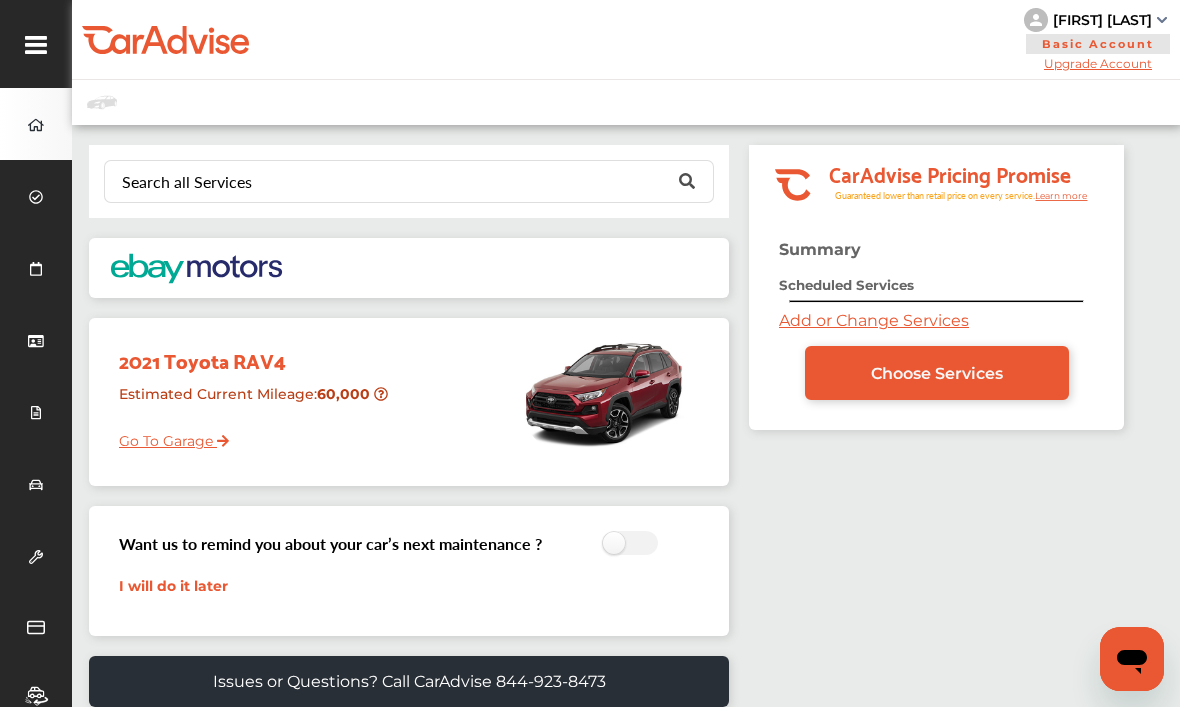 click on "Summary Scheduled Services Add or Change Services Choose Services" at bounding box center (936, 335) 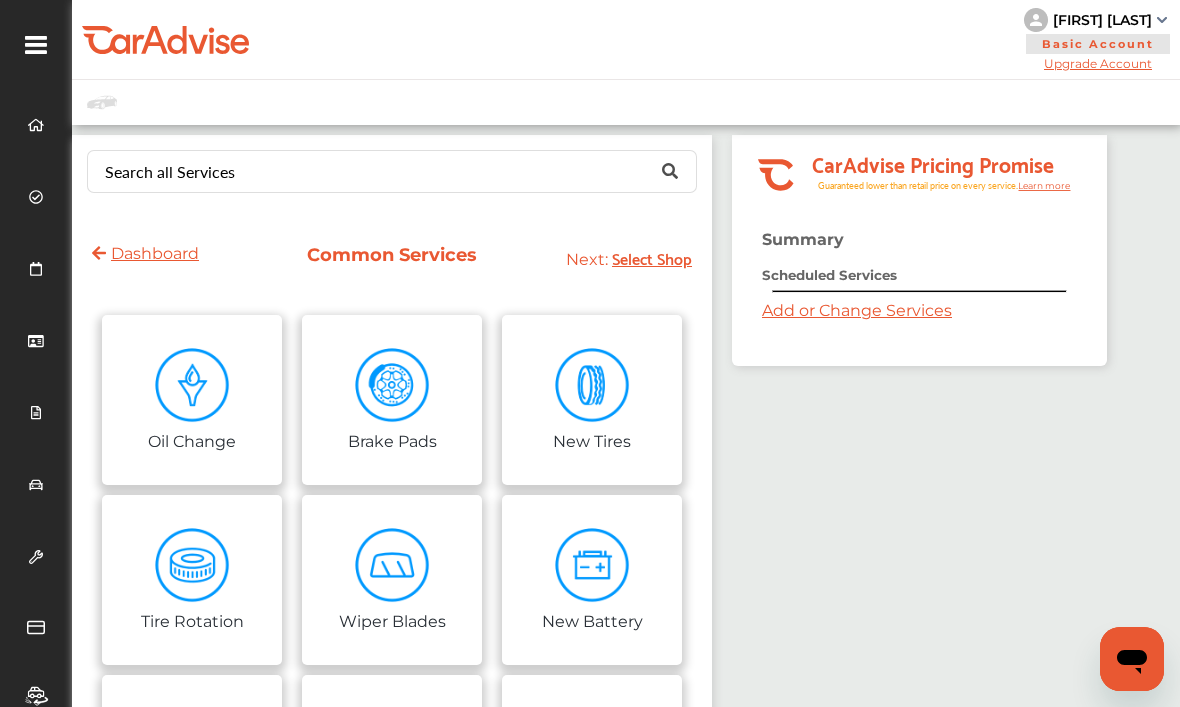 click at bounding box center [192, 565] 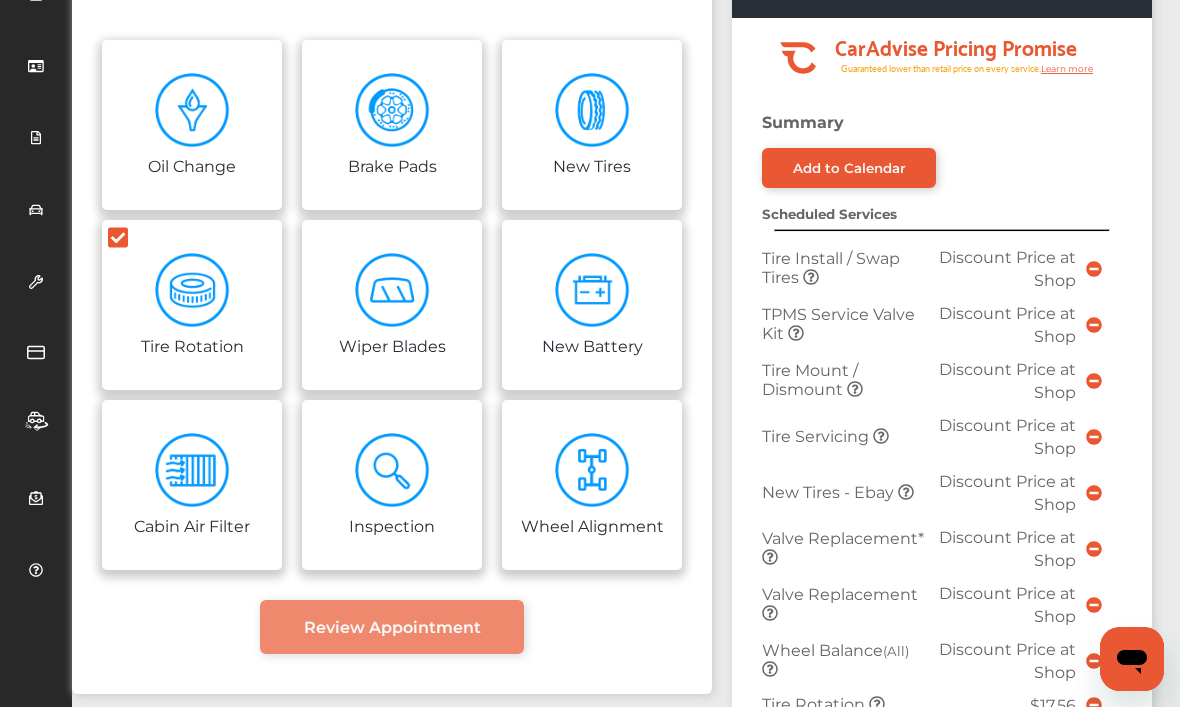 scroll, scrollTop: 272, scrollLeft: 0, axis: vertical 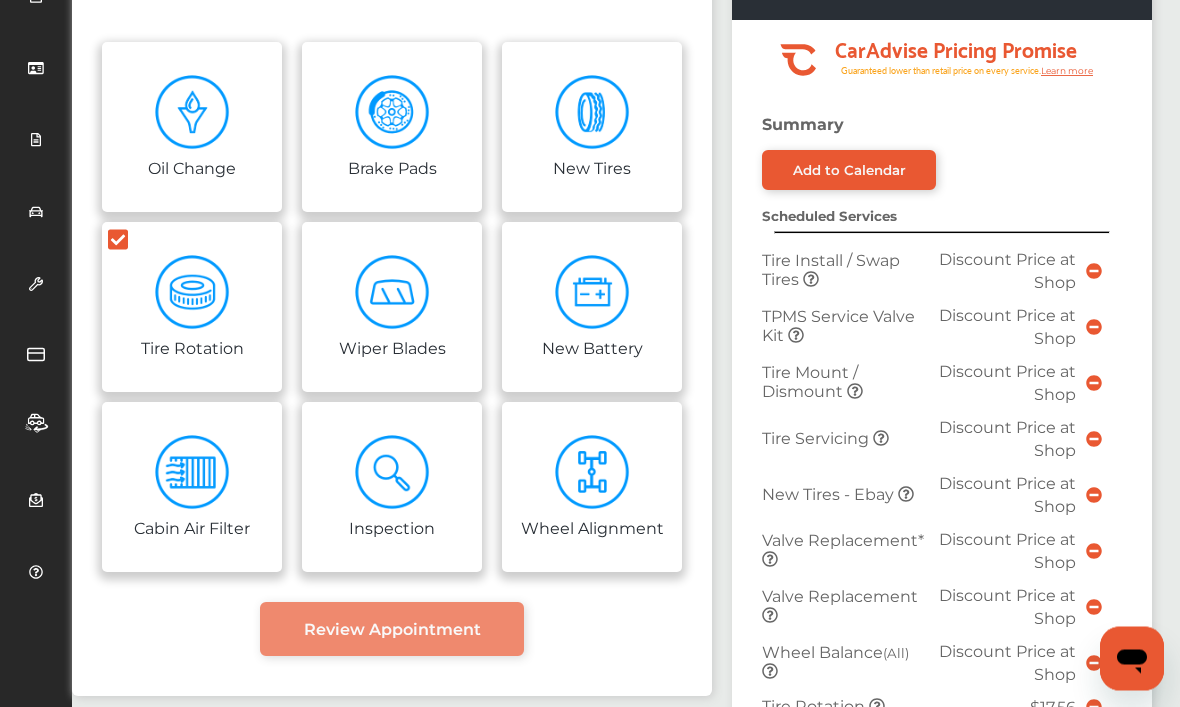 click on "New Tires - Ebay" at bounding box center [830, 495] 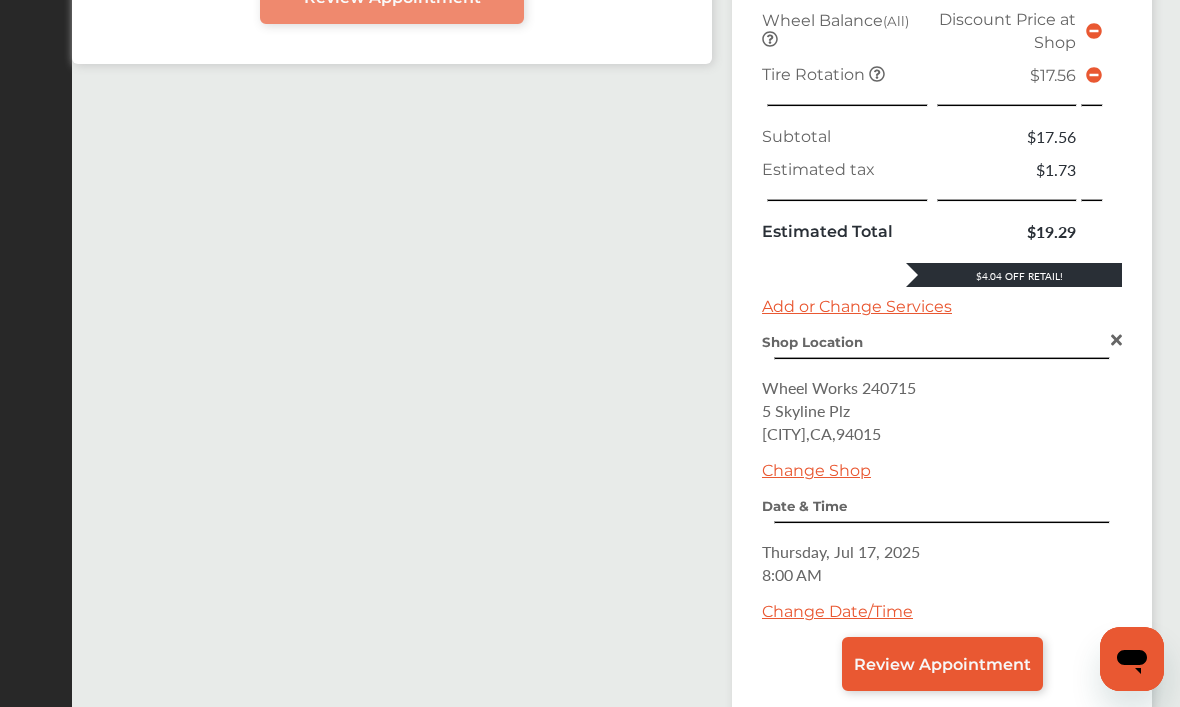 scroll, scrollTop: 973, scrollLeft: 0, axis: vertical 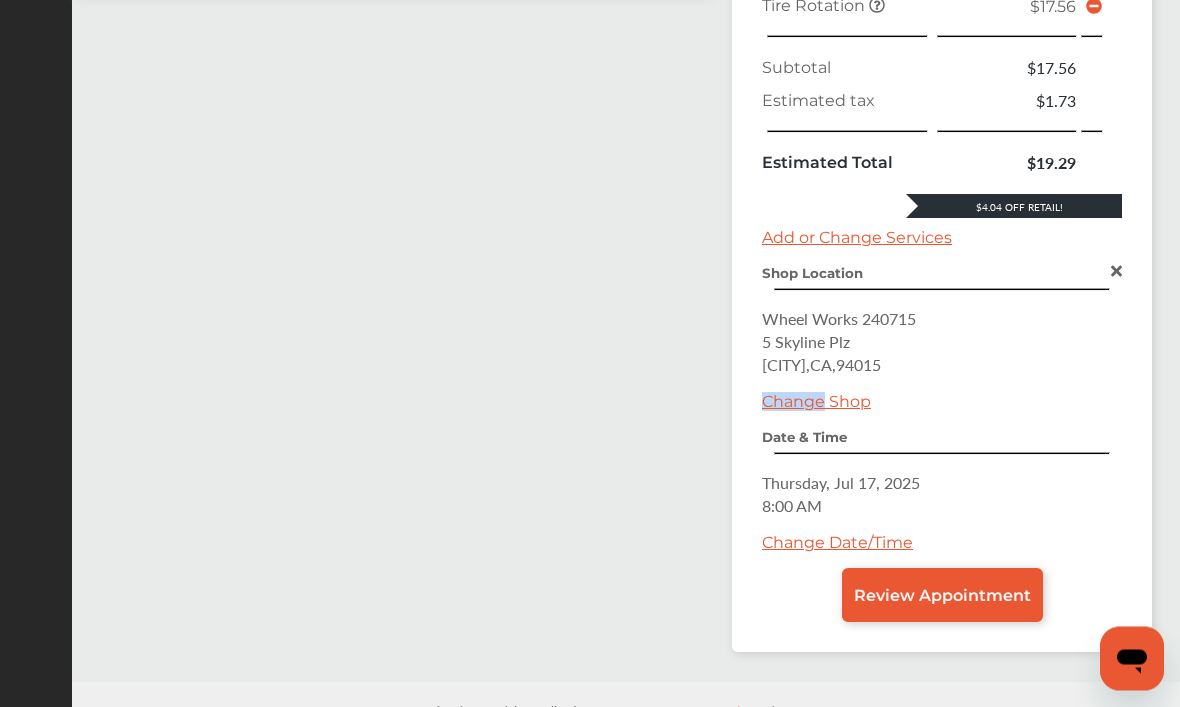 click on "Review Appointment" at bounding box center [942, 596] 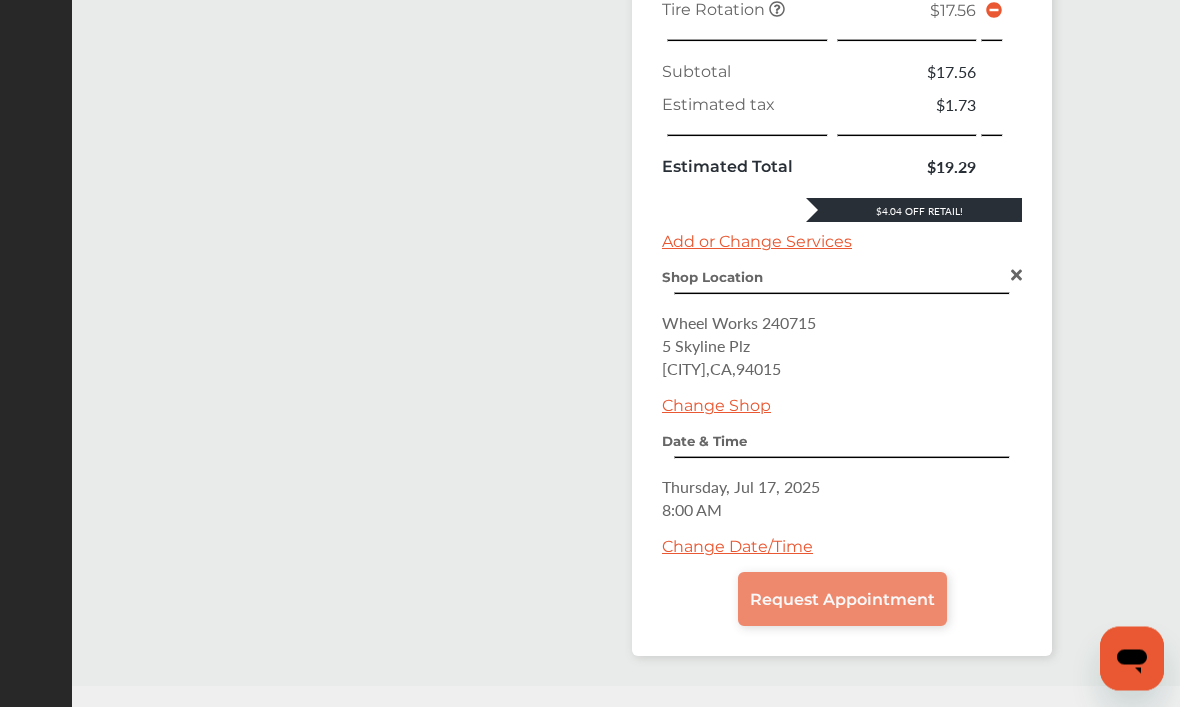 scroll, scrollTop: 973, scrollLeft: 0, axis: vertical 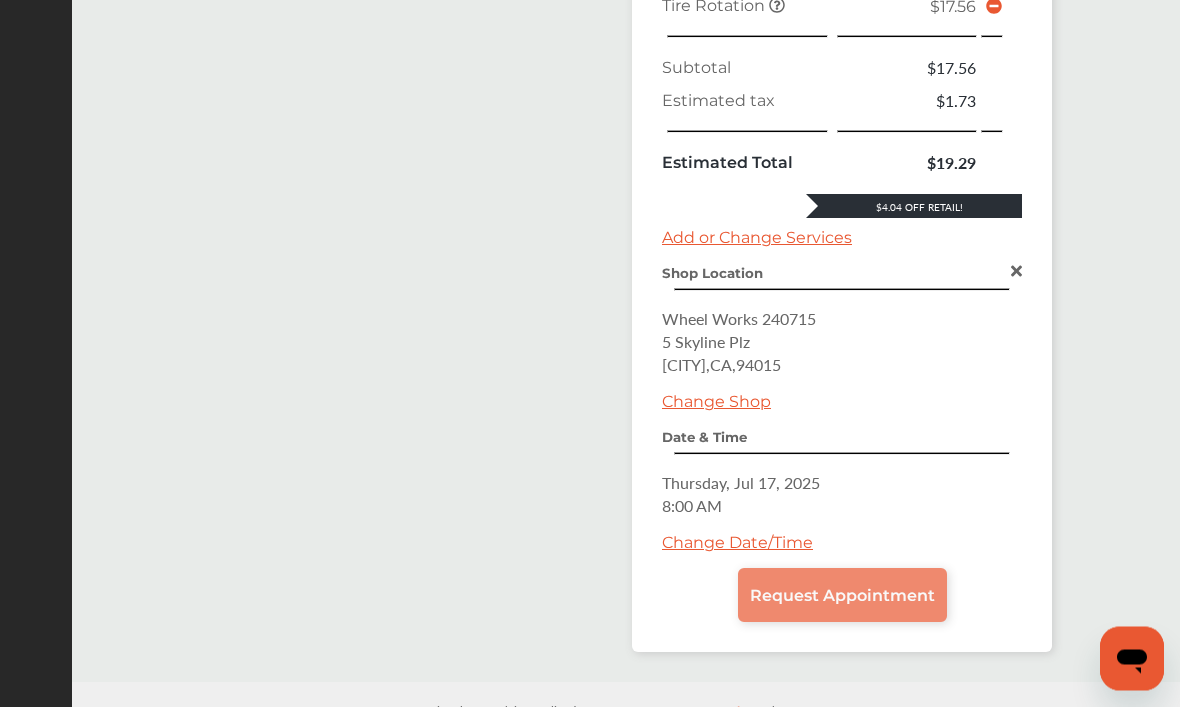 click on "Change Date/Time" at bounding box center [737, 543] 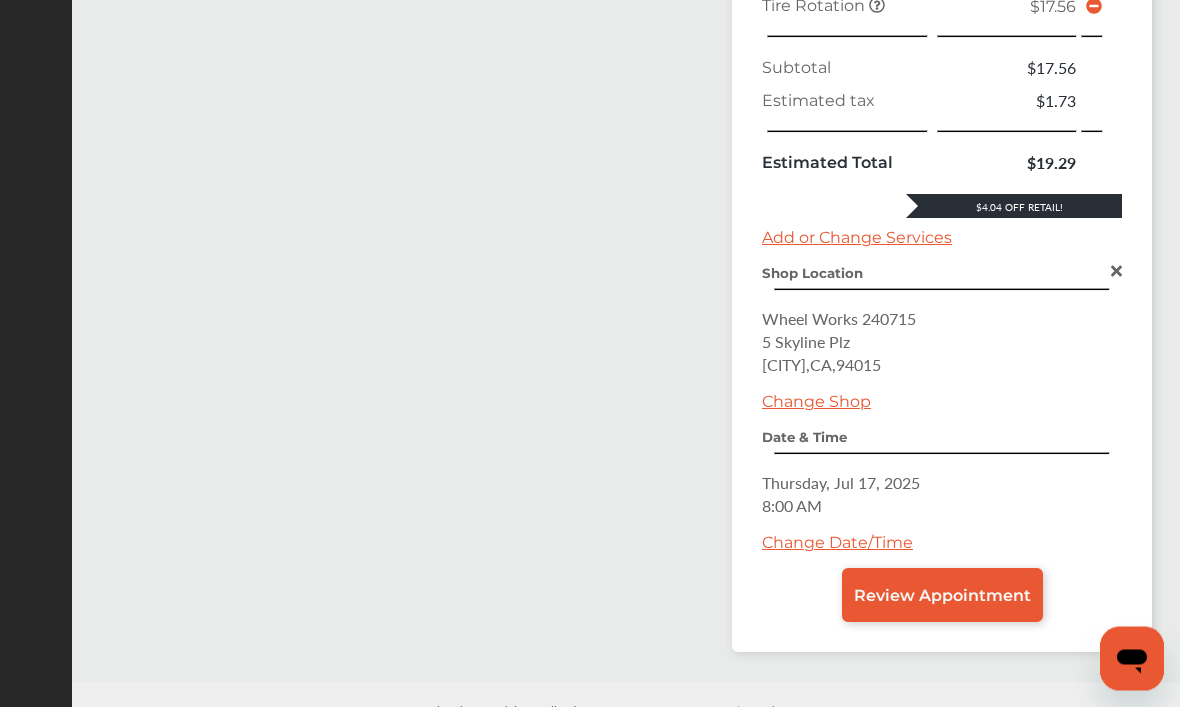 scroll, scrollTop: 4, scrollLeft: 0, axis: vertical 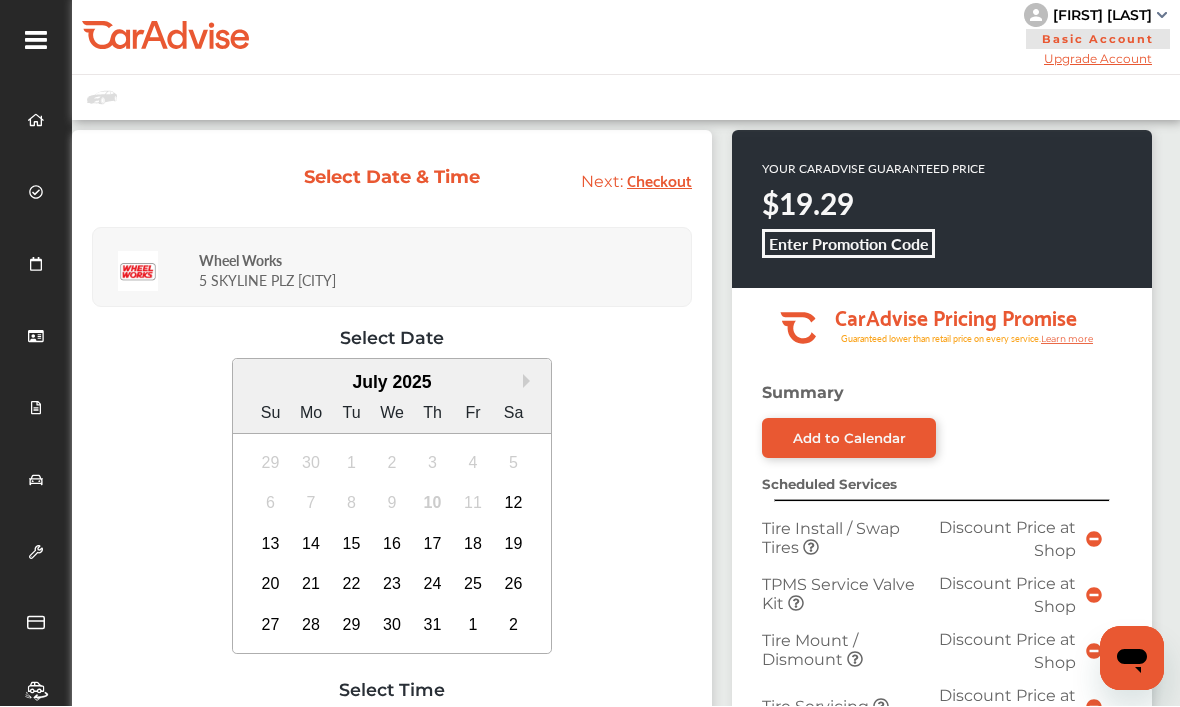 click on "16" at bounding box center (392, 545) 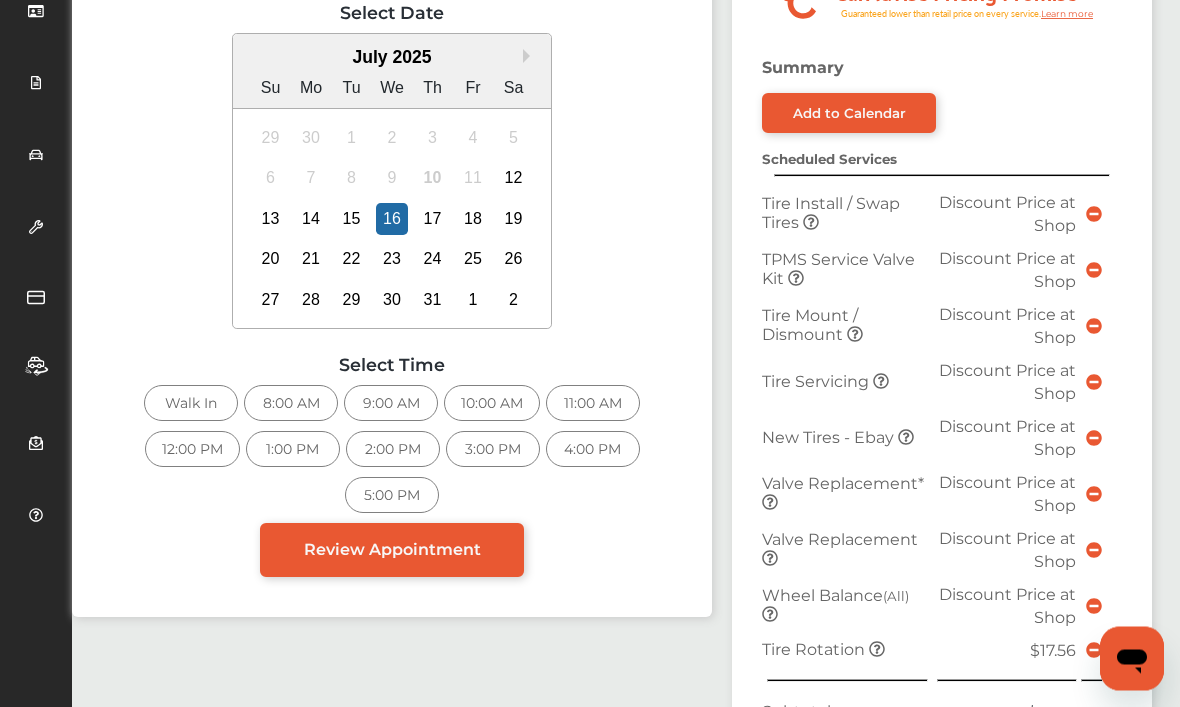 scroll, scrollTop: 331, scrollLeft: 0, axis: vertical 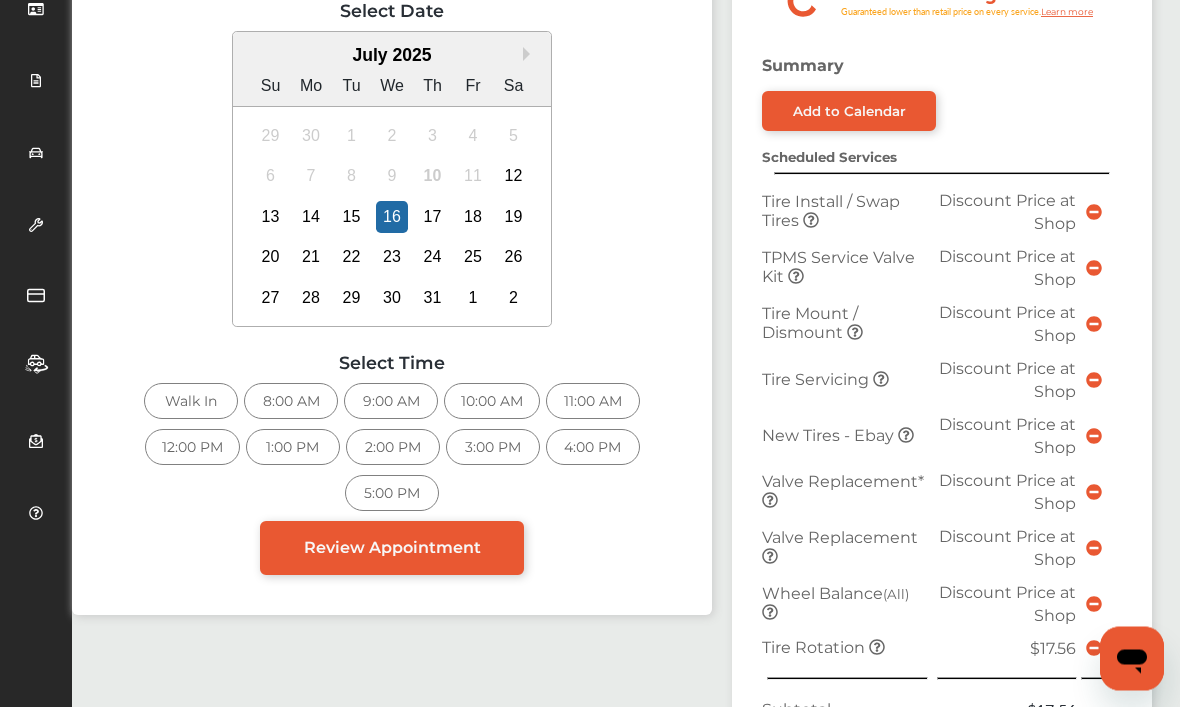 click on "8:00 AM" at bounding box center [291, 402] 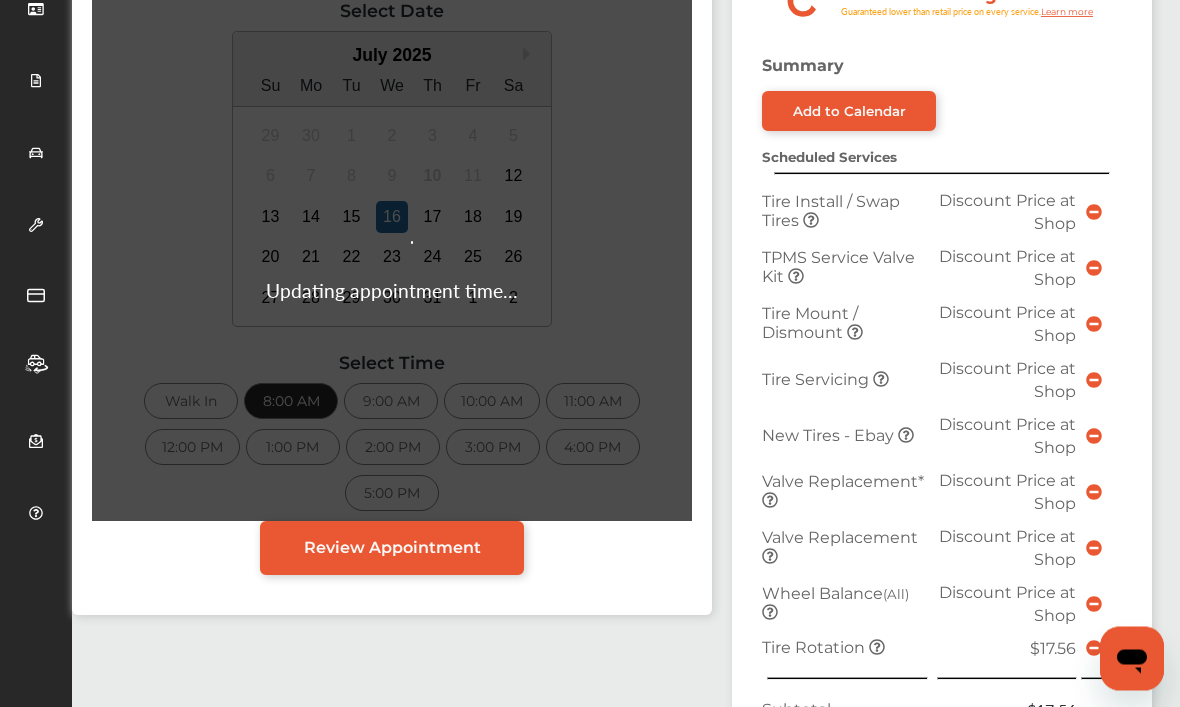scroll, scrollTop: 332, scrollLeft: 0, axis: vertical 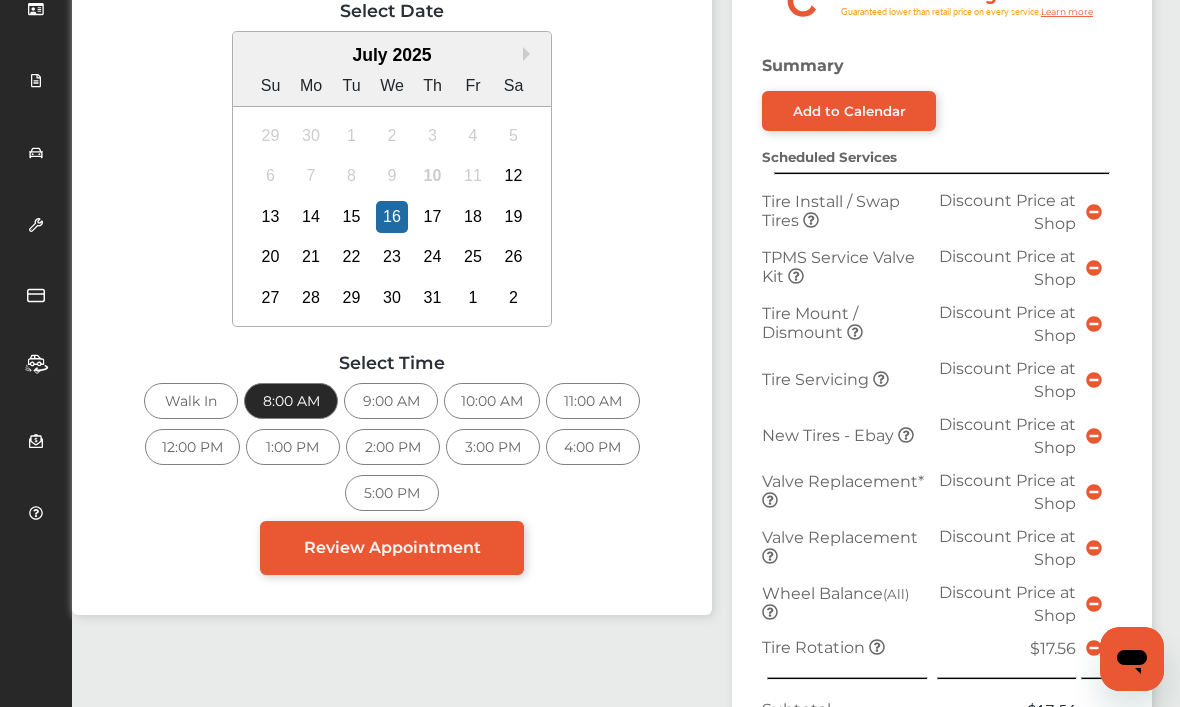click on "Review Appointment" at bounding box center (392, 547) 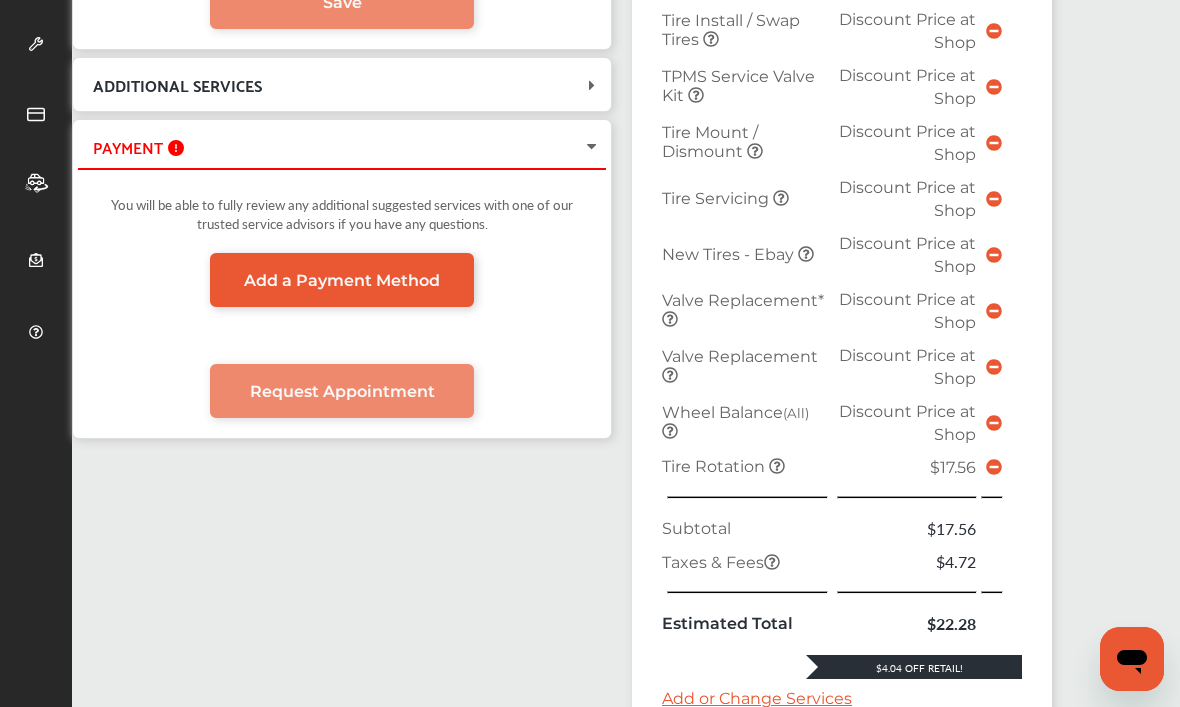 scroll, scrollTop: 509, scrollLeft: 0, axis: vertical 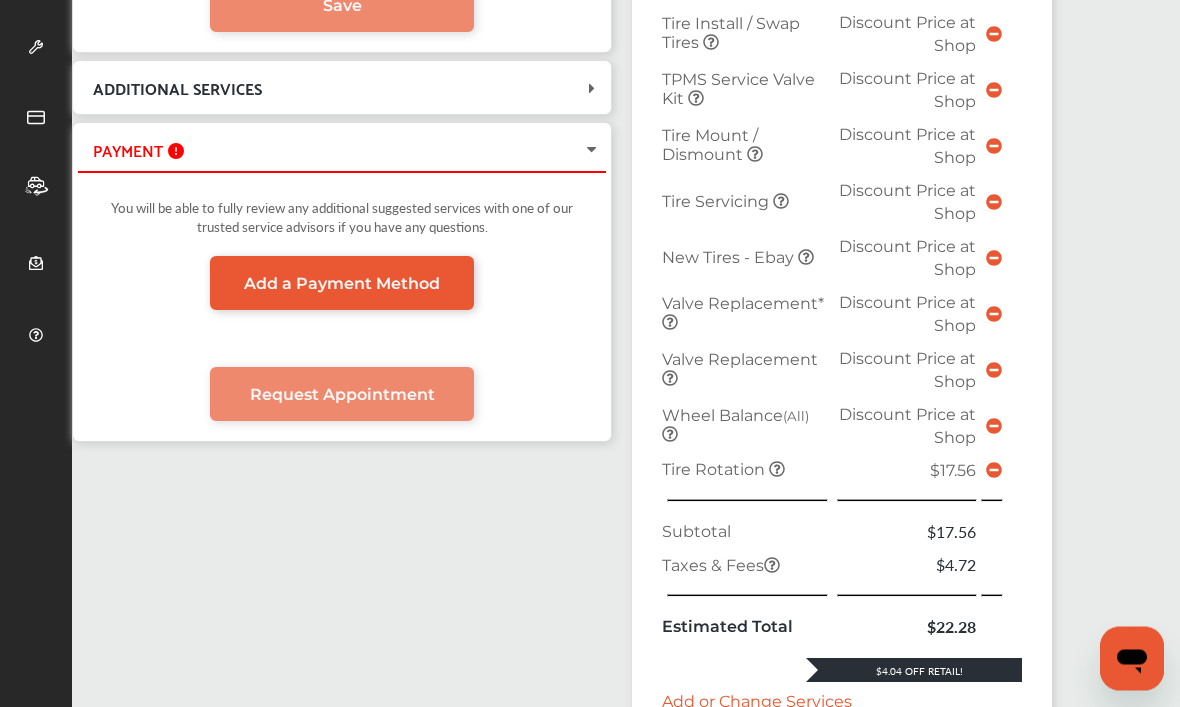 click on "Request Appointment" at bounding box center [342, 395] 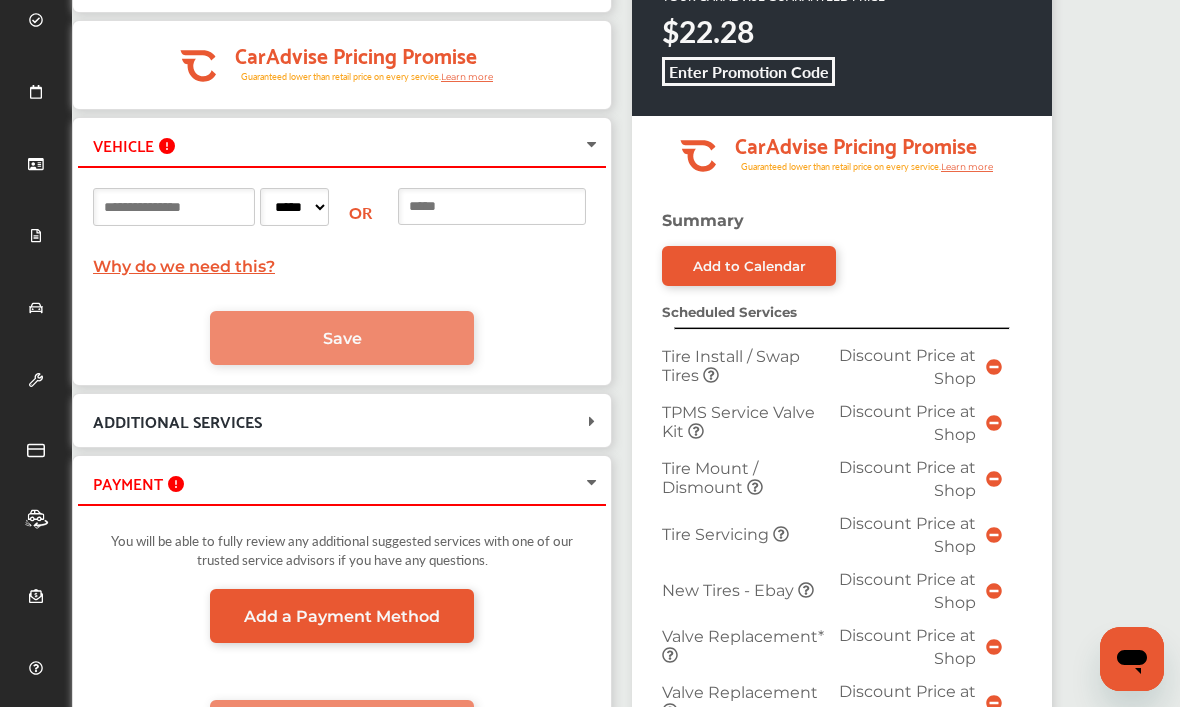 scroll, scrollTop: 175, scrollLeft: 0, axis: vertical 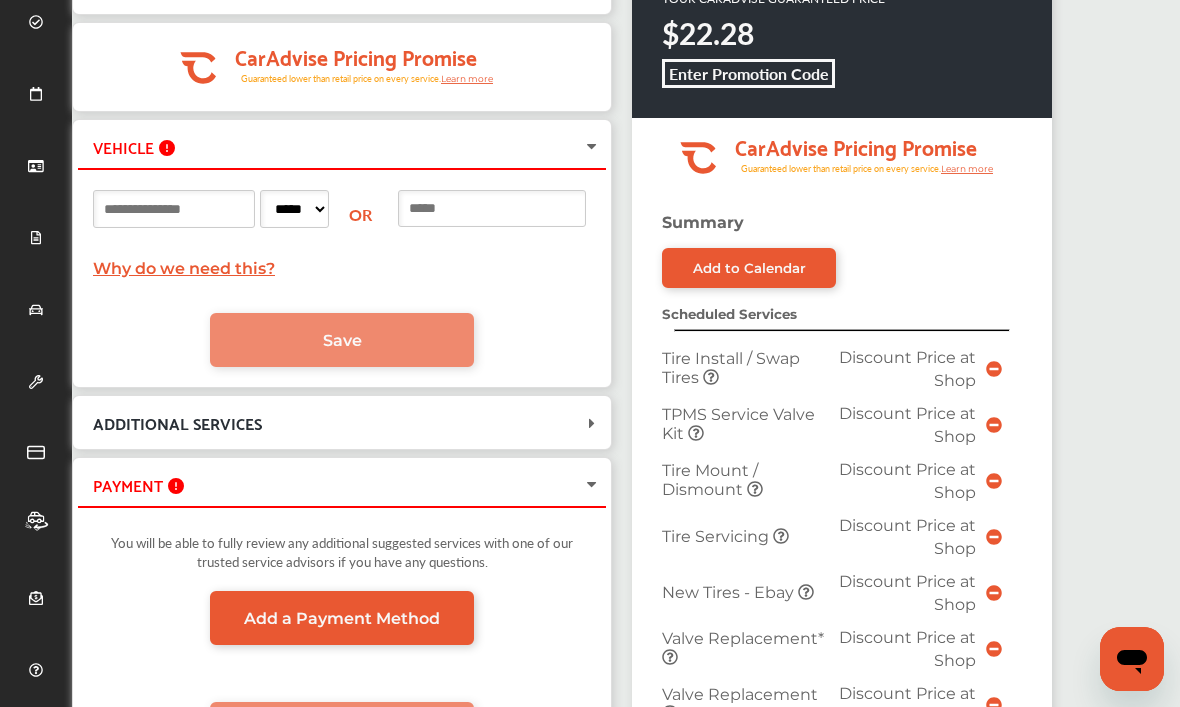click on "Save" at bounding box center [342, 340] 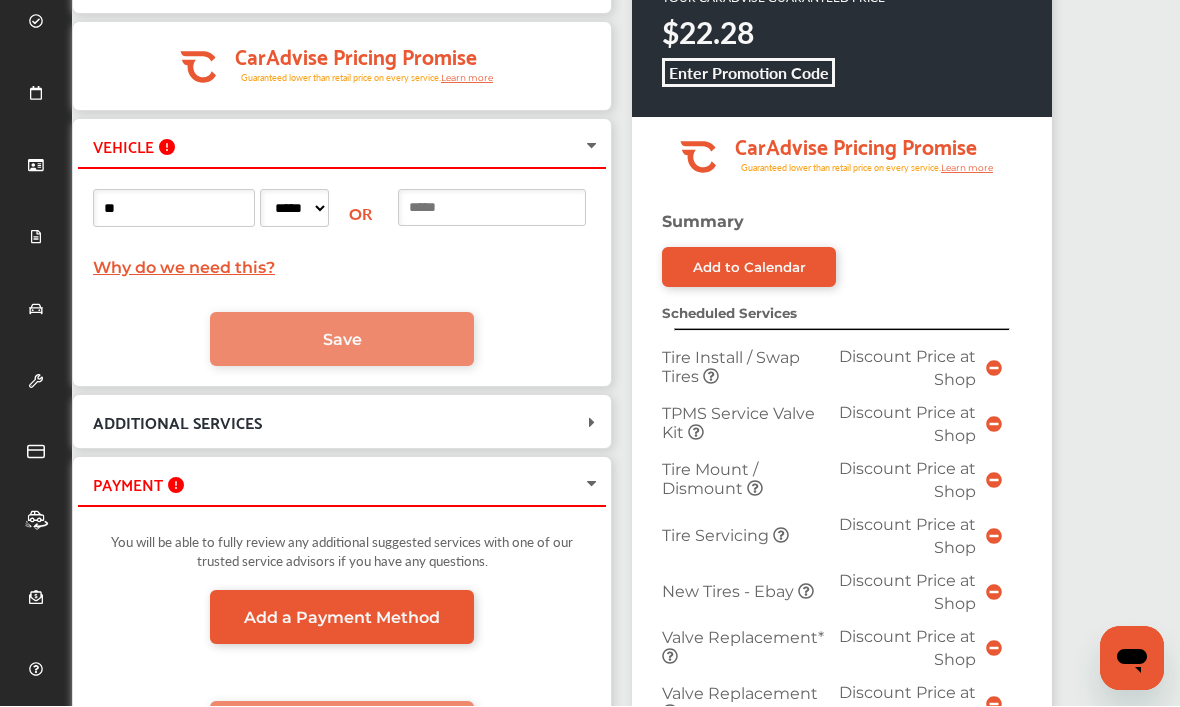 scroll, scrollTop: 174, scrollLeft: 0, axis: vertical 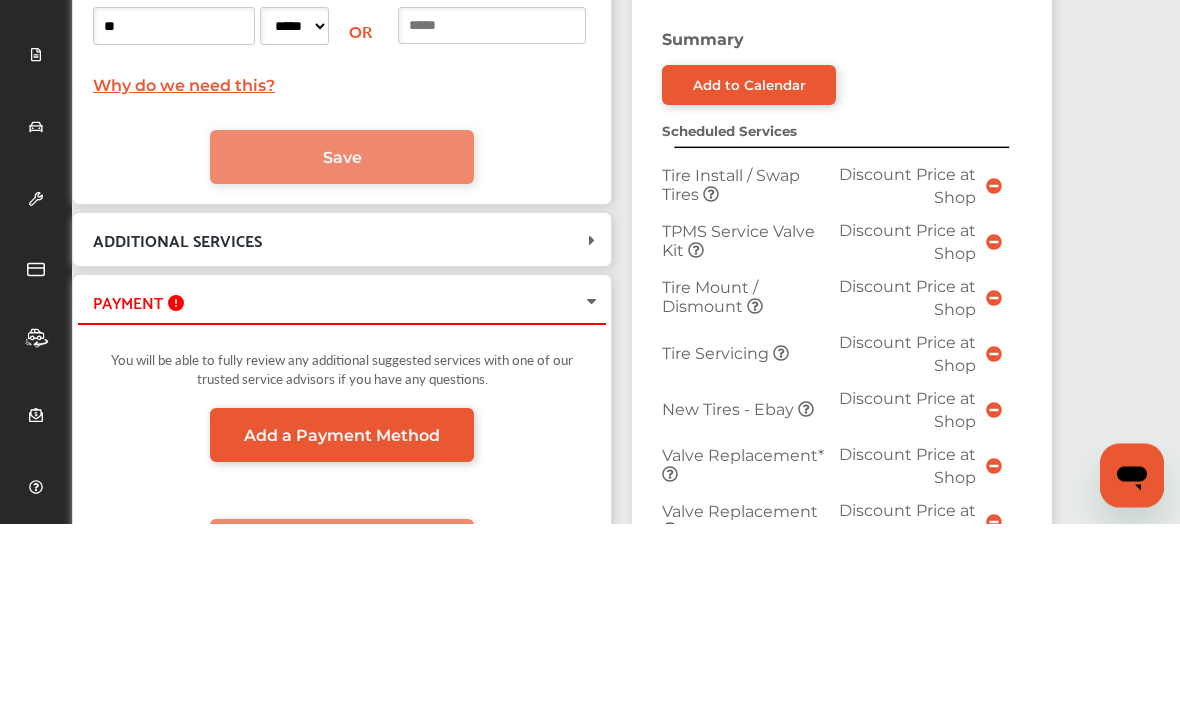 type on "**" 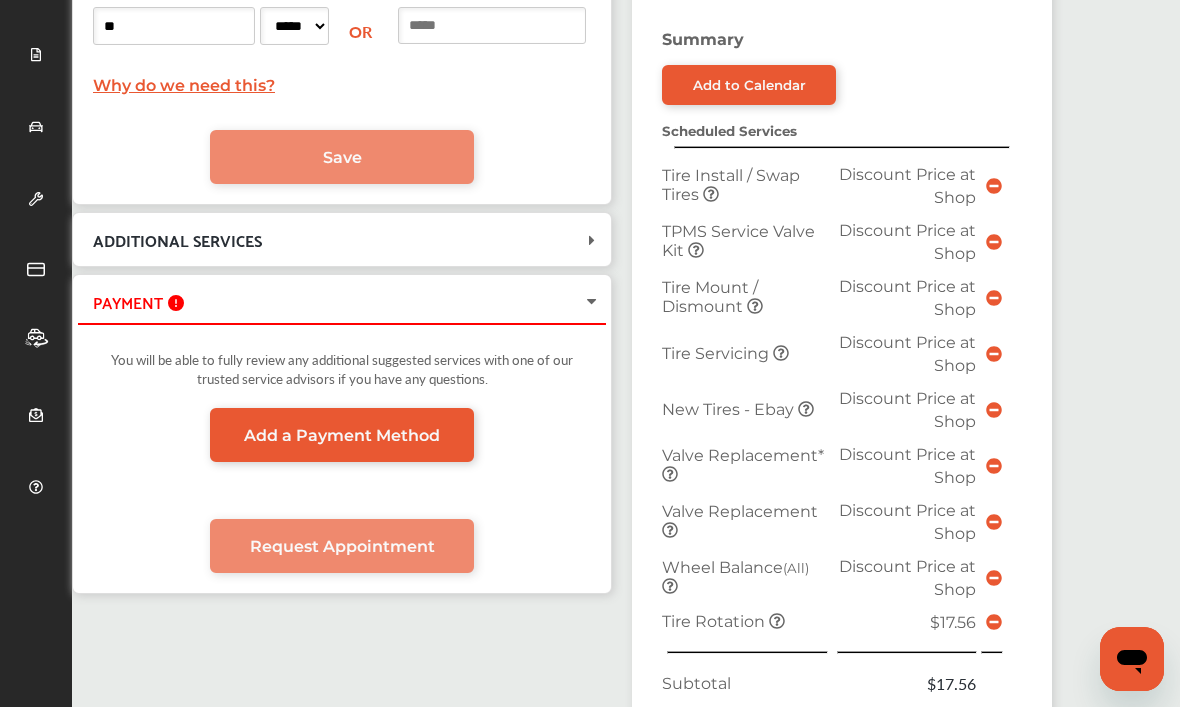 click at bounding box center [592, 302] 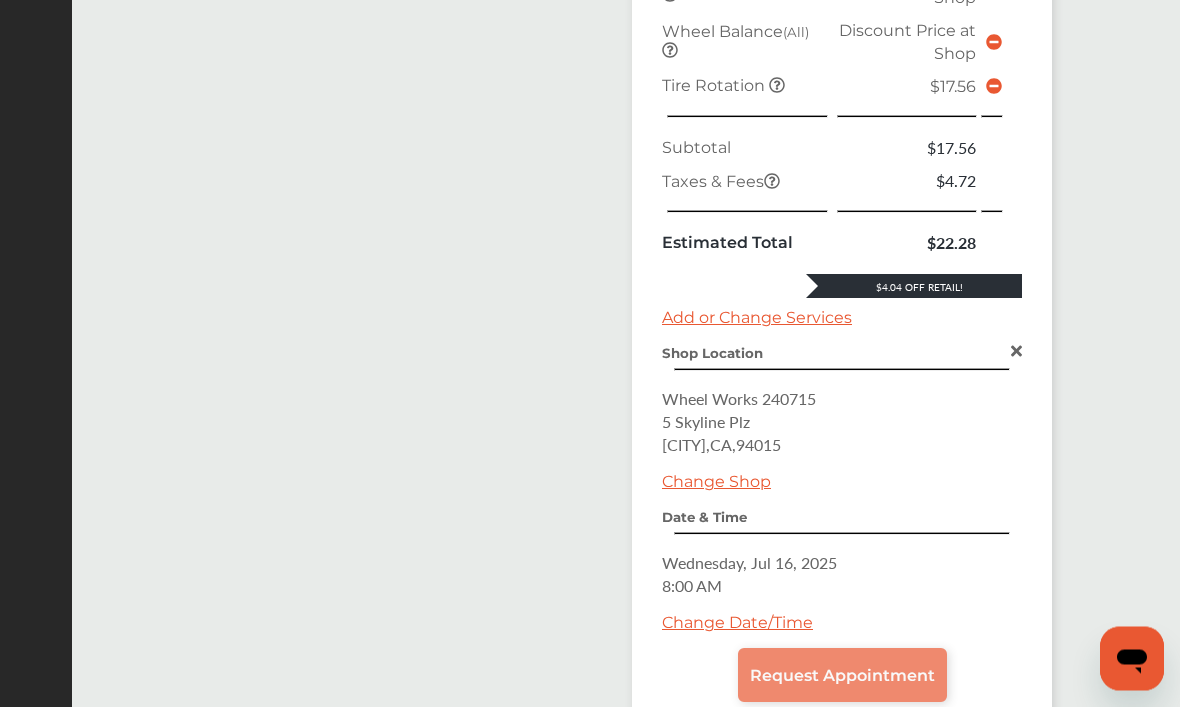 scroll, scrollTop: 973, scrollLeft: 0, axis: vertical 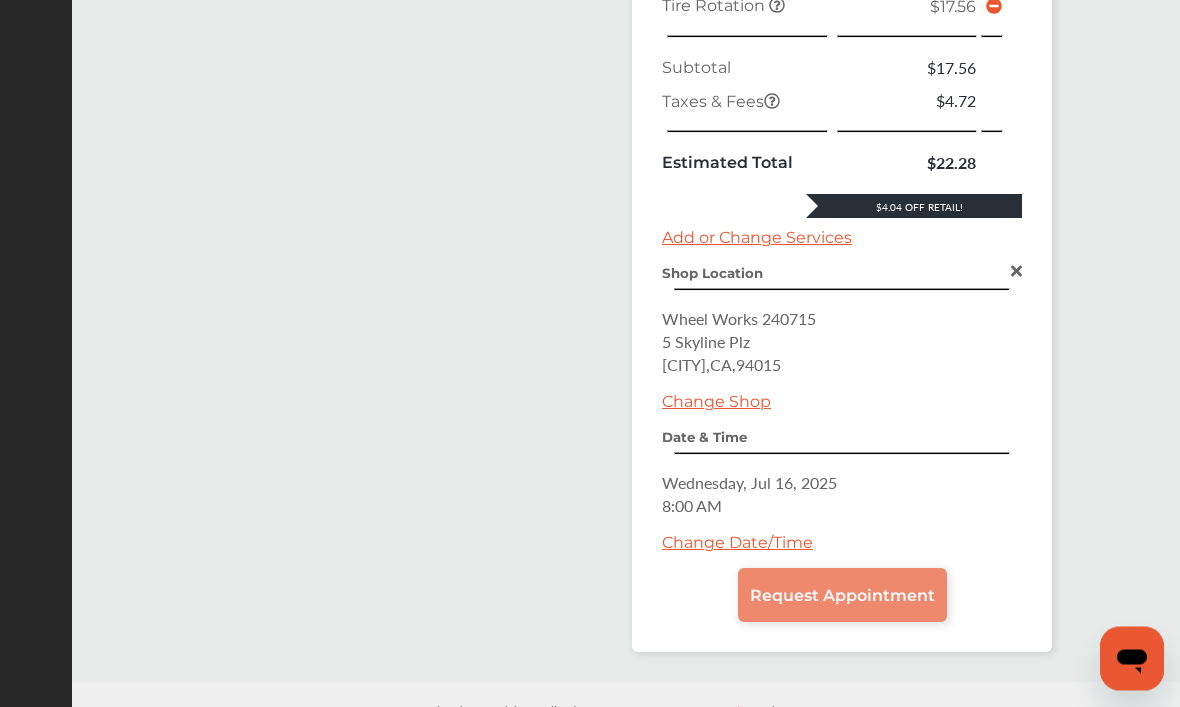 click on "Request Appointment" at bounding box center [842, 596] 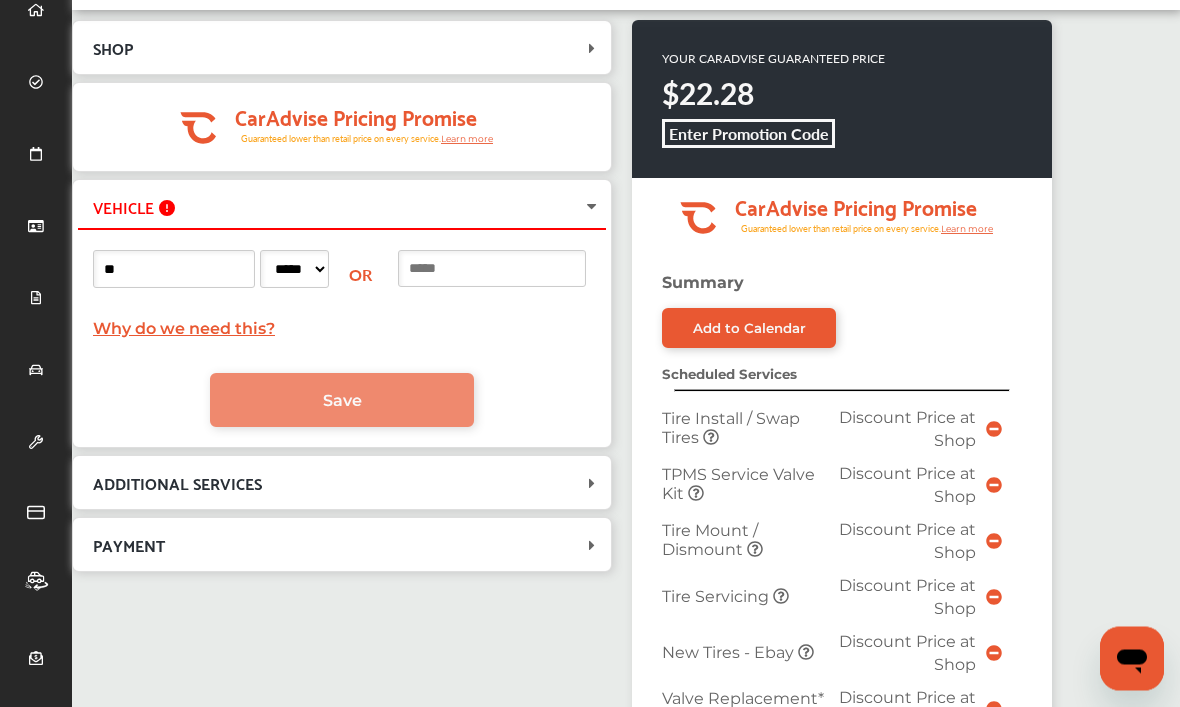 scroll, scrollTop: 106, scrollLeft: 0, axis: vertical 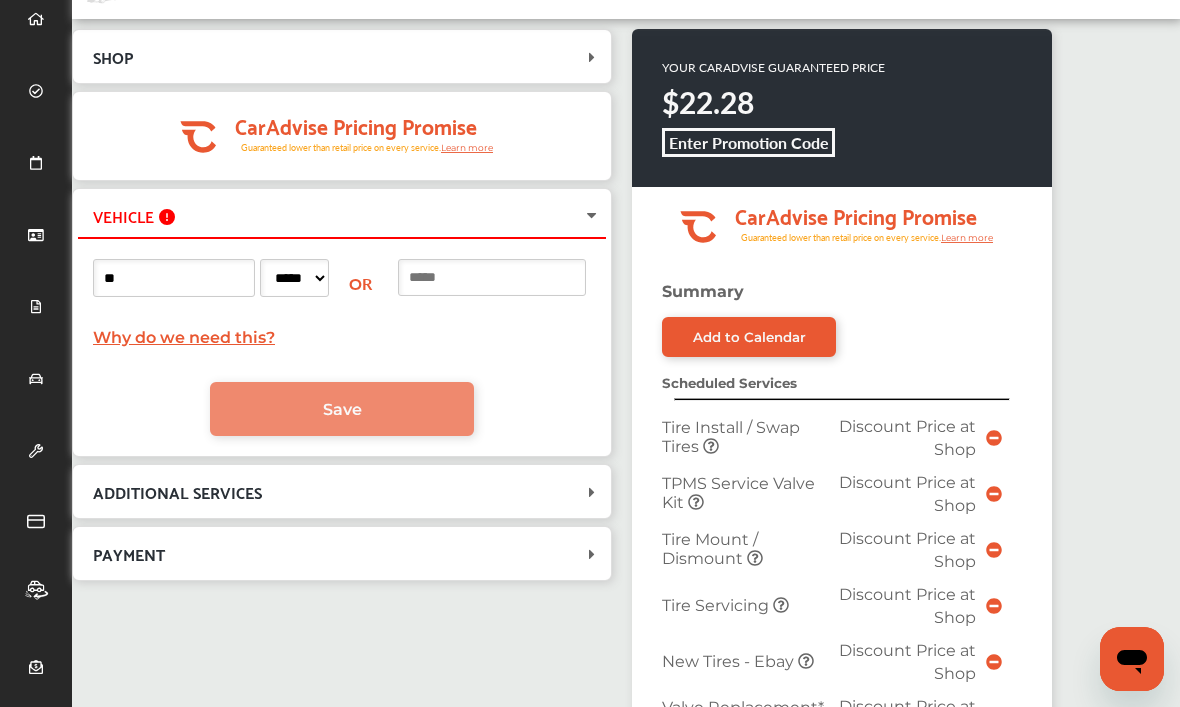 click on "Add to Calendar" at bounding box center [749, 337] 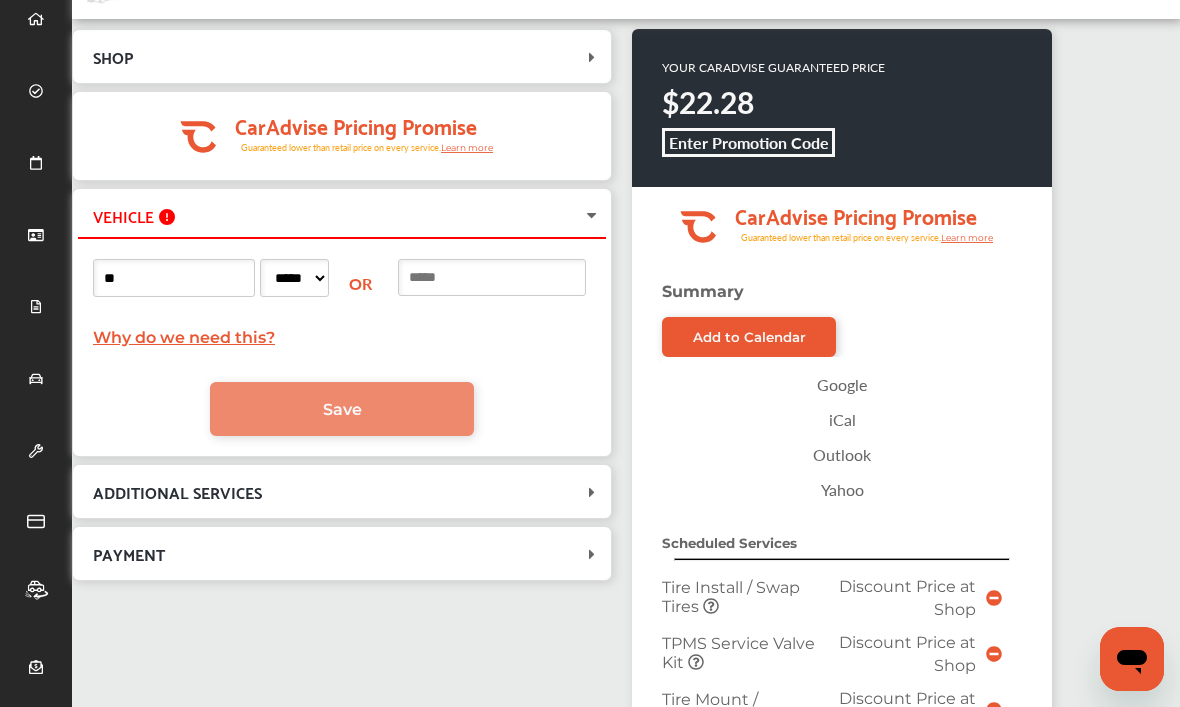 click on "iCal" at bounding box center (842, 419) 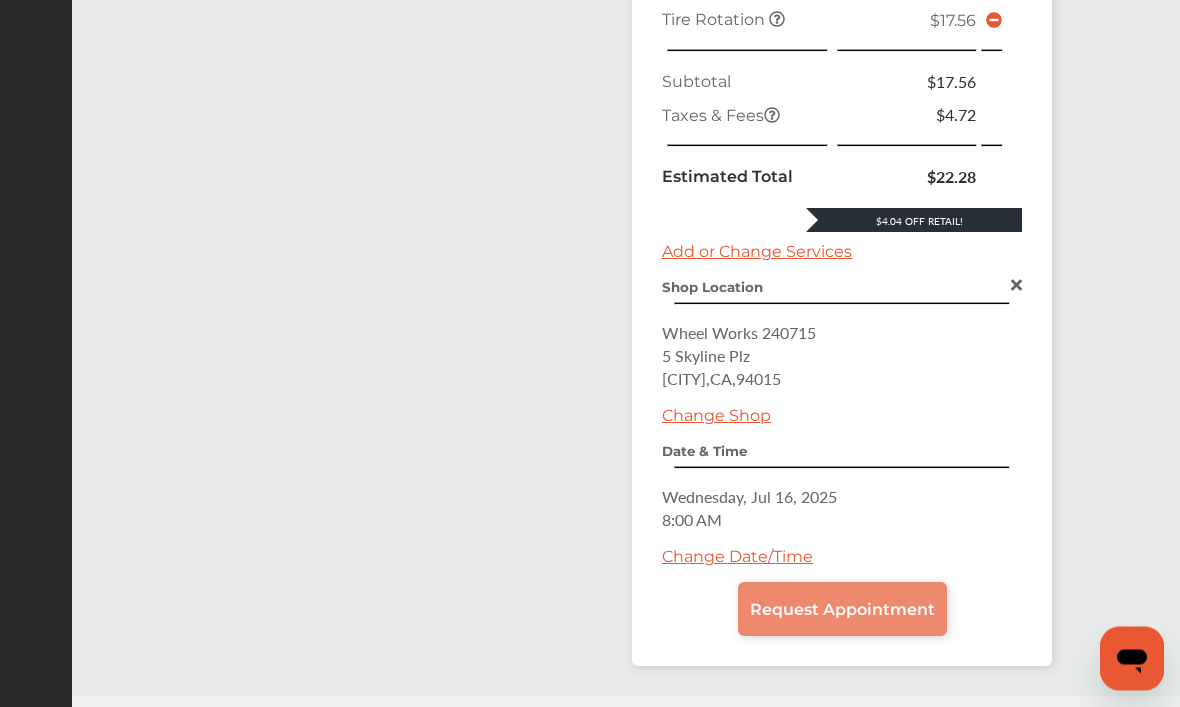 scroll, scrollTop: 1133, scrollLeft: 0, axis: vertical 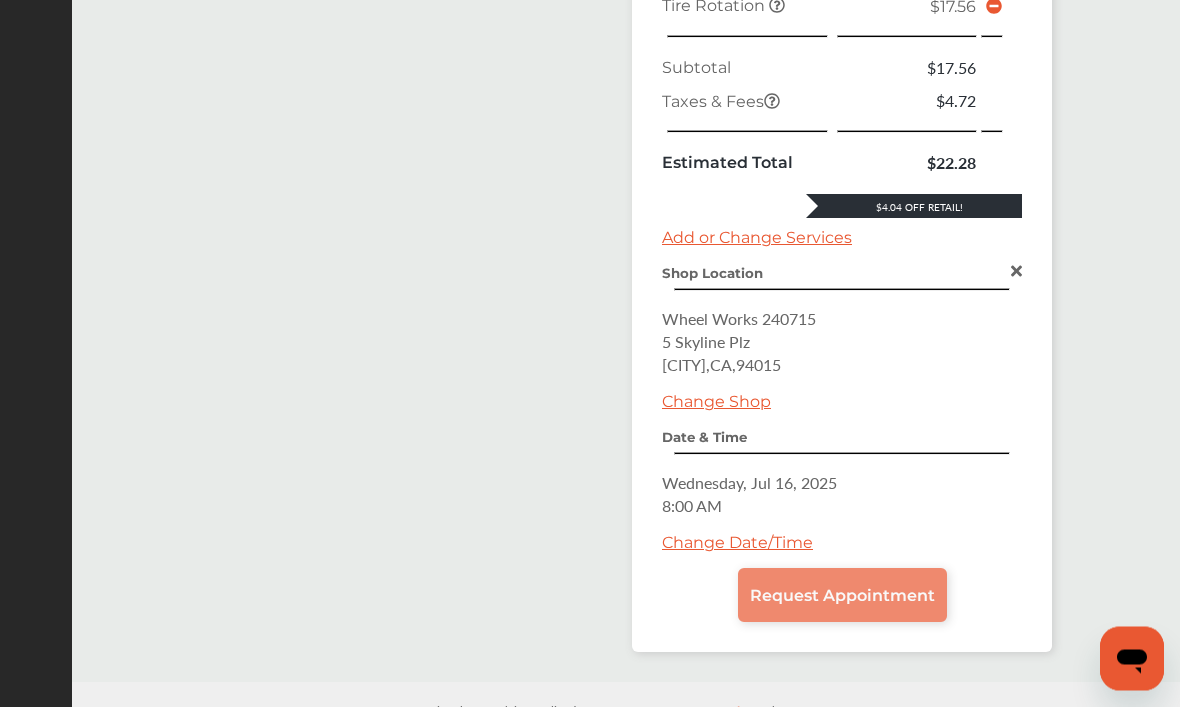 click on "Request Appointment" at bounding box center (842, 596) 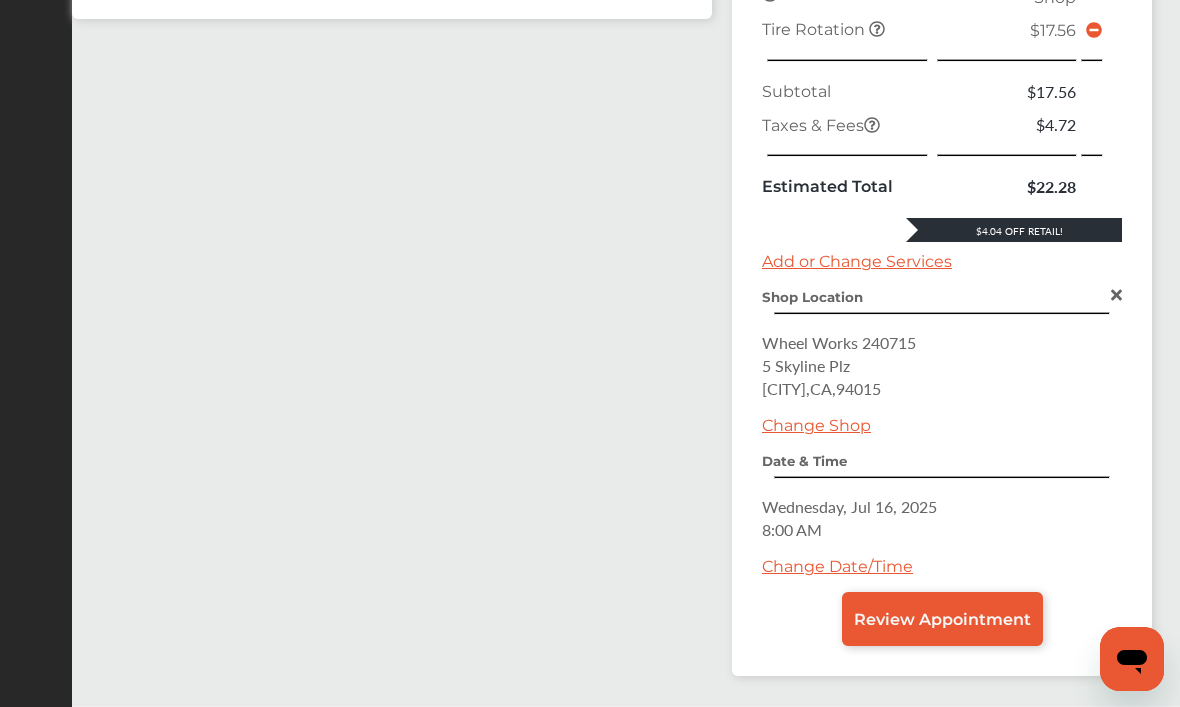 scroll, scrollTop: 973, scrollLeft: 0, axis: vertical 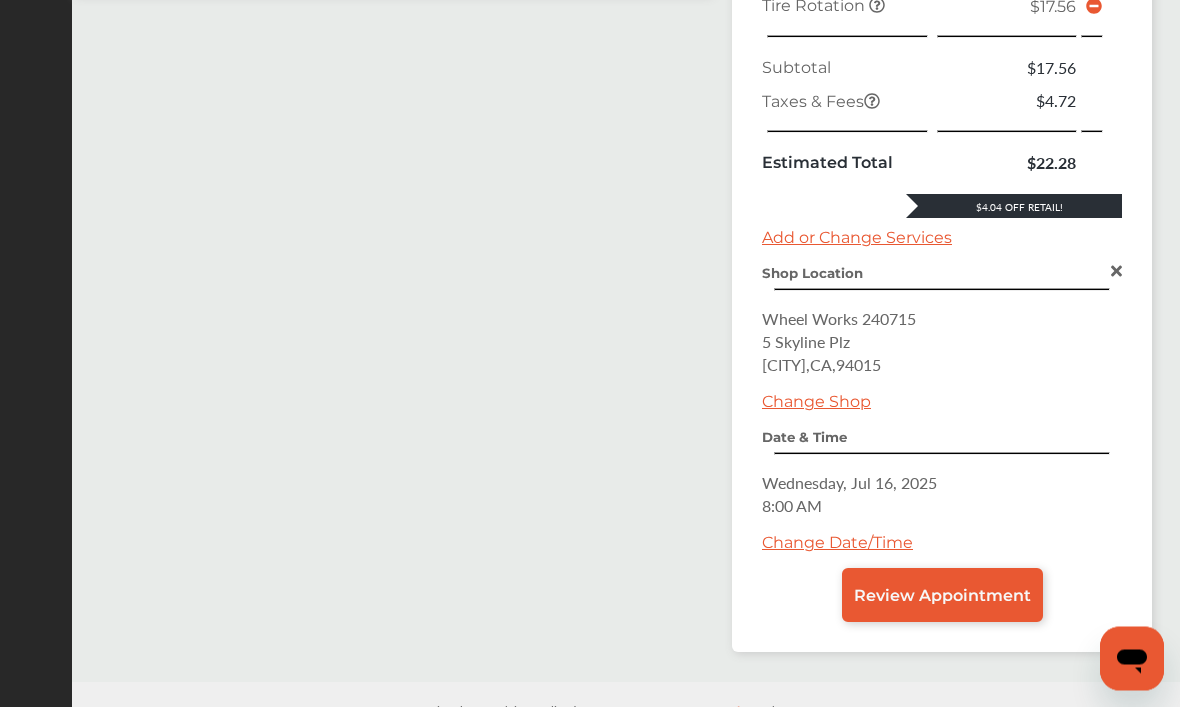 click on "Review Appointment" at bounding box center [942, 596] 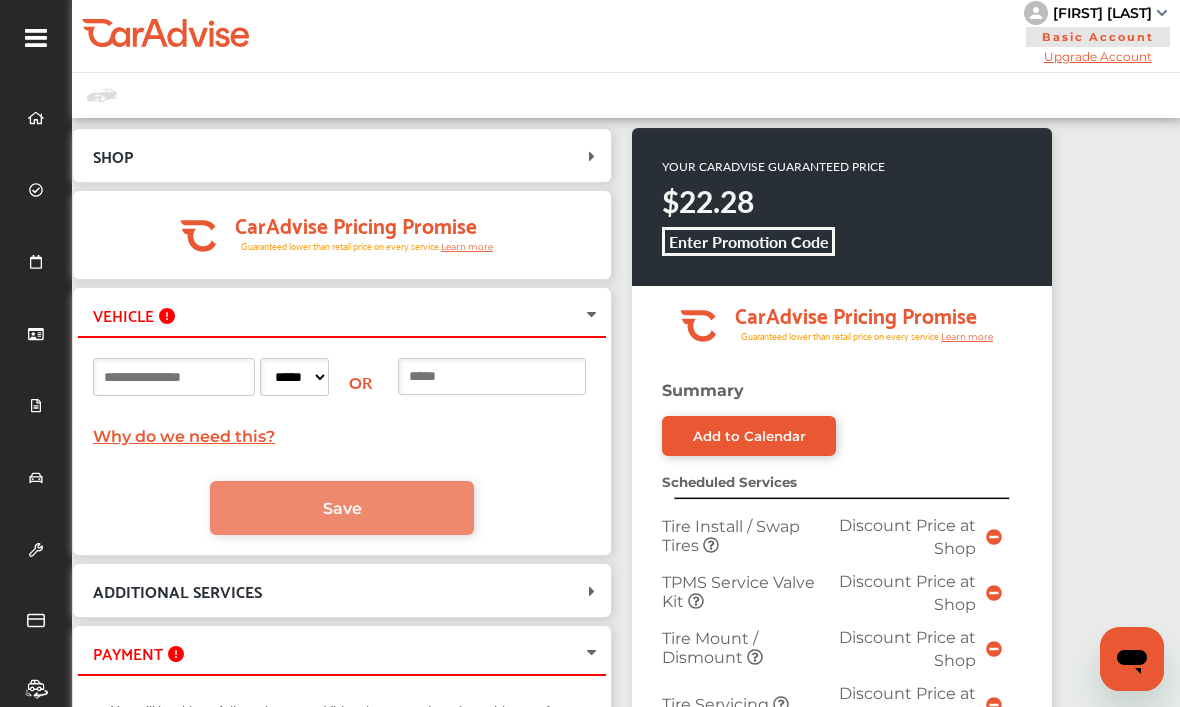 scroll, scrollTop: 0, scrollLeft: 0, axis: both 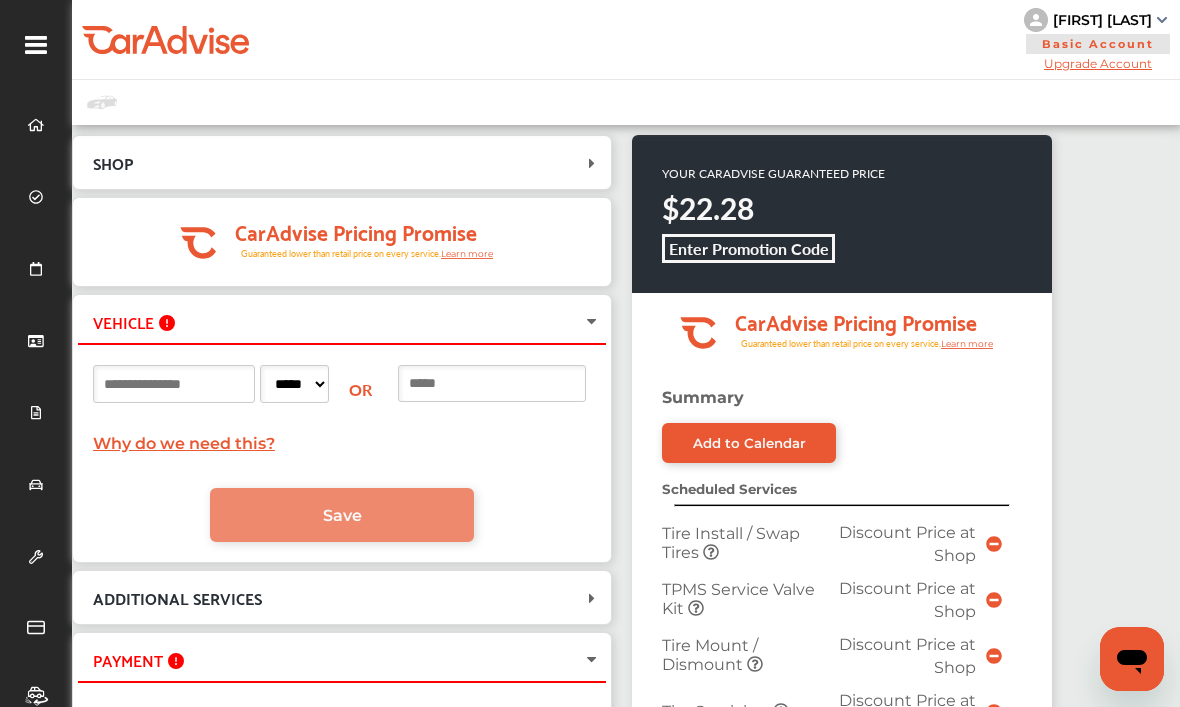 click at bounding box center (492, 383) 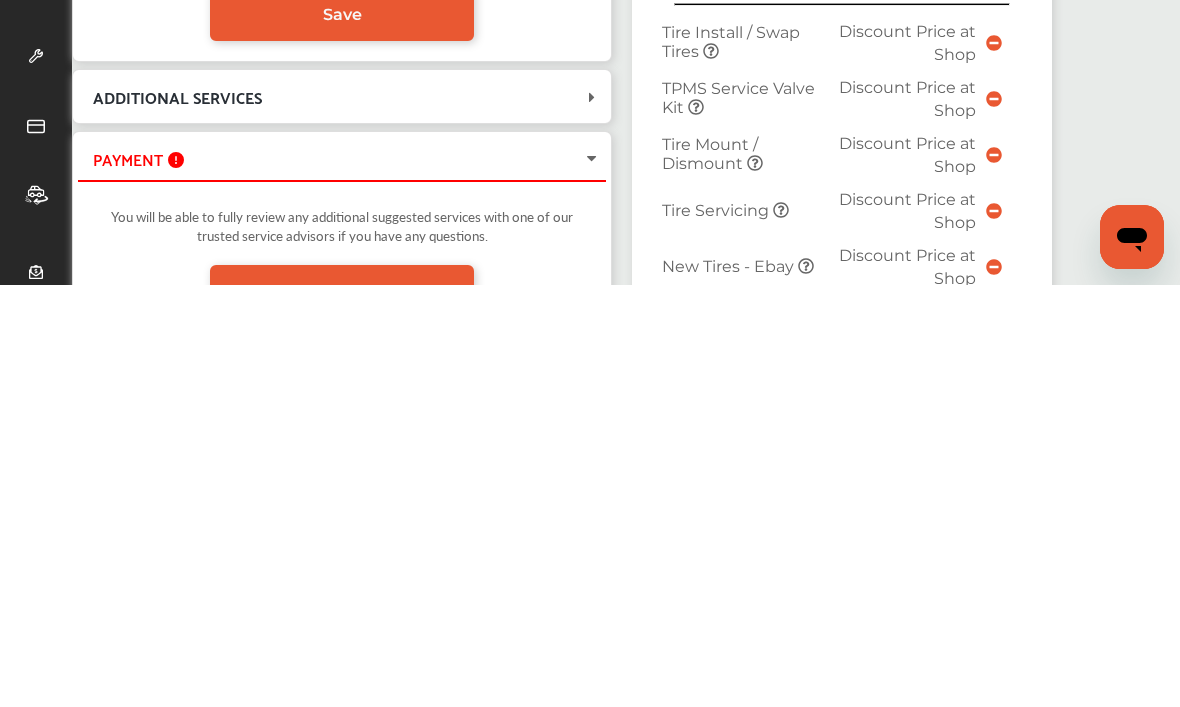 scroll, scrollTop: 83, scrollLeft: 0, axis: vertical 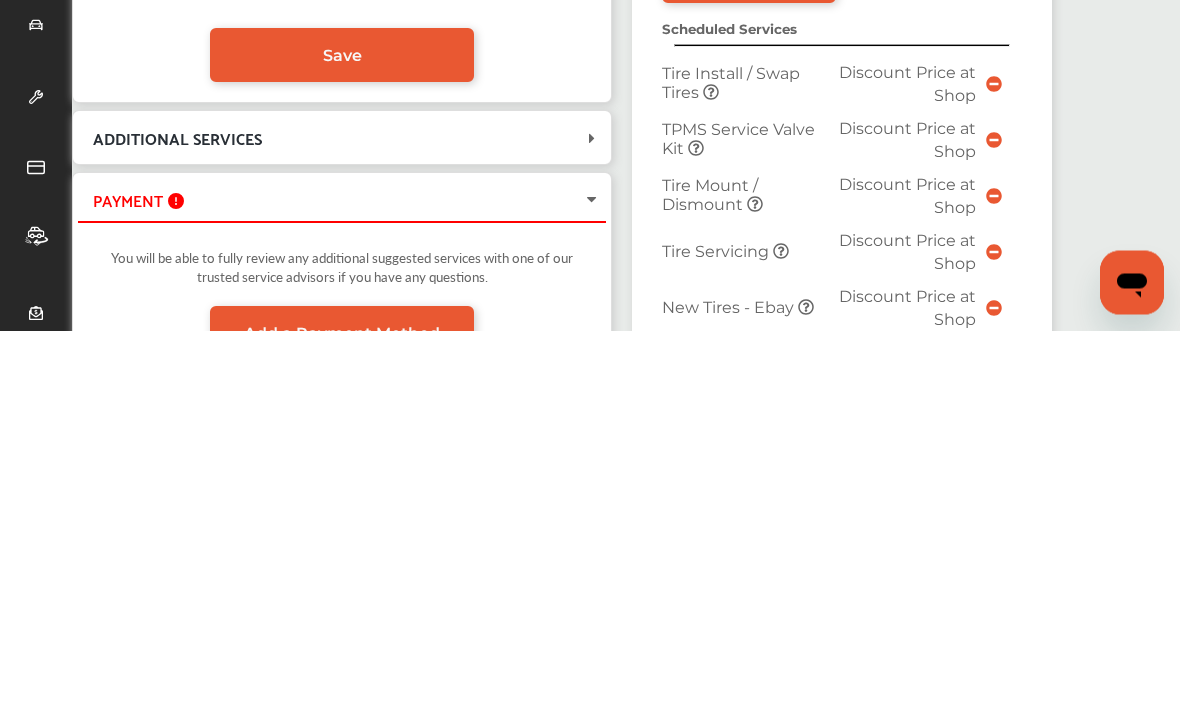 type on "**********" 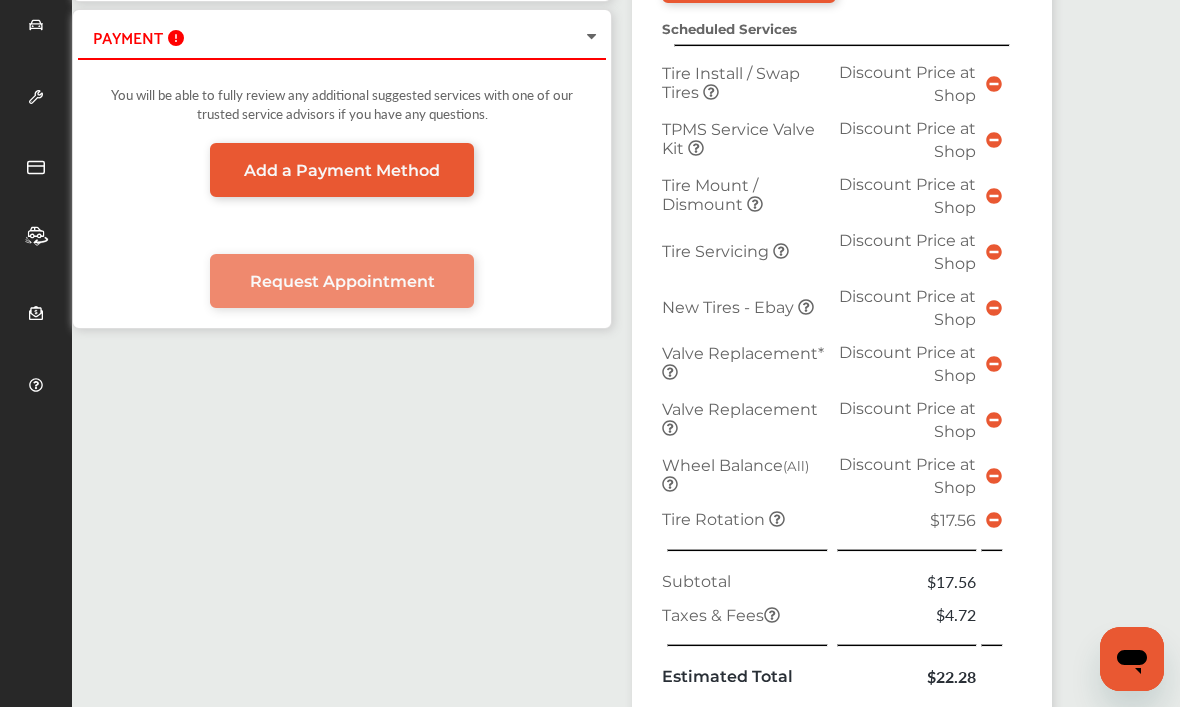 click on "Add a Payment Method" at bounding box center (342, 170) 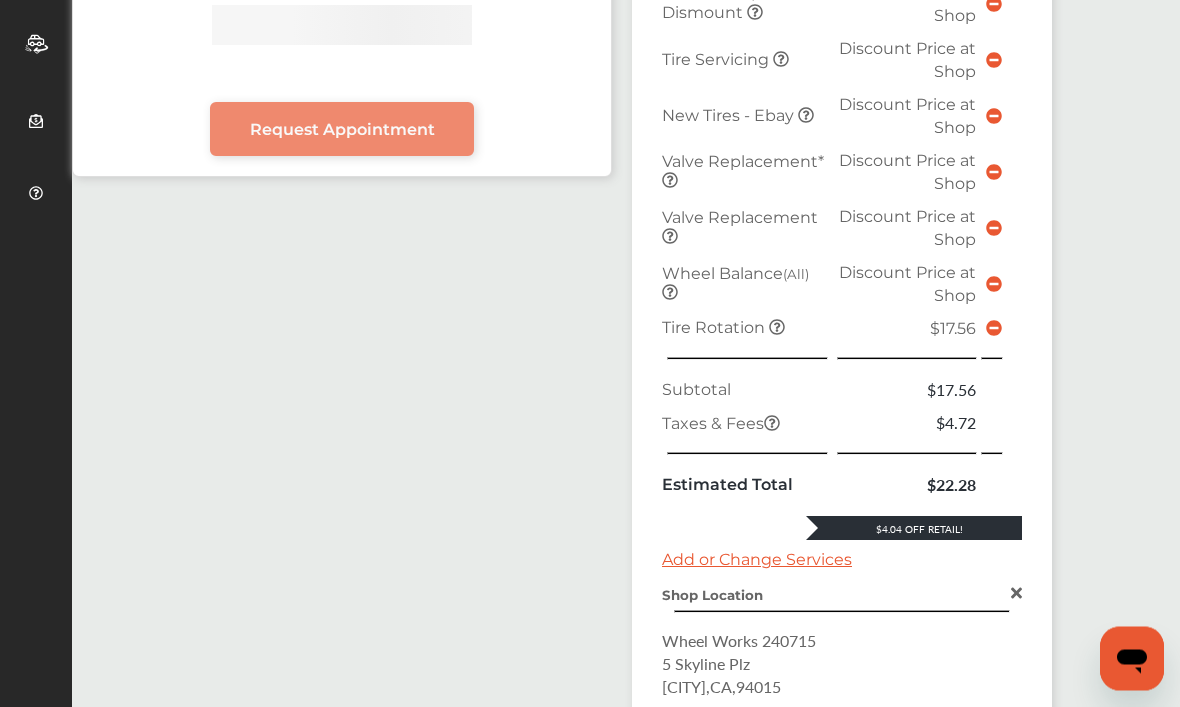 scroll, scrollTop: 597, scrollLeft: 0, axis: vertical 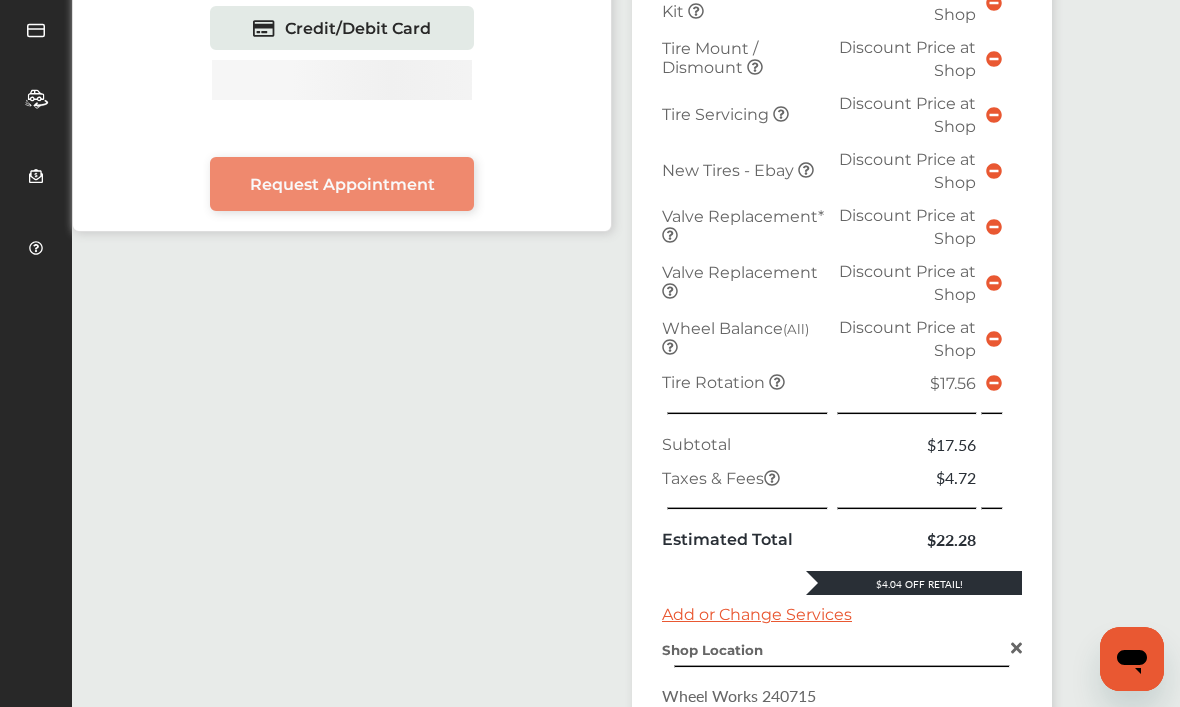 click on "Credit/Debit Card" at bounding box center [342, 28] 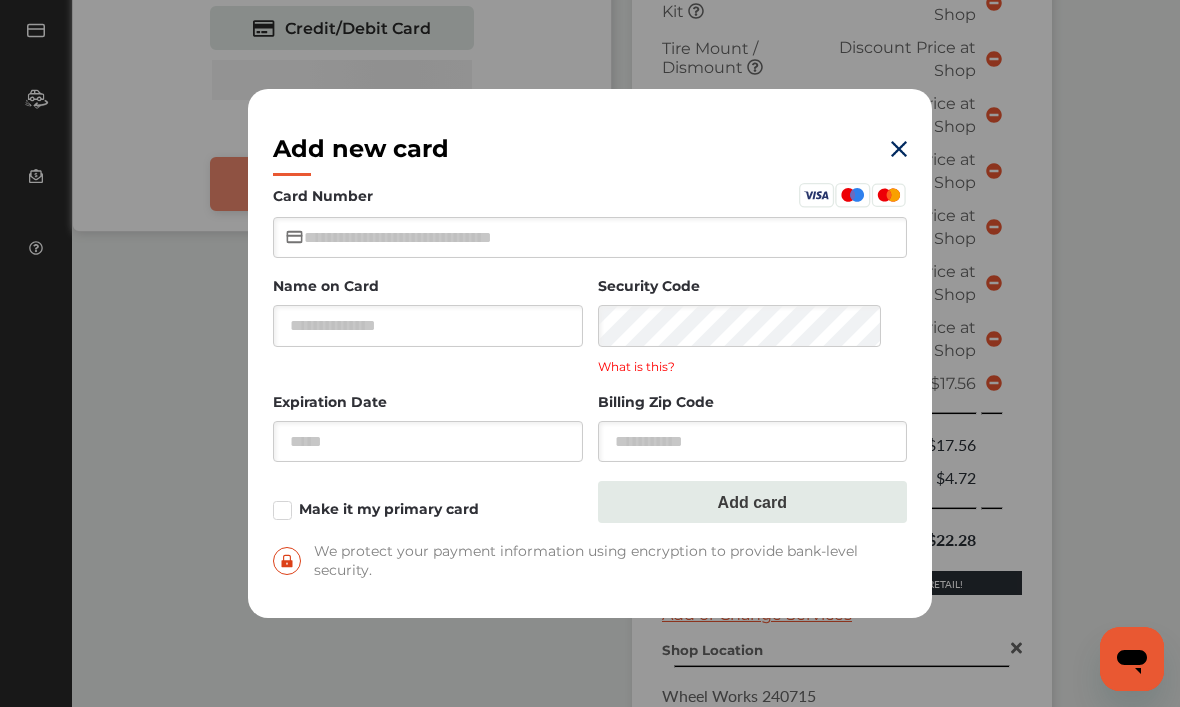 click on "Add new card" at bounding box center [590, 148] 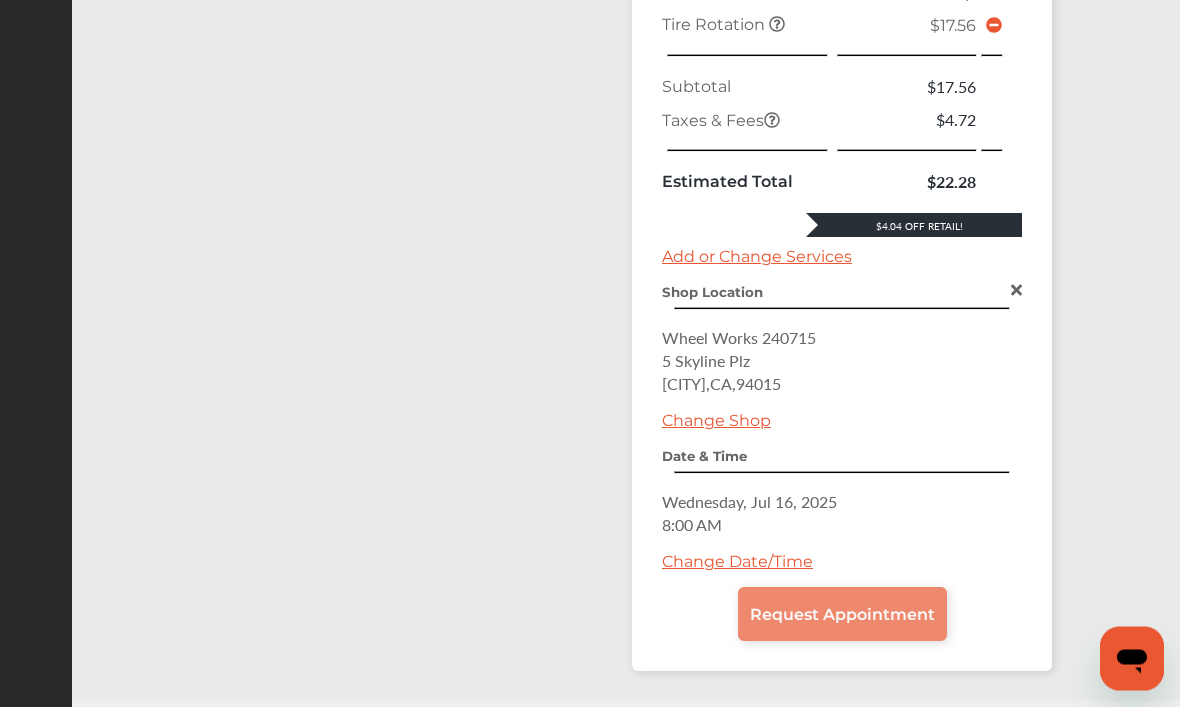 scroll, scrollTop: 973, scrollLeft: 0, axis: vertical 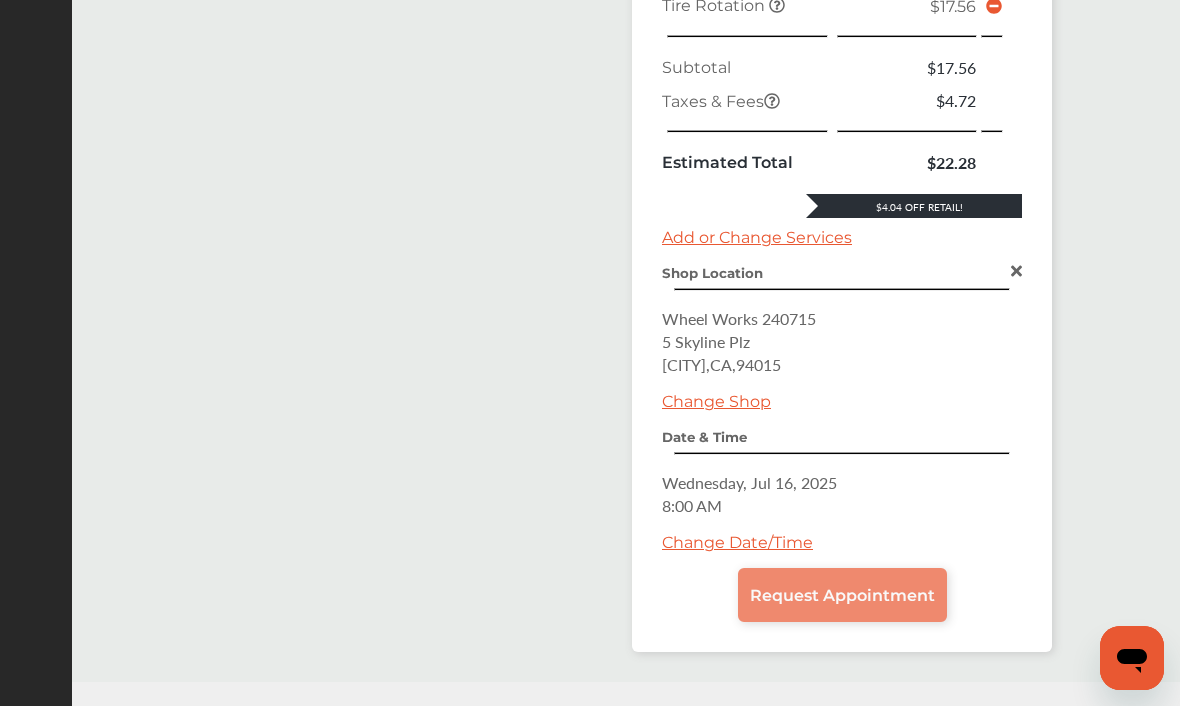 click on "Change Date/Time" at bounding box center [737, 543] 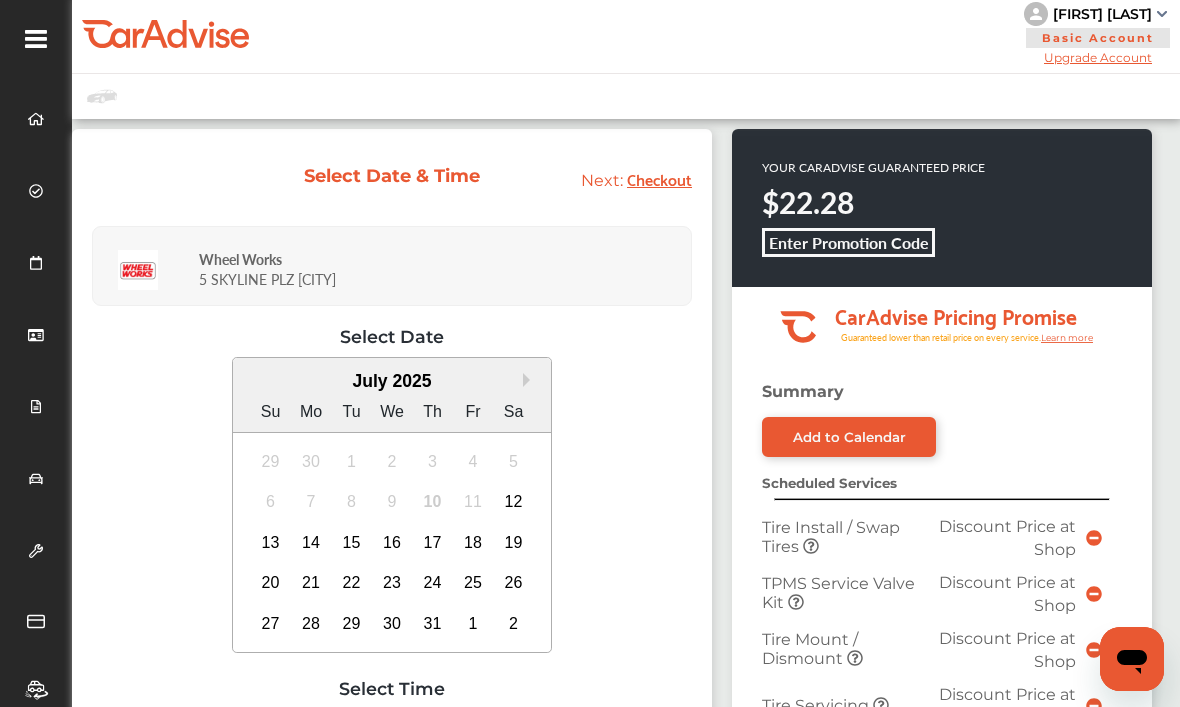 scroll, scrollTop: 7, scrollLeft: 0, axis: vertical 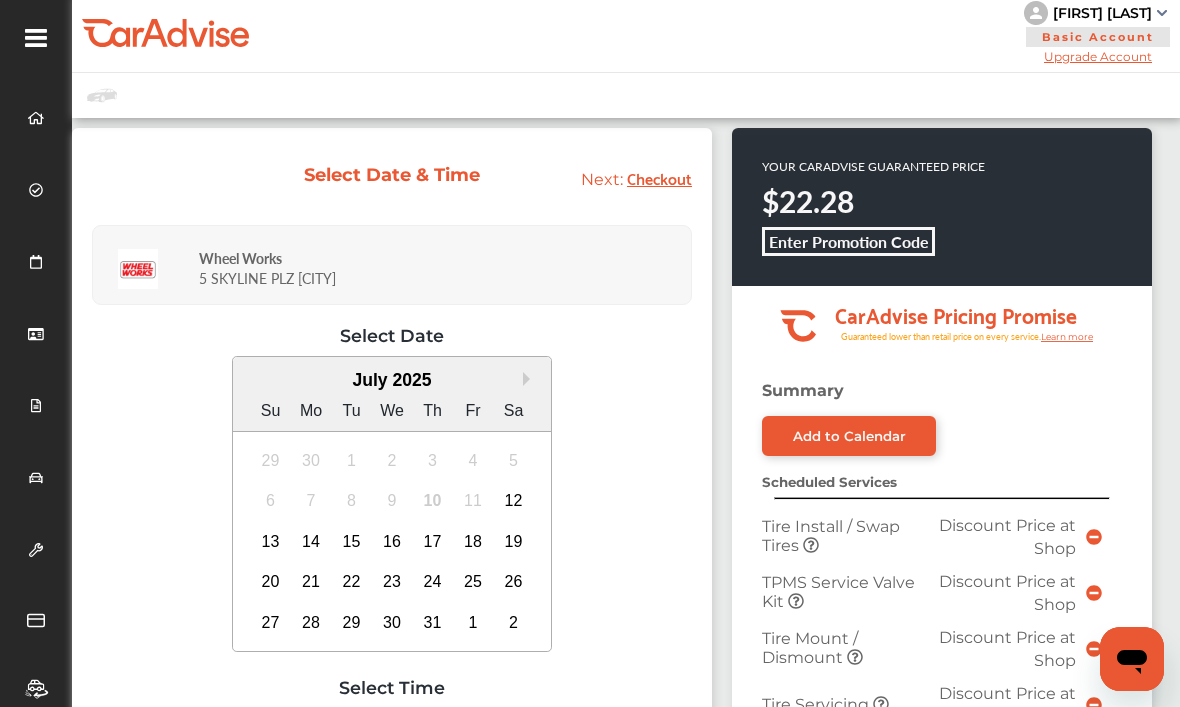 click on "16" at bounding box center (392, 542) 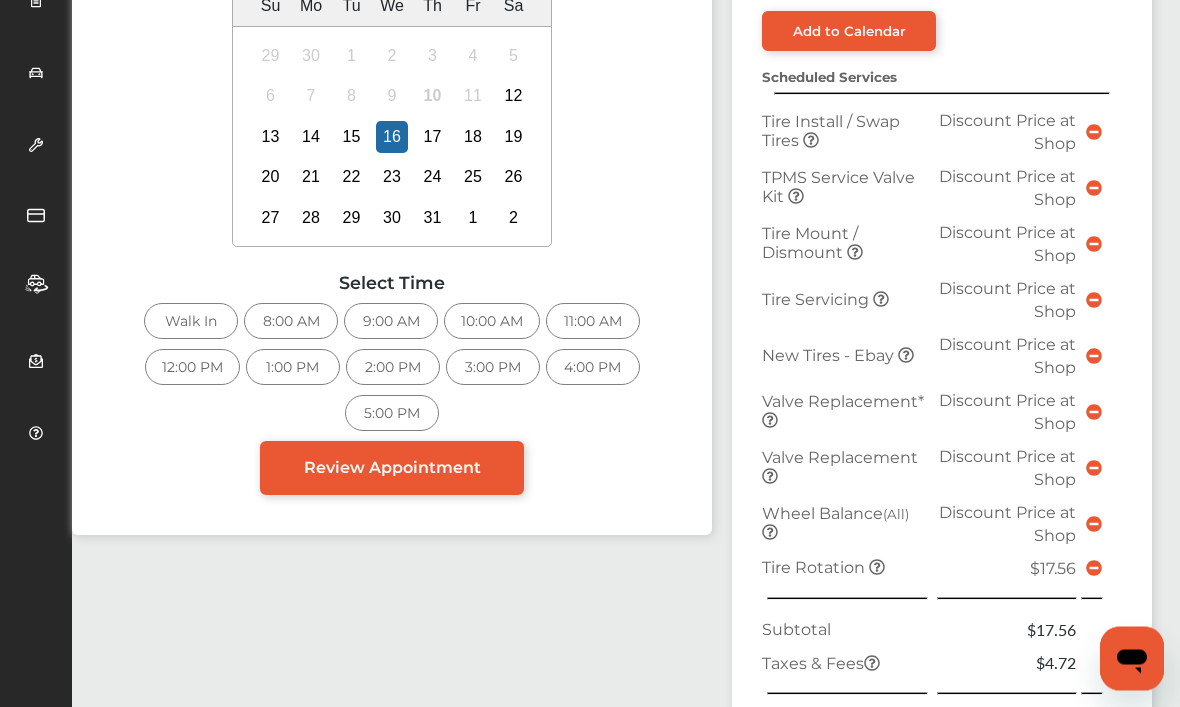 scroll, scrollTop: 413, scrollLeft: 0, axis: vertical 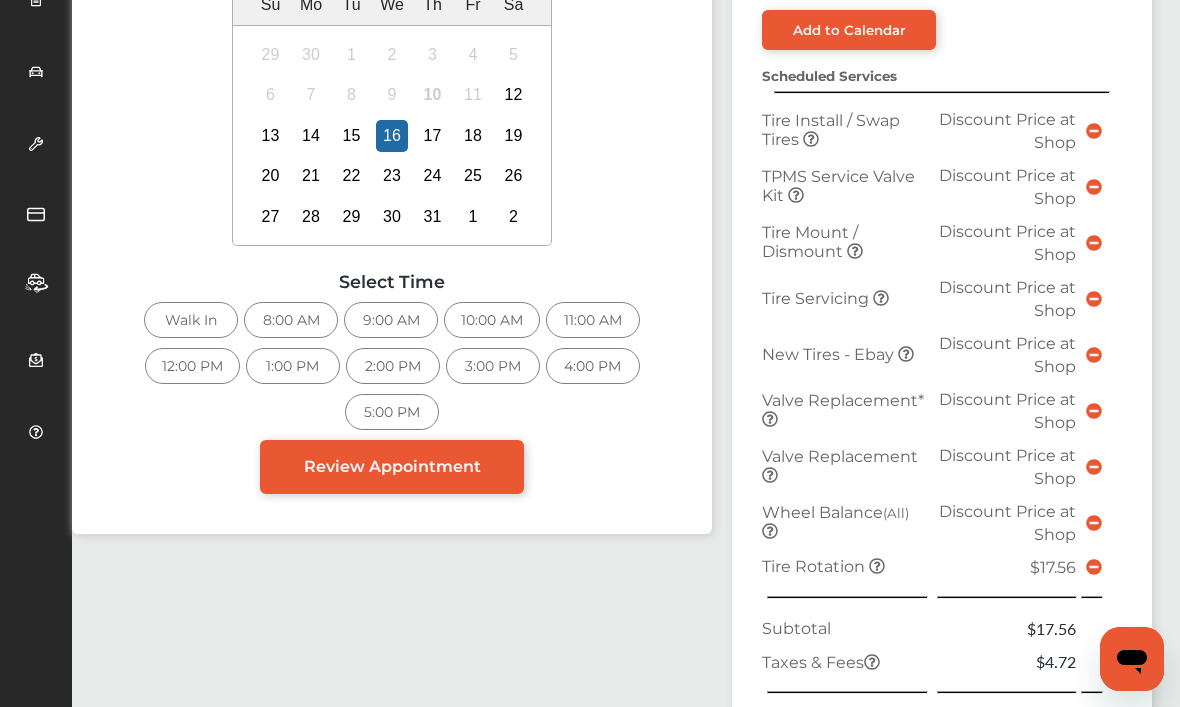 click on "8:00 AM" at bounding box center [291, 320] 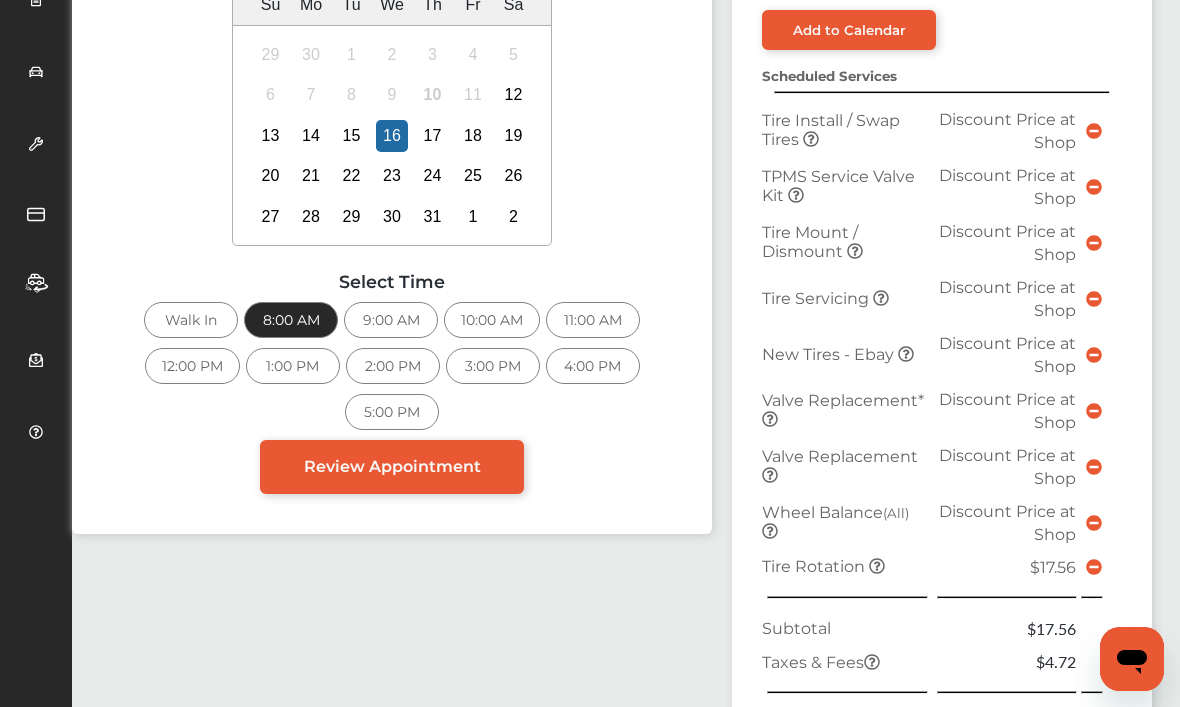 click on "Review Appointment" at bounding box center [392, 466] 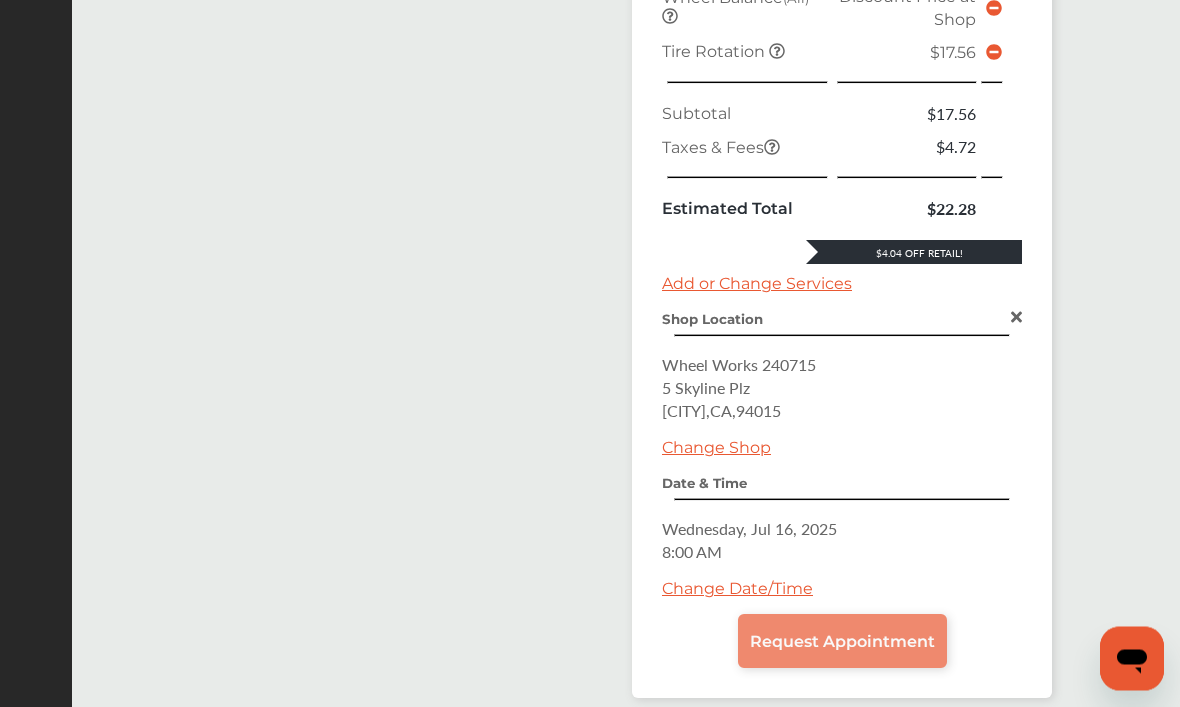 scroll, scrollTop: 973, scrollLeft: 0, axis: vertical 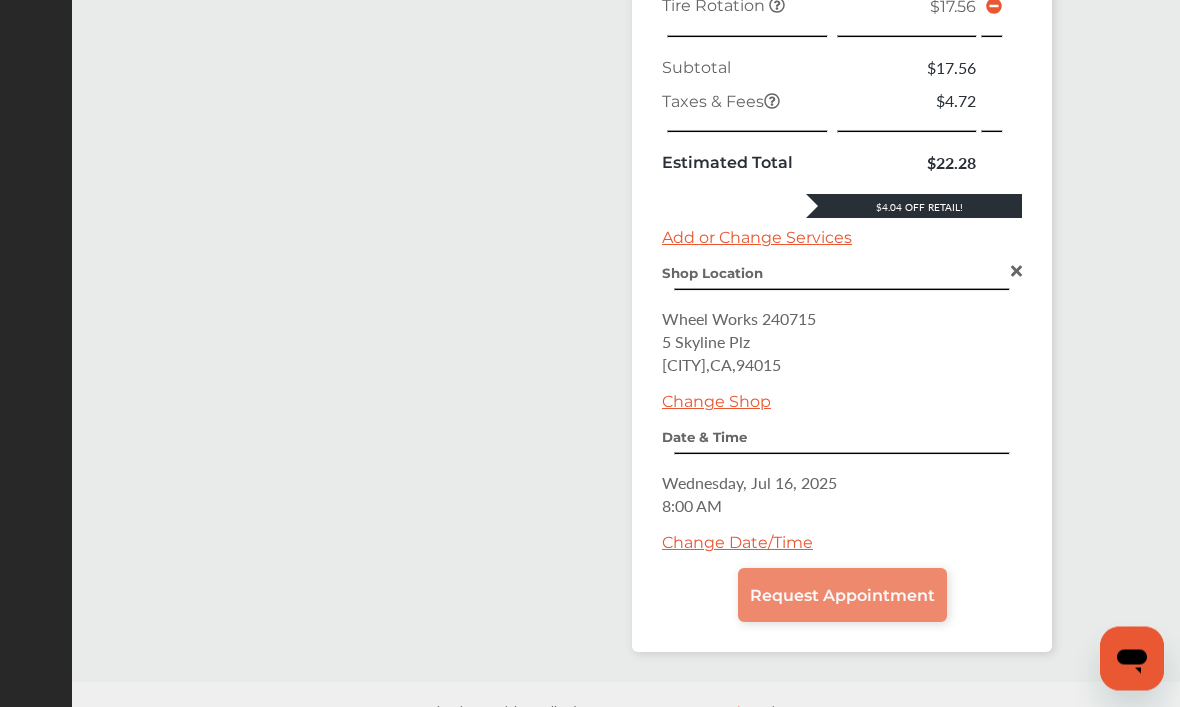 click on "Request Appointment" at bounding box center [842, 596] 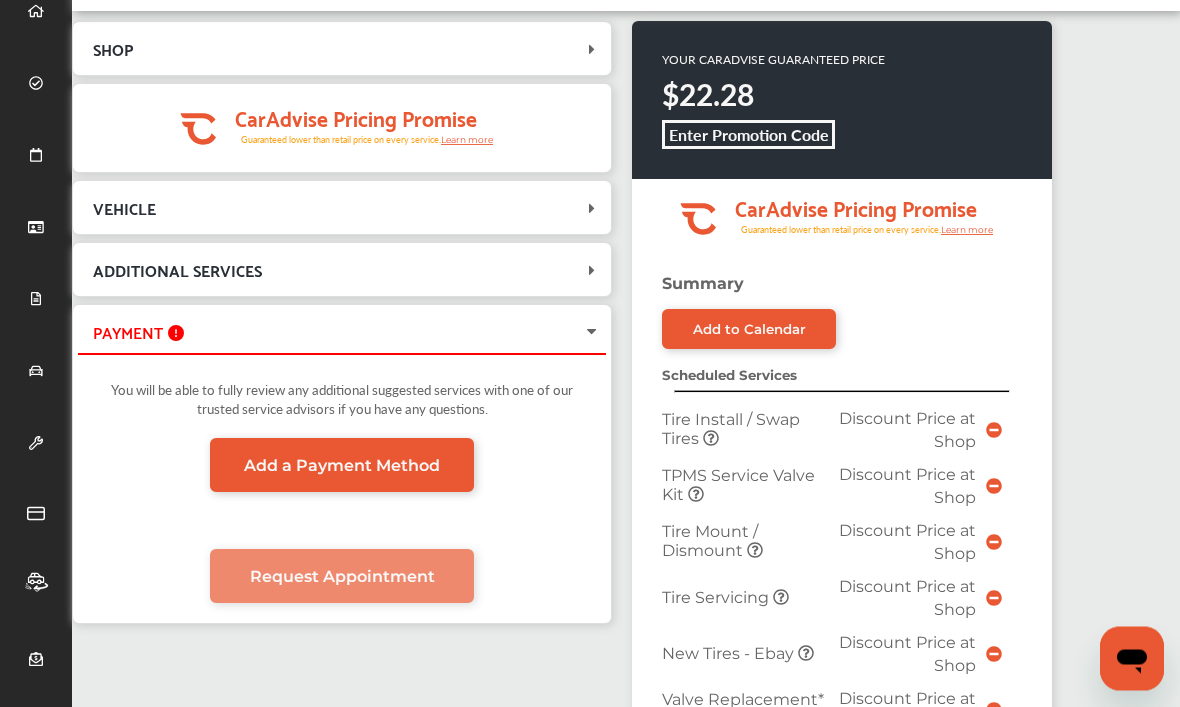 scroll, scrollTop: 123, scrollLeft: 0, axis: vertical 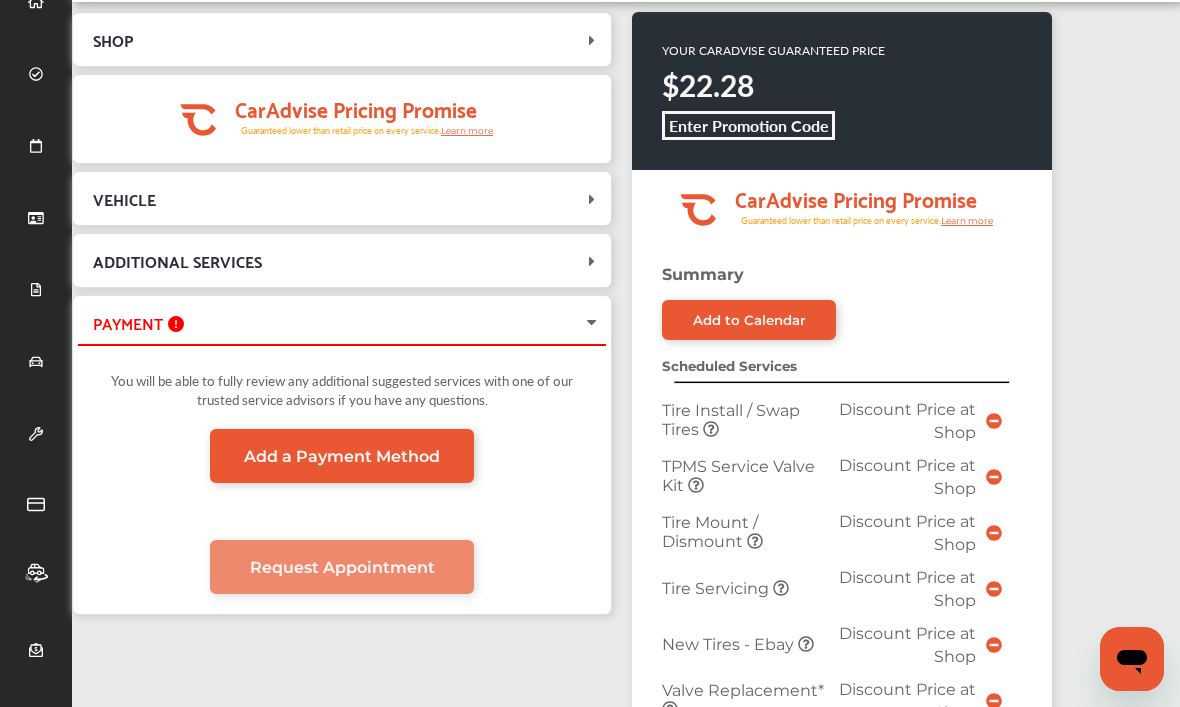 click on "Add to Calendar" at bounding box center (749, 320) 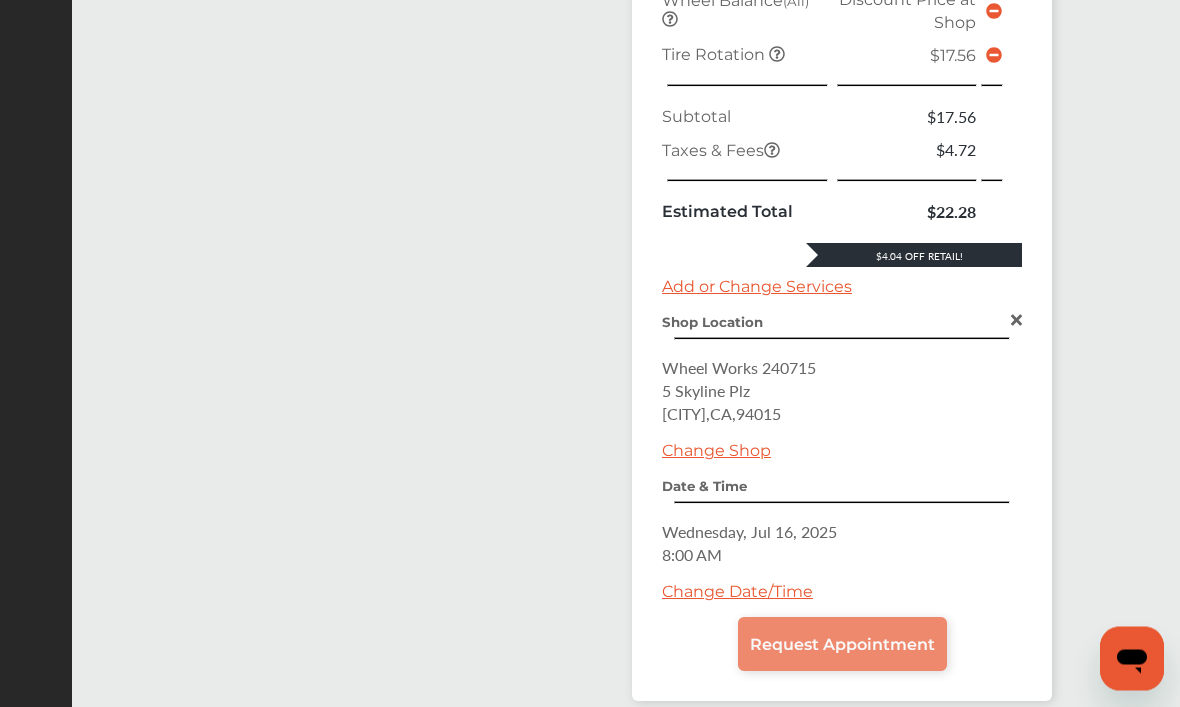 scroll, scrollTop: 1133, scrollLeft: 0, axis: vertical 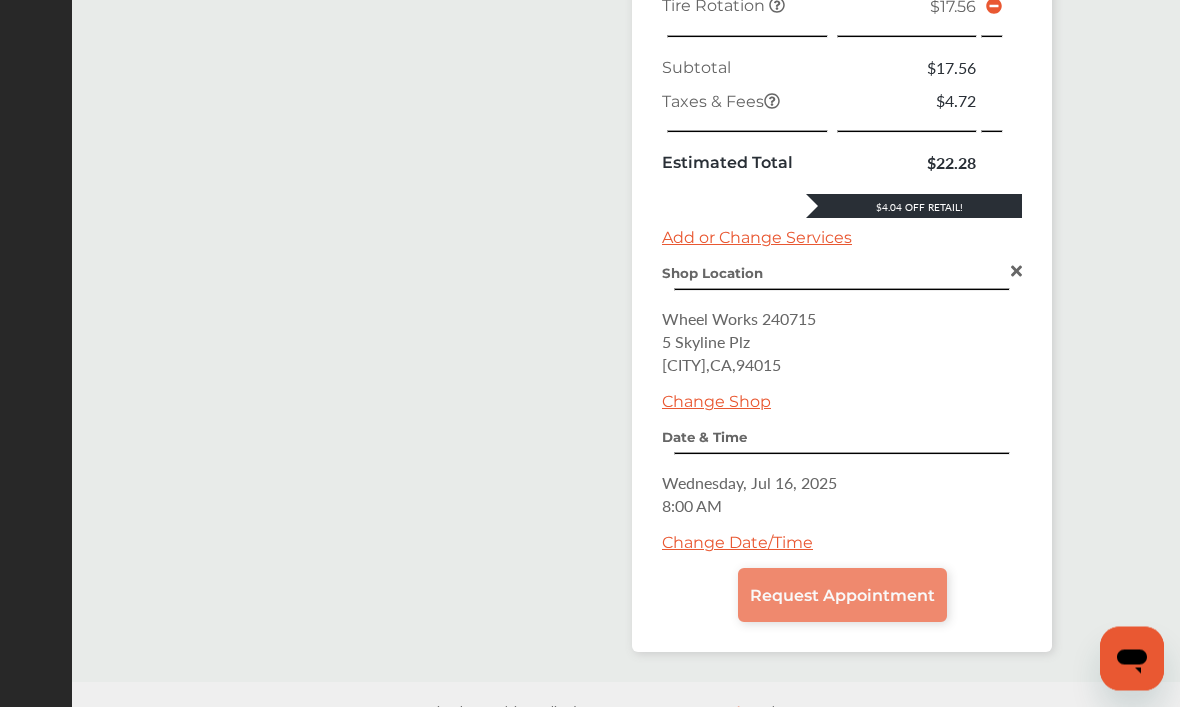 click on "Request Appointment" at bounding box center [842, 596] 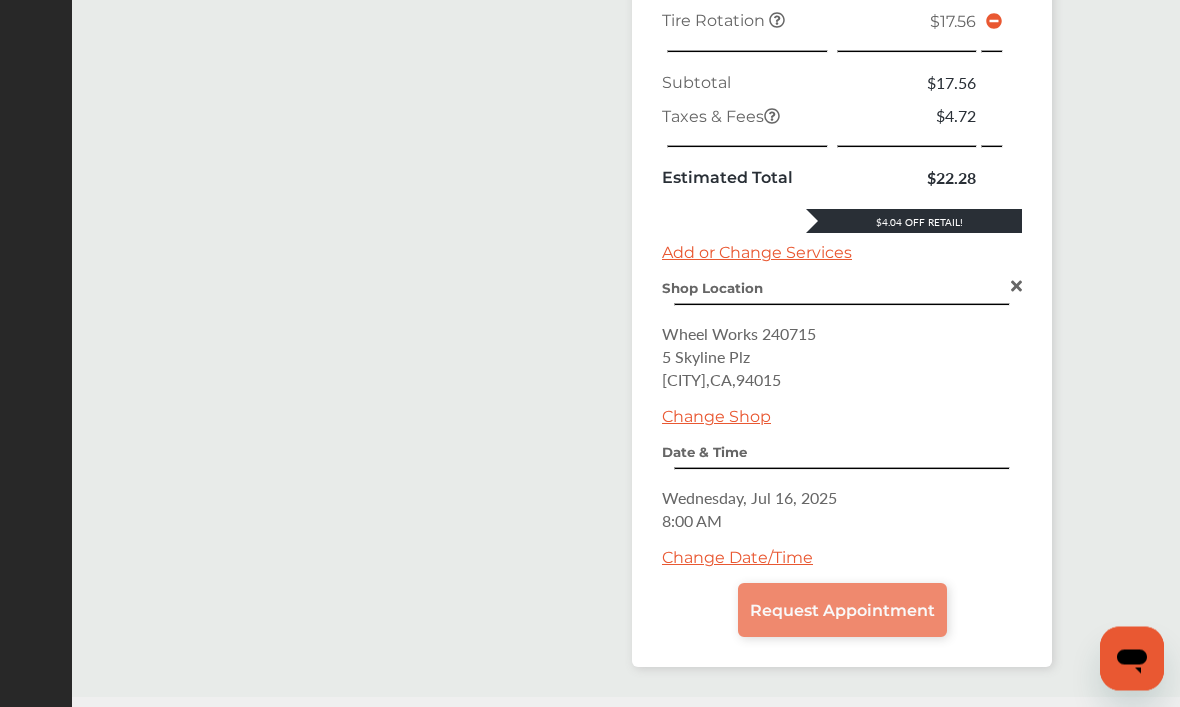 scroll, scrollTop: 1133, scrollLeft: 0, axis: vertical 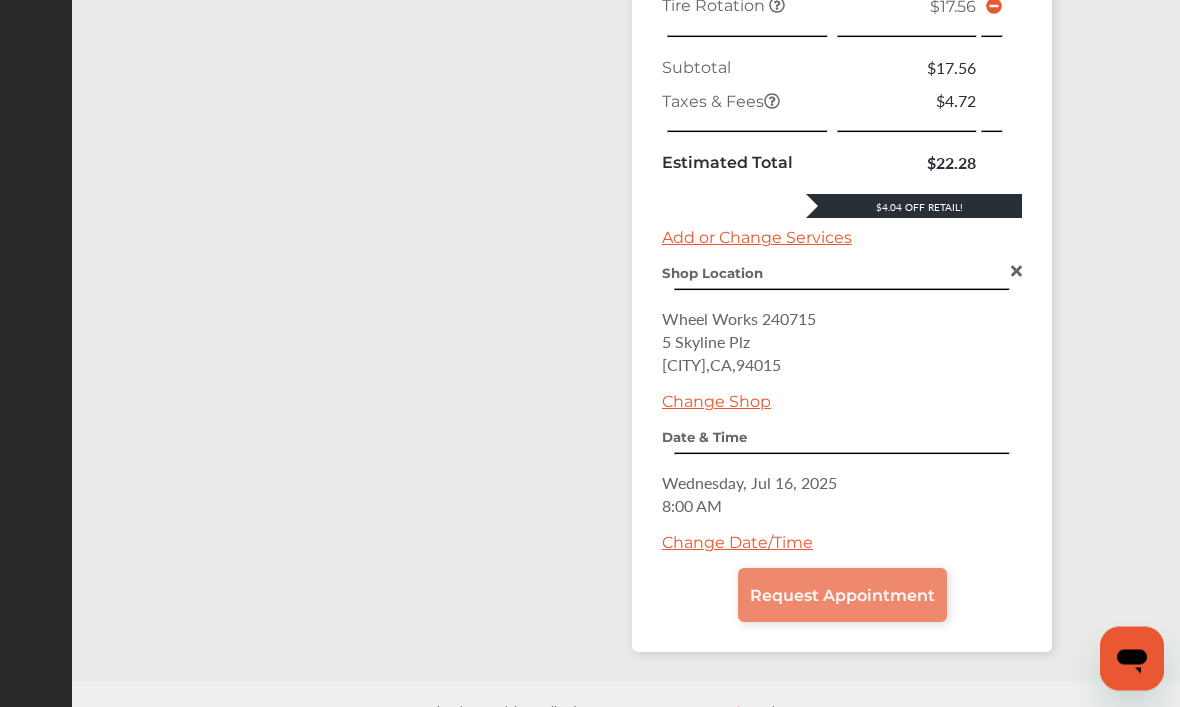 click on "Request Appointment" at bounding box center (842, 596) 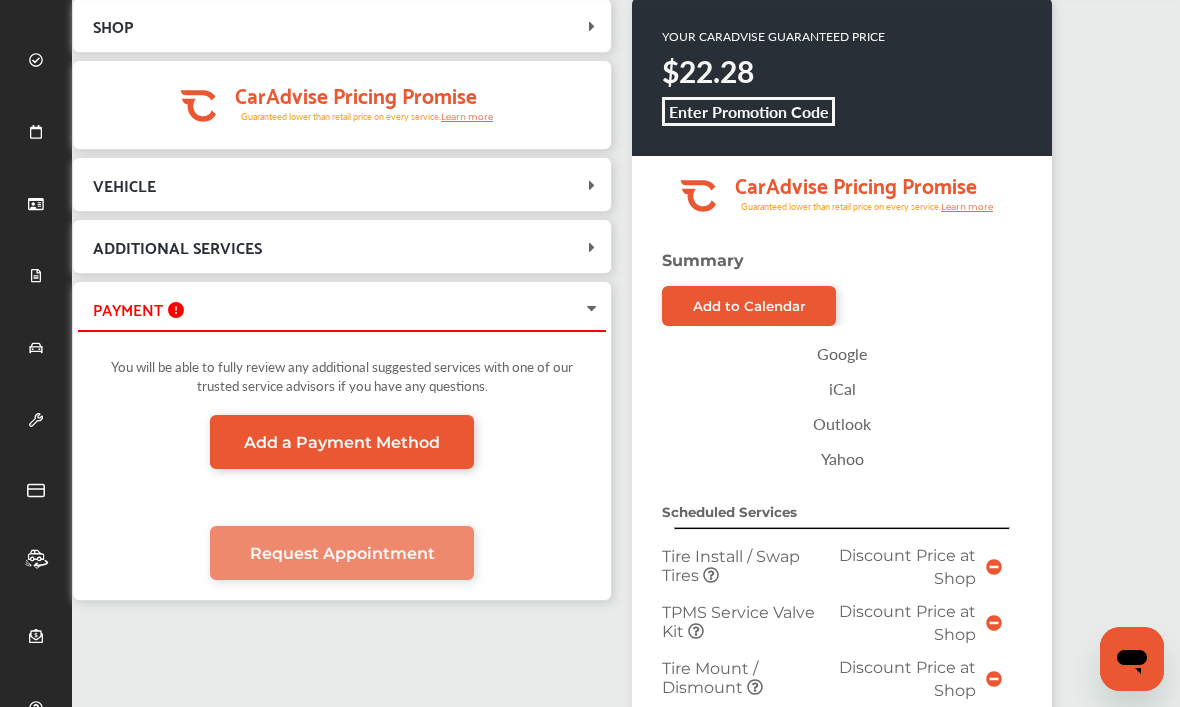 scroll, scrollTop: 0, scrollLeft: 0, axis: both 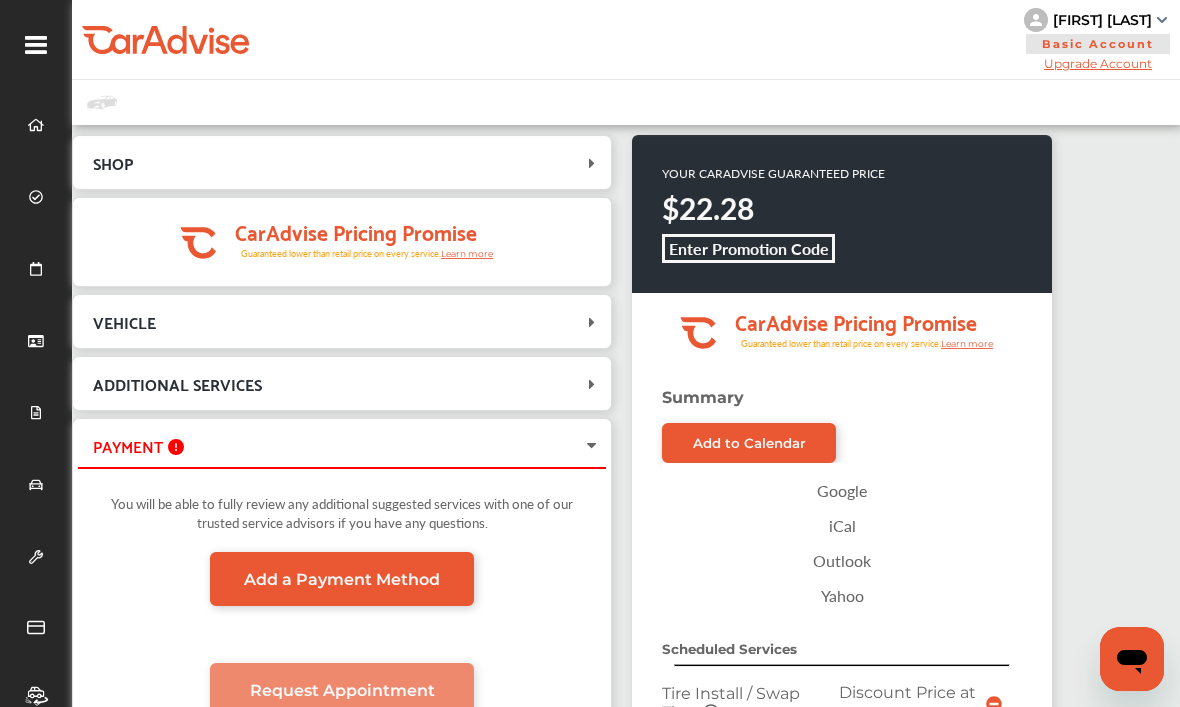 click 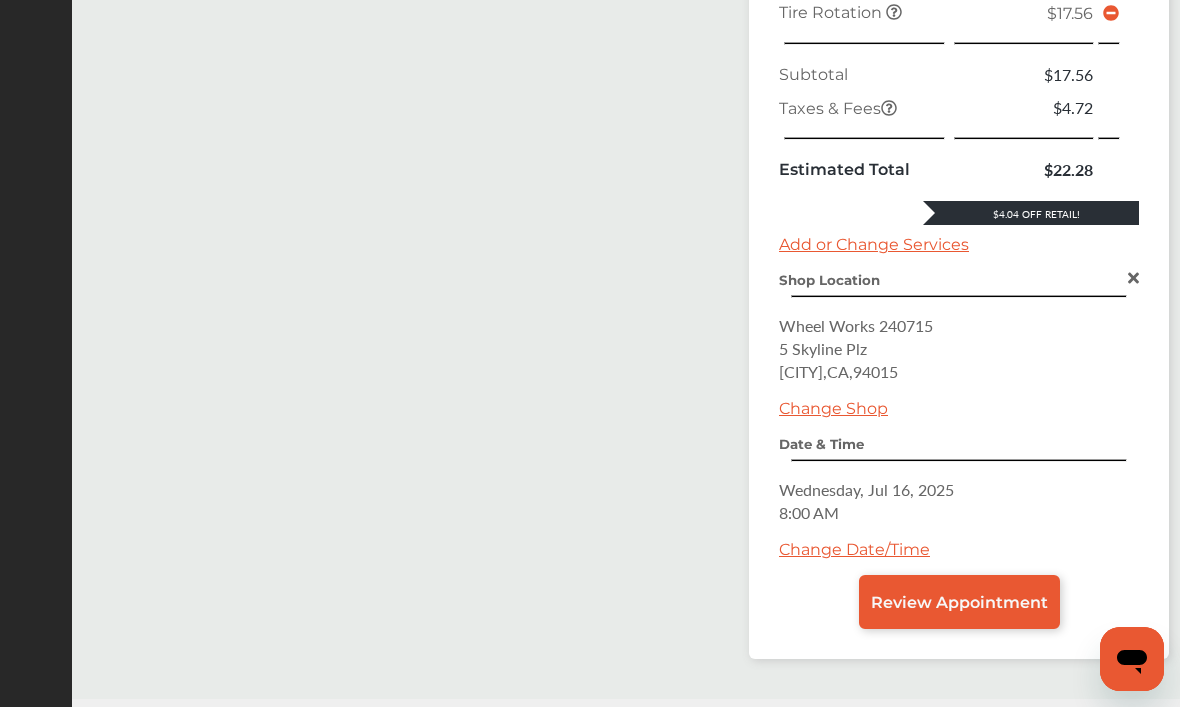 scroll, scrollTop: 993, scrollLeft: 0, axis: vertical 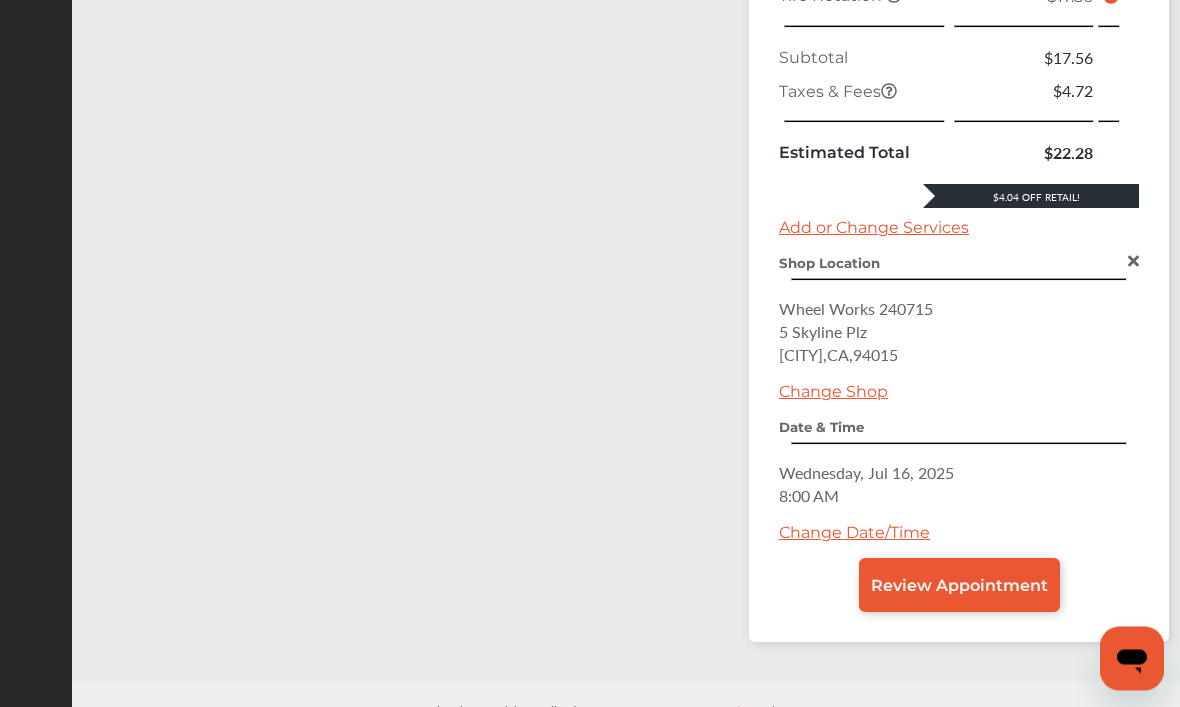 click on "Review Appointment" at bounding box center [959, 586] 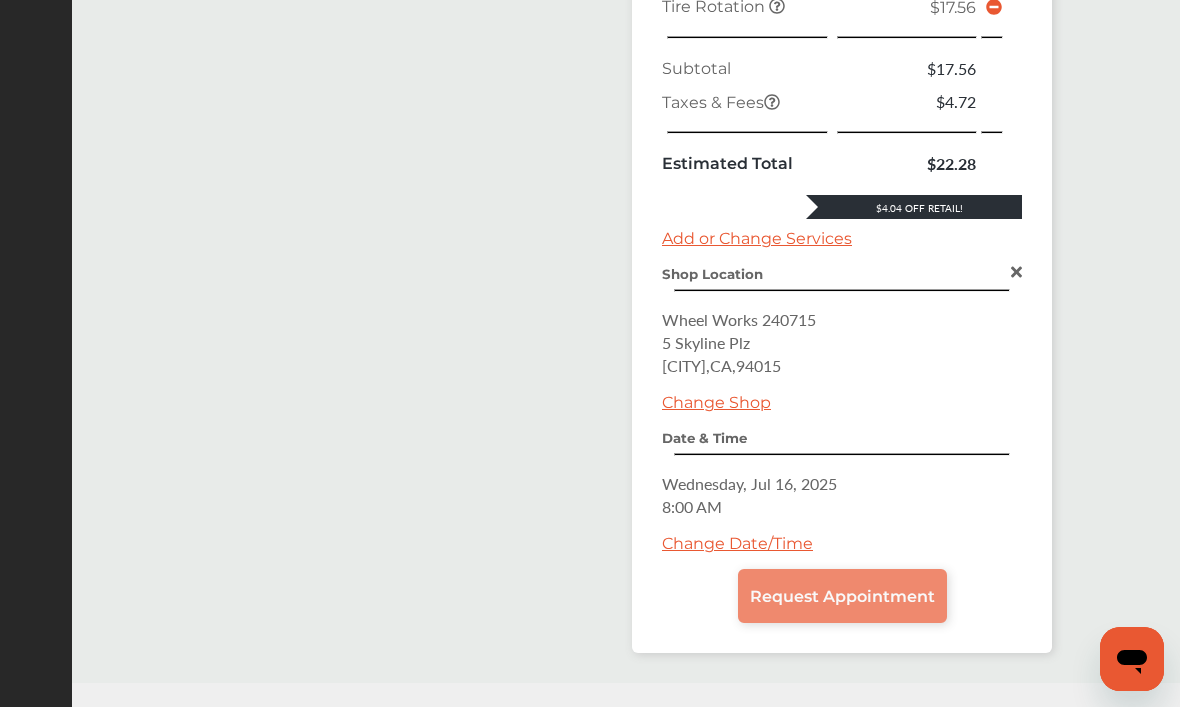 scroll, scrollTop: 973, scrollLeft: 0, axis: vertical 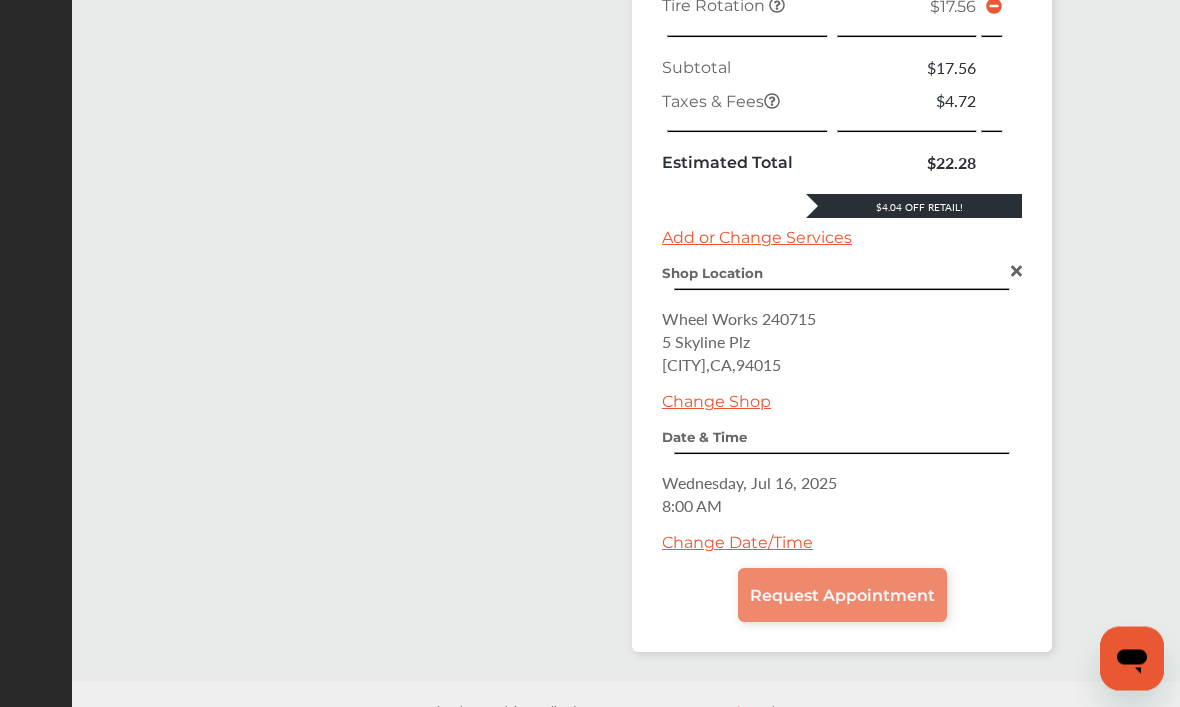 click on "Request Appointment" at bounding box center (842, 596) 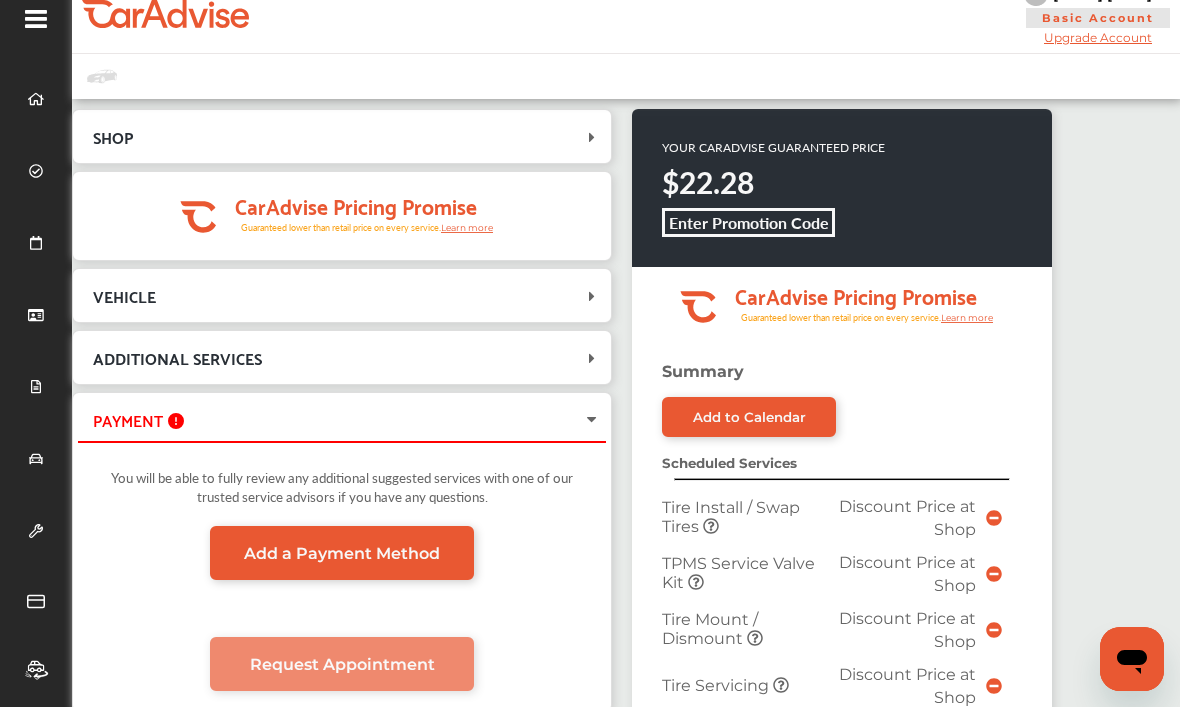 scroll, scrollTop: 0, scrollLeft: 0, axis: both 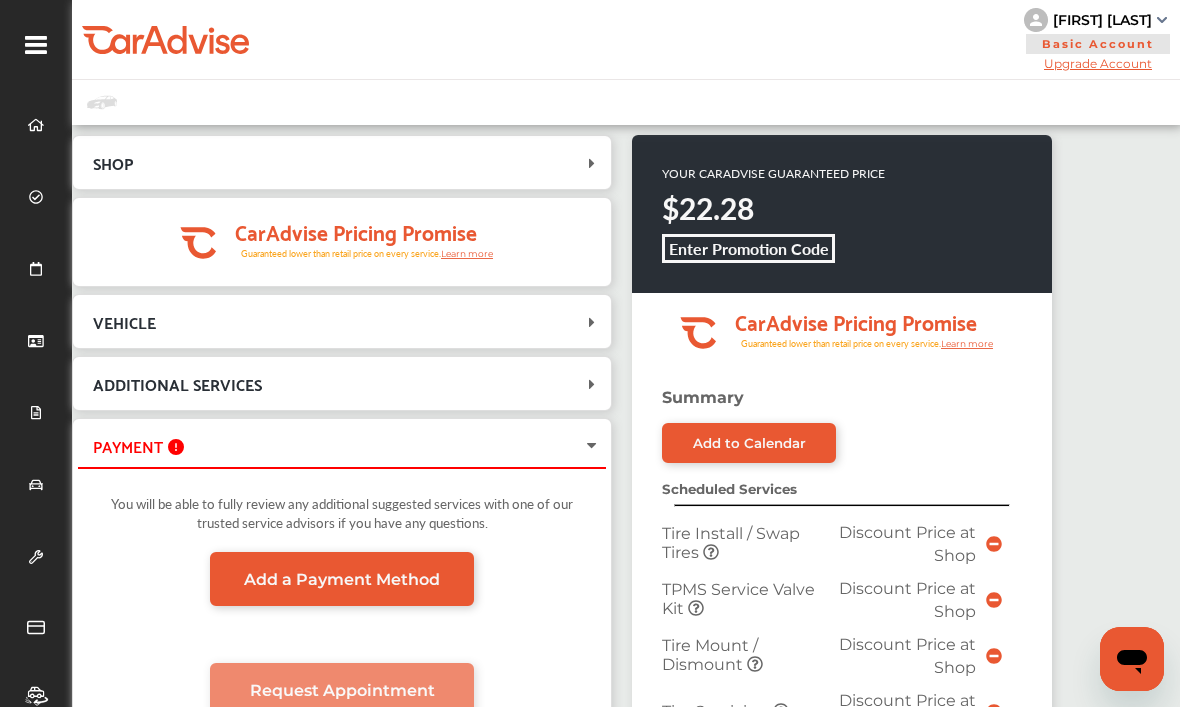 click 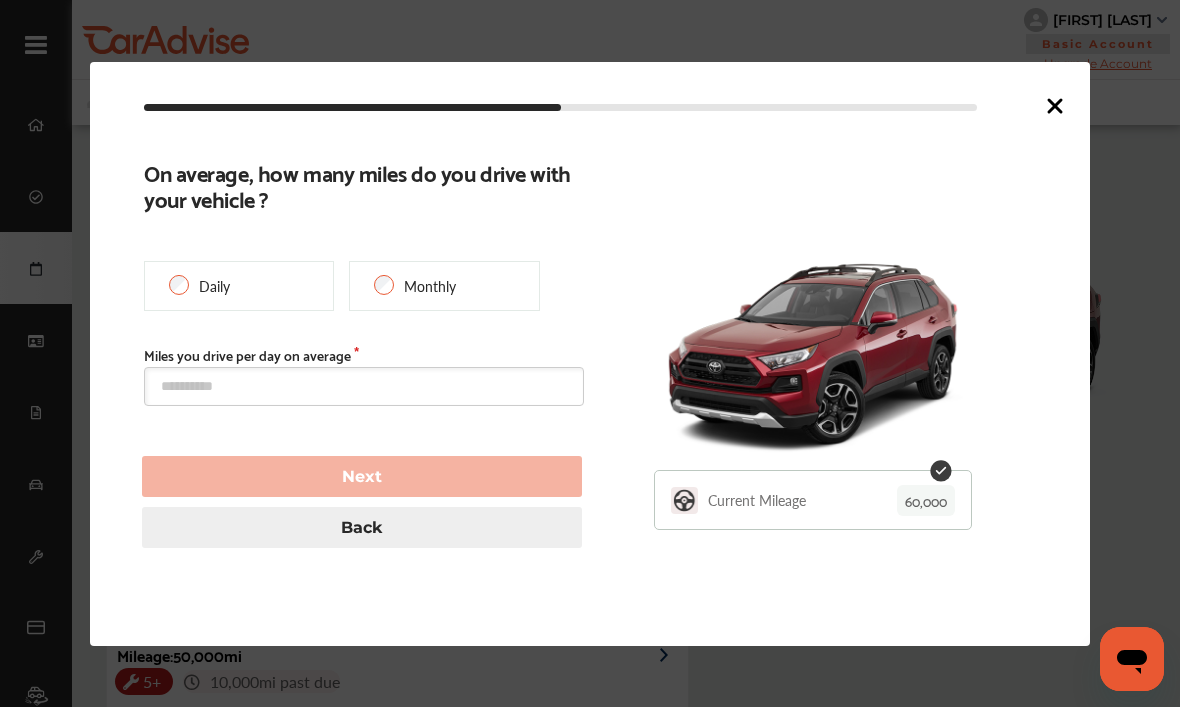 scroll, scrollTop: 127, scrollLeft: 0, axis: vertical 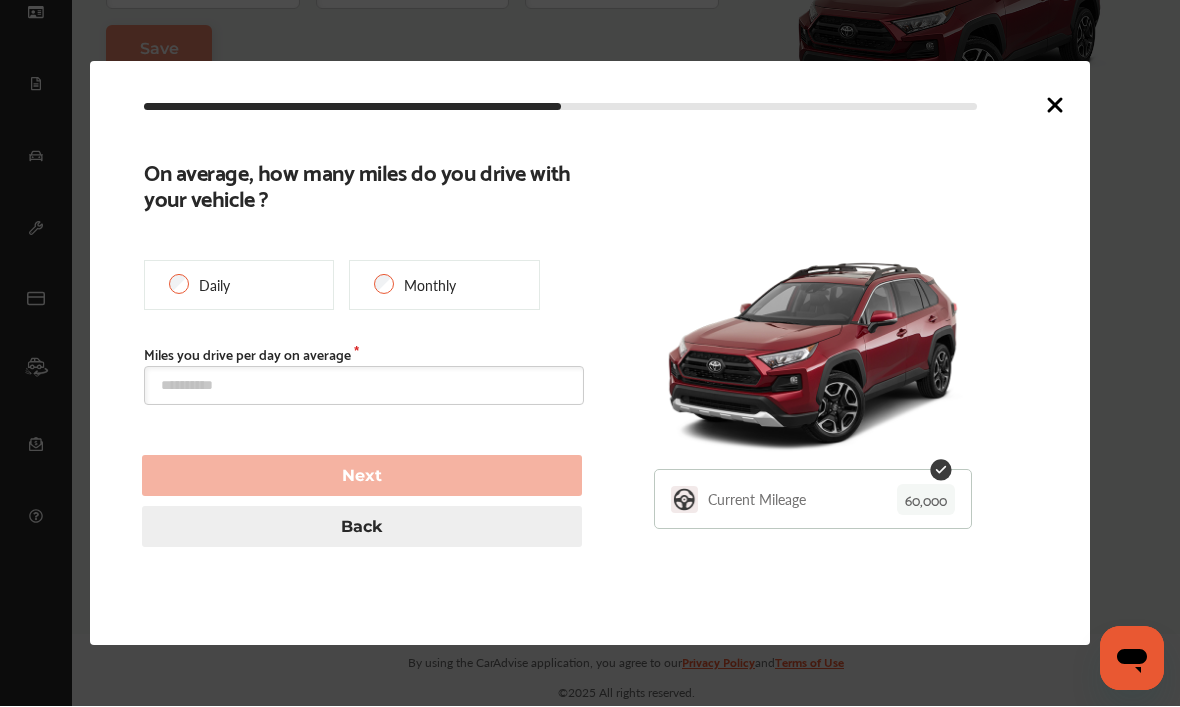 click 